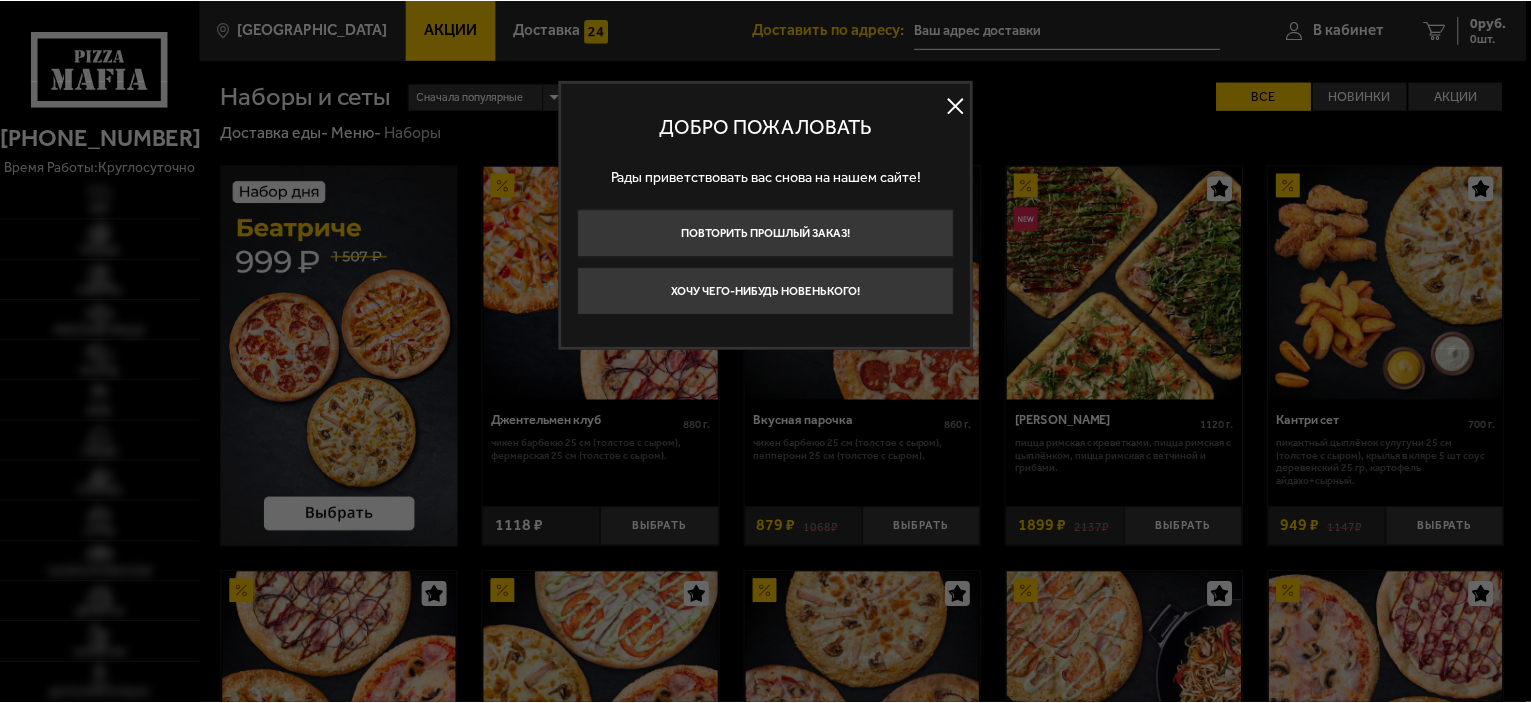 scroll, scrollTop: 0, scrollLeft: 0, axis: both 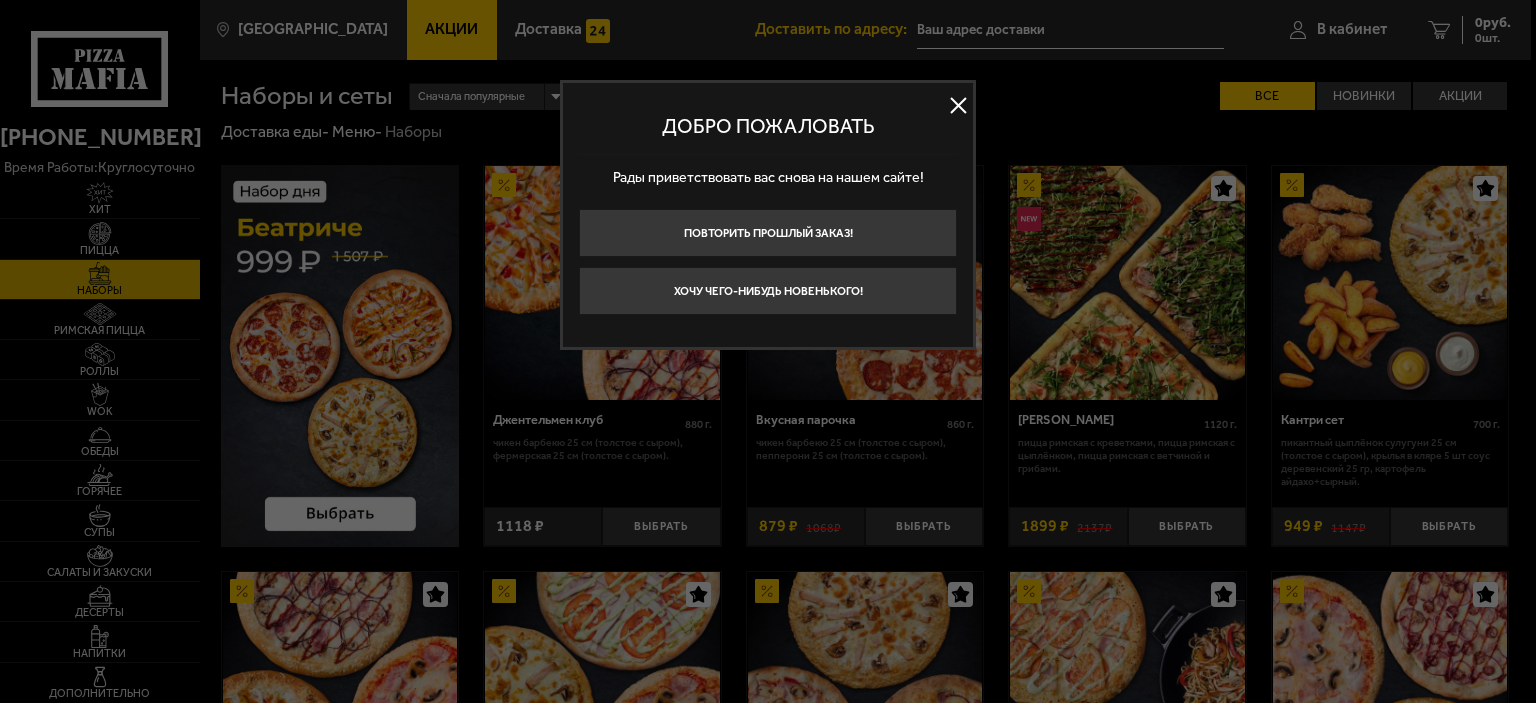 click at bounding box center [958, 106] 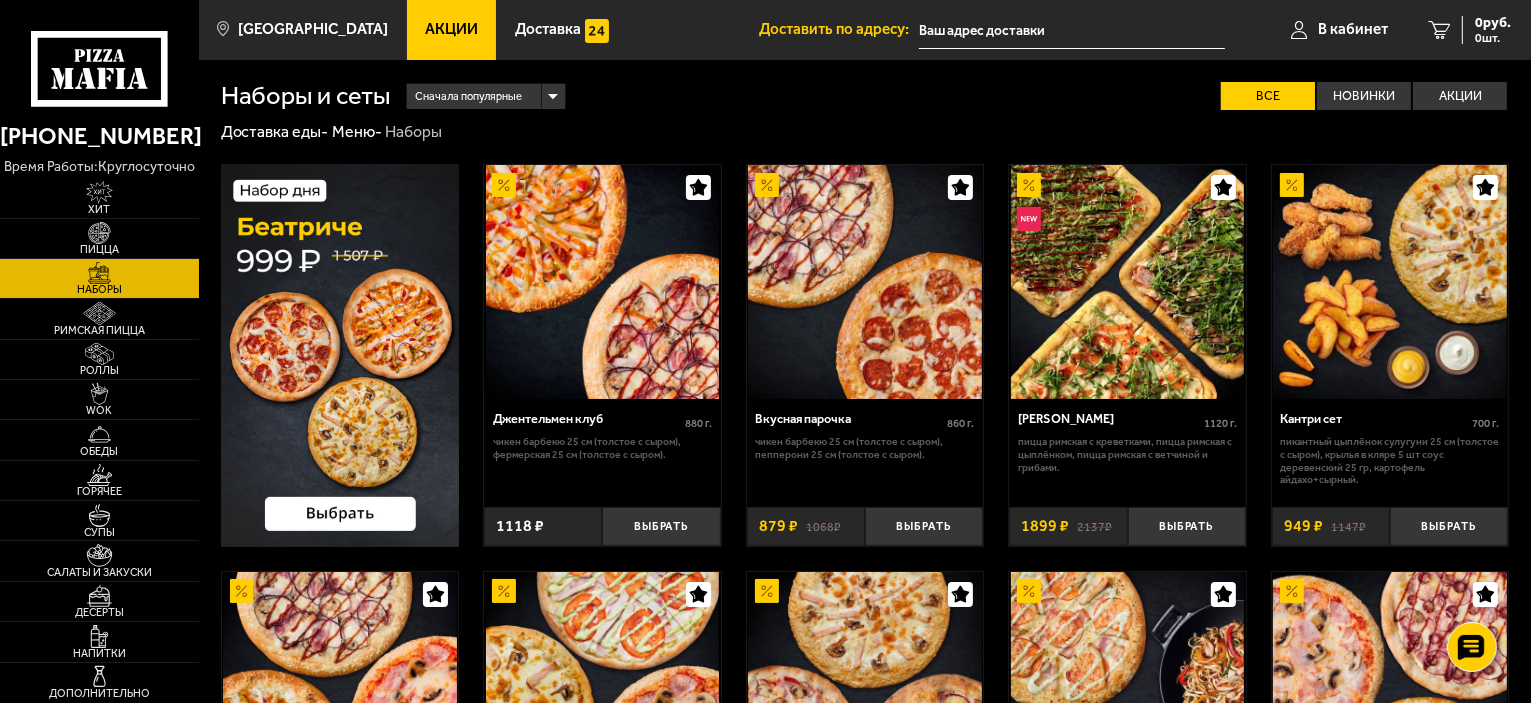 click on "Акции" at bounding box center (452, 30) 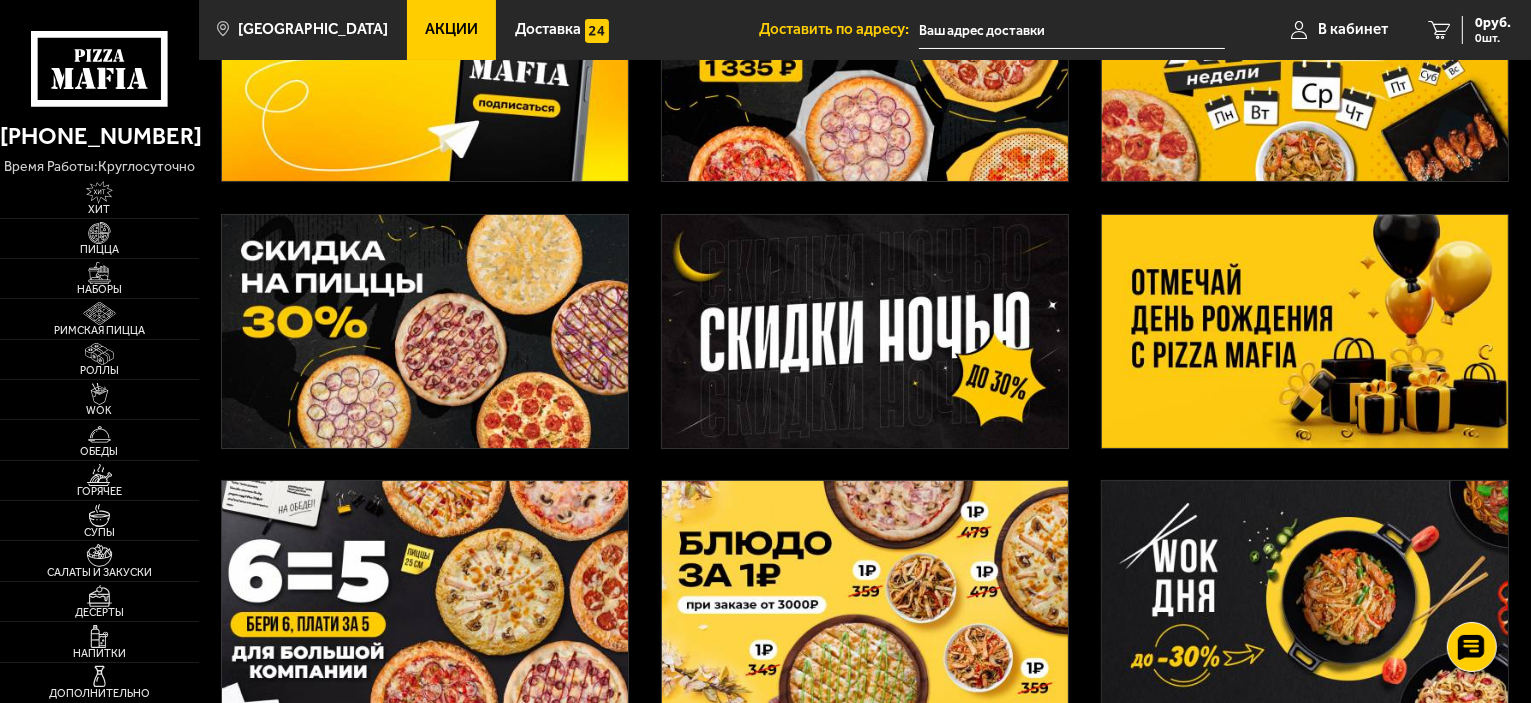 scroll, scrollTop: 0, scrollLeft: 0, axis: both 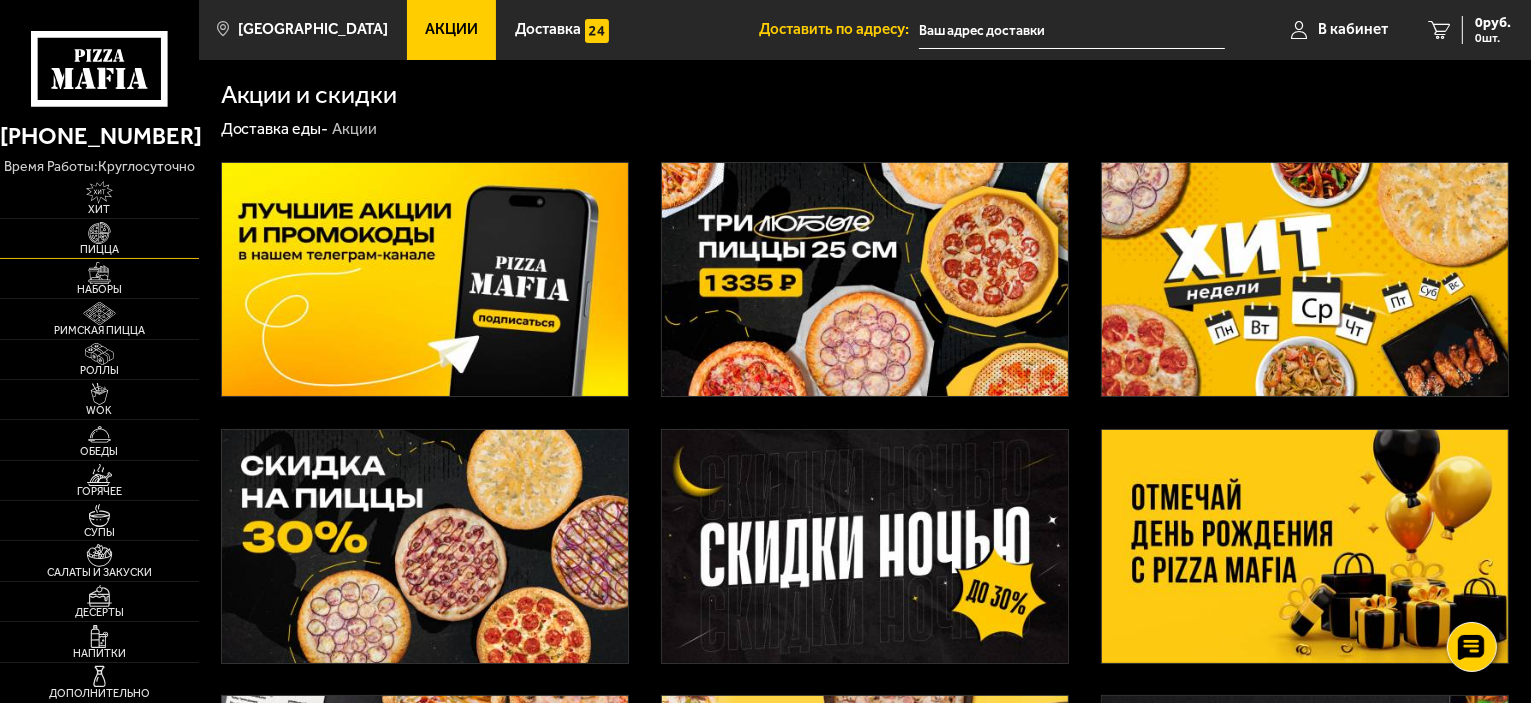 click at bounding box center (99, 233) 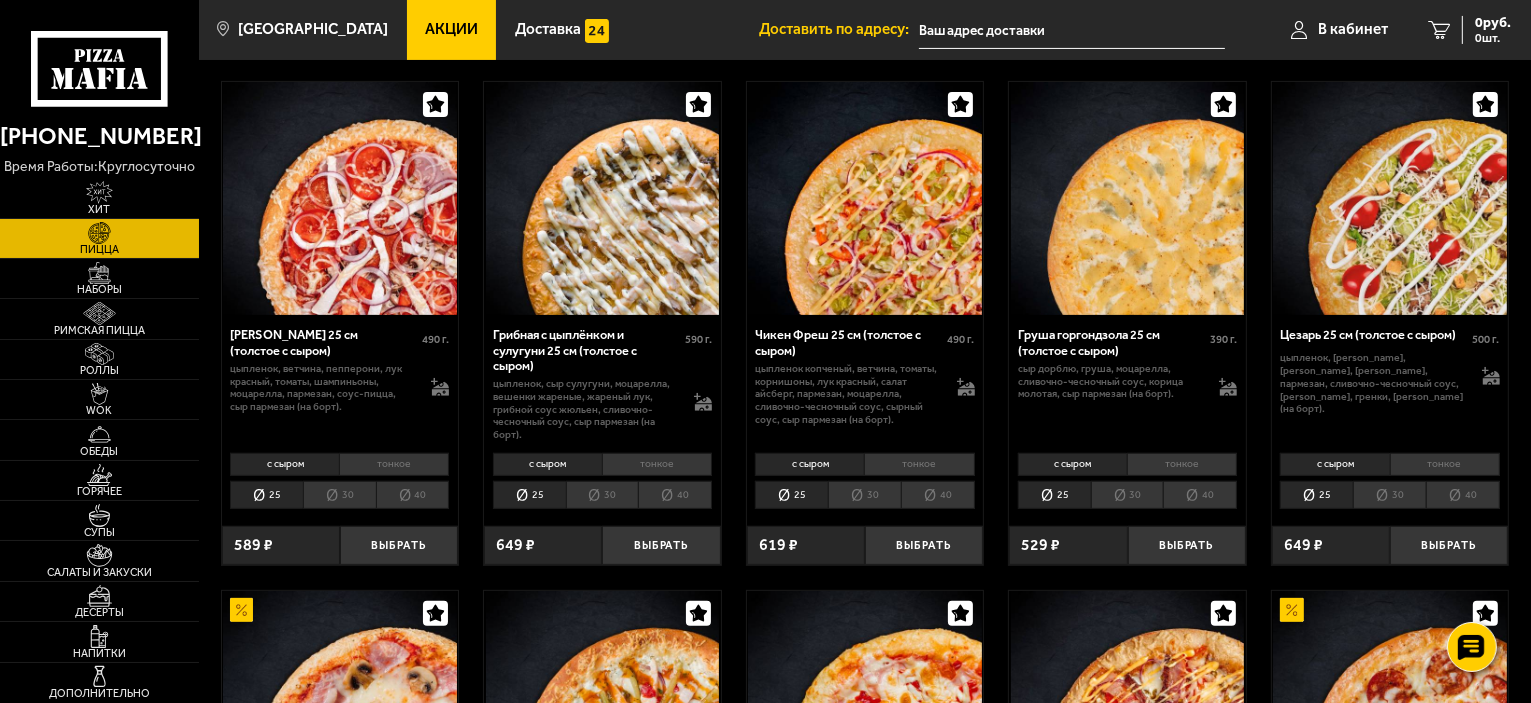 scroll, scrollTop: 700, scrollLeft: 0, axis: vertical 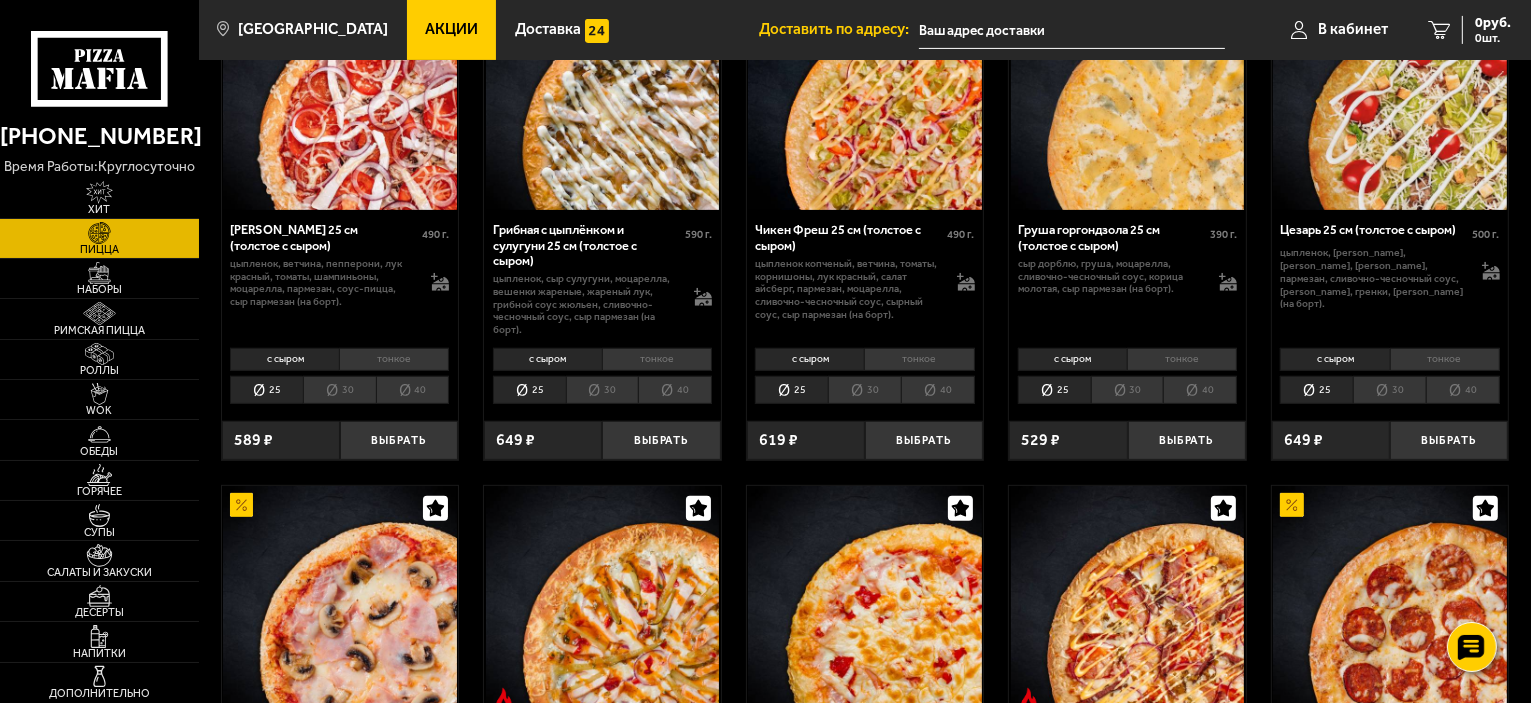 click on "30" at bounding box center [1127, 390] 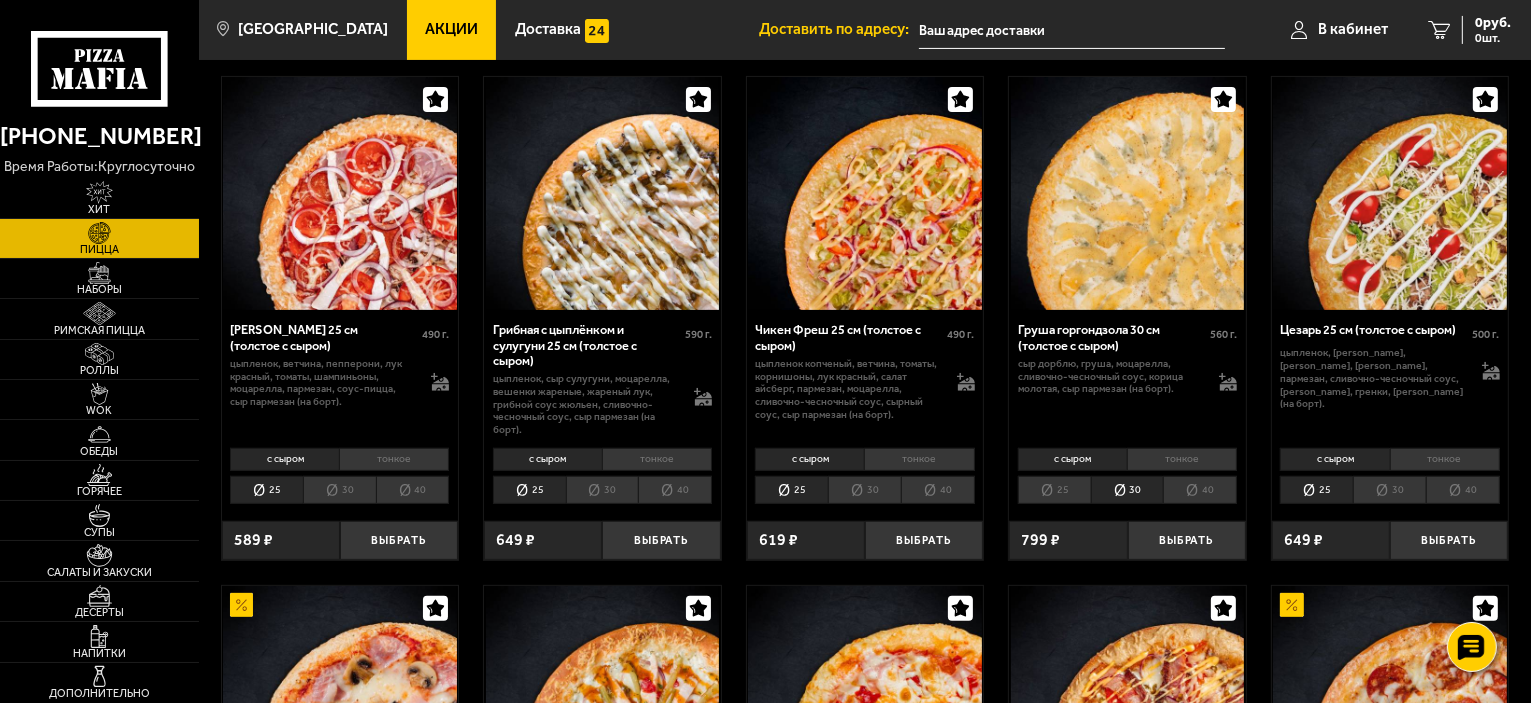 scroll, scrollTop: 600, scrollLeft: 0, axis: vertical 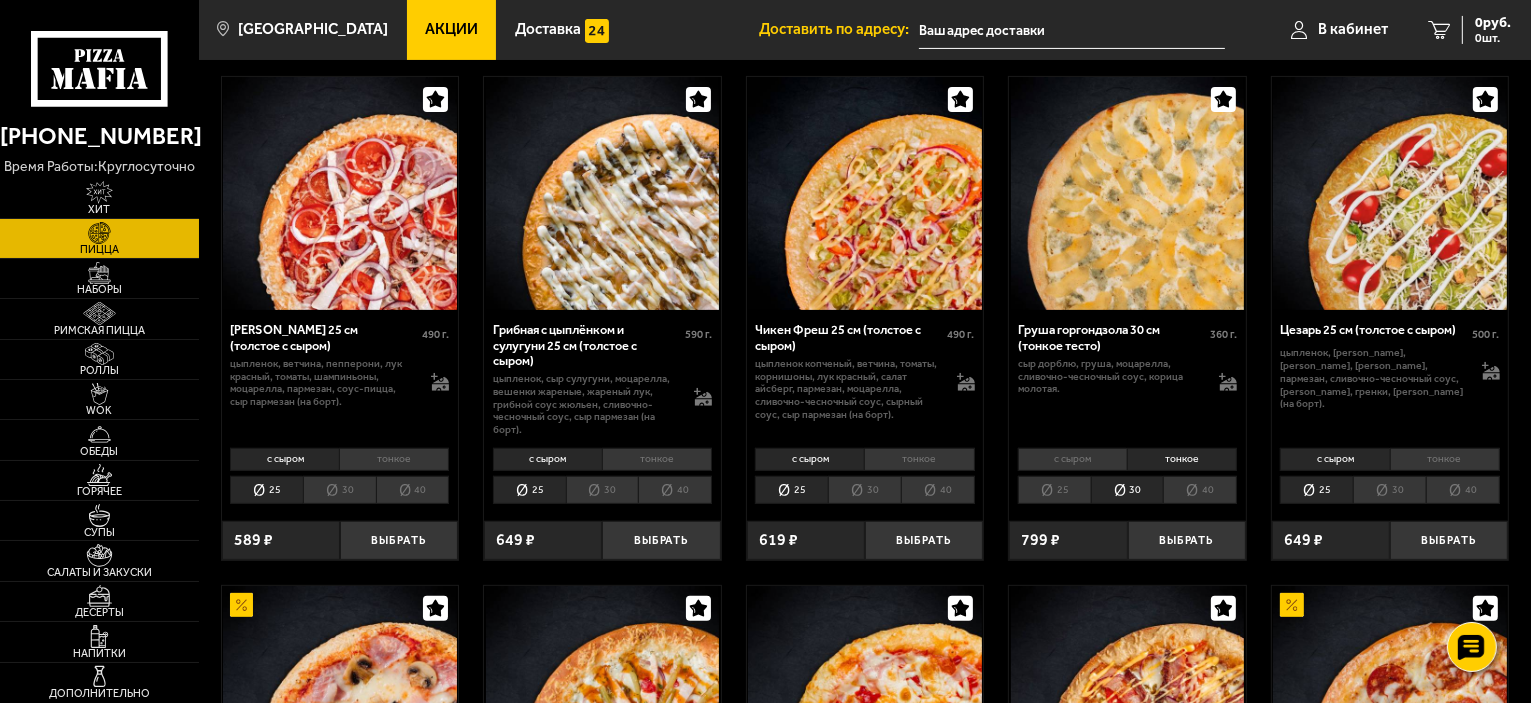 click on "с сыром" at bounding box center (1072, 459) 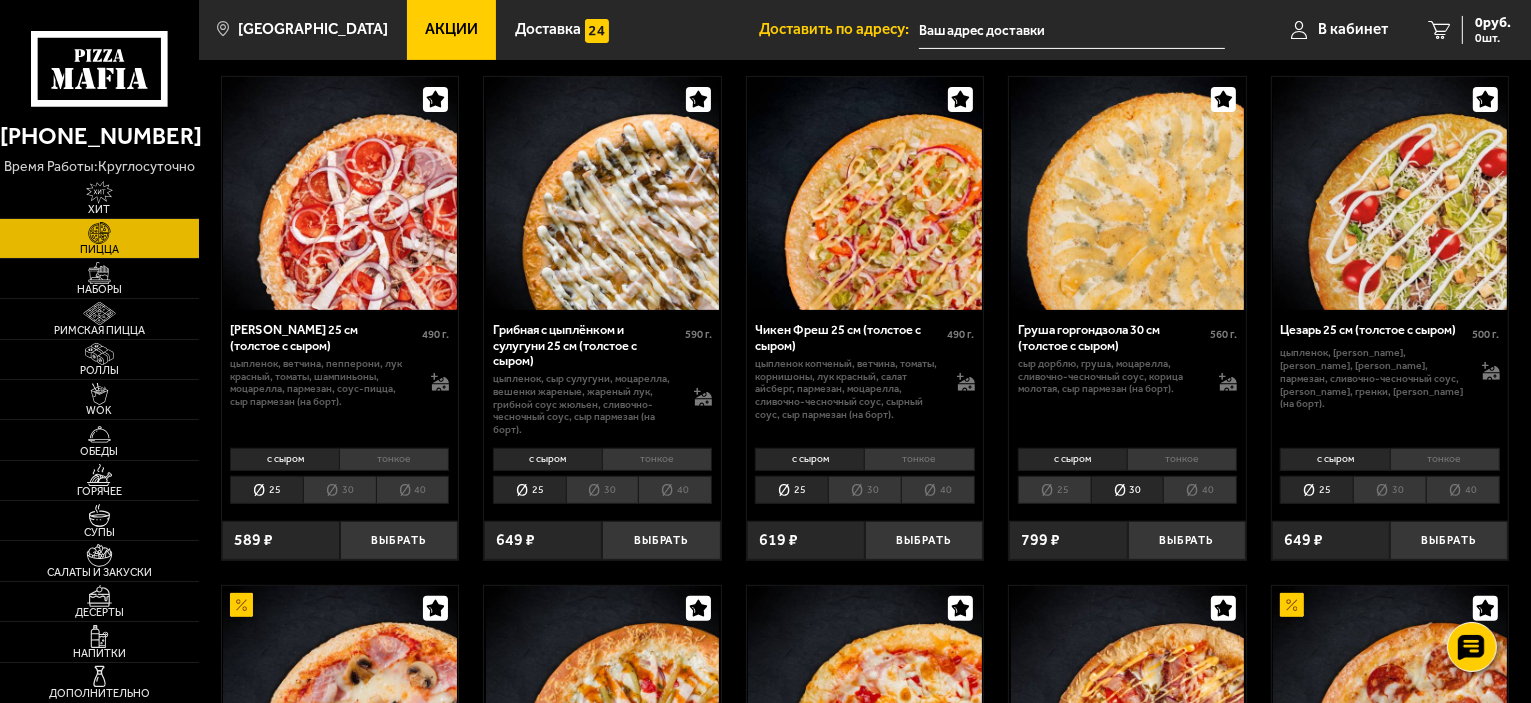 click on "тонкое" at bounding box center [1182, 459] 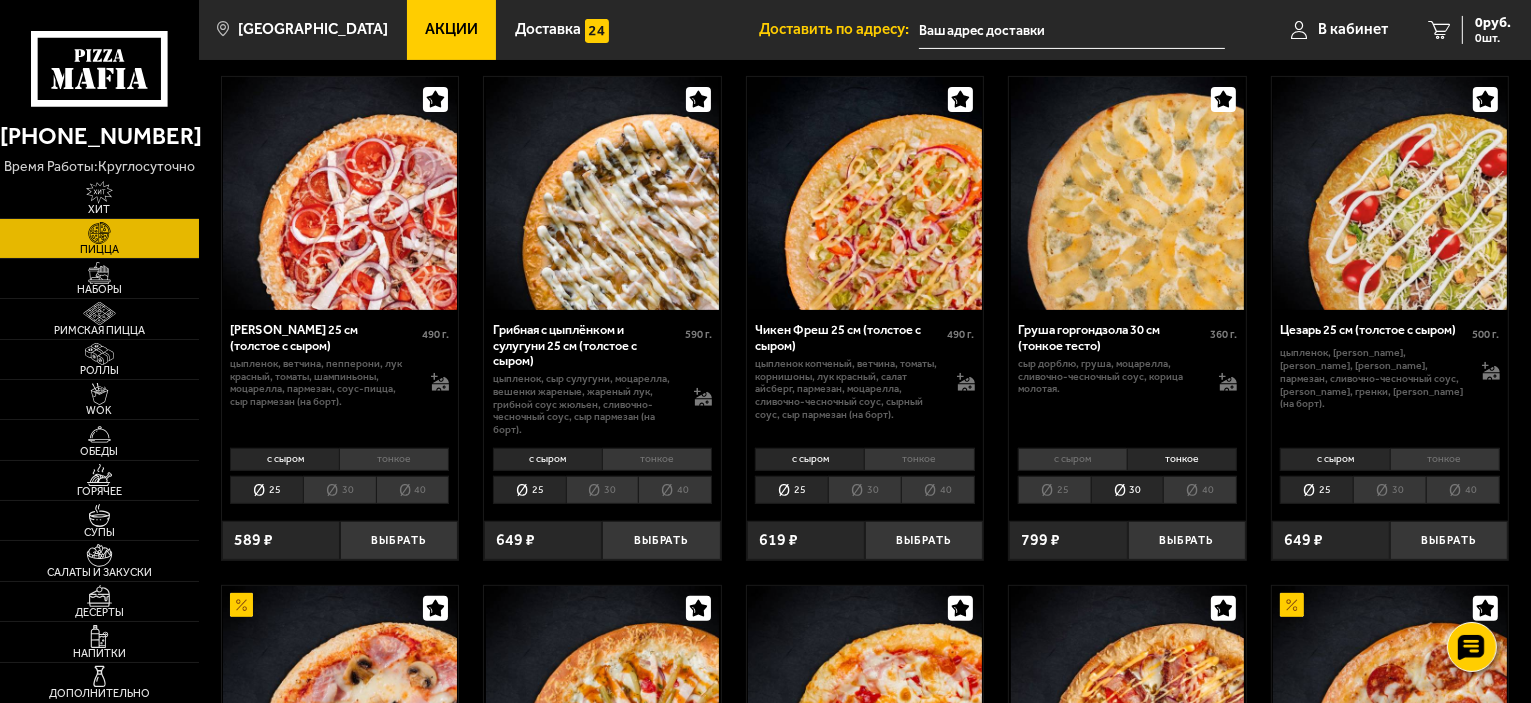 click on "с сыром" at bounding box center [1072, 459] 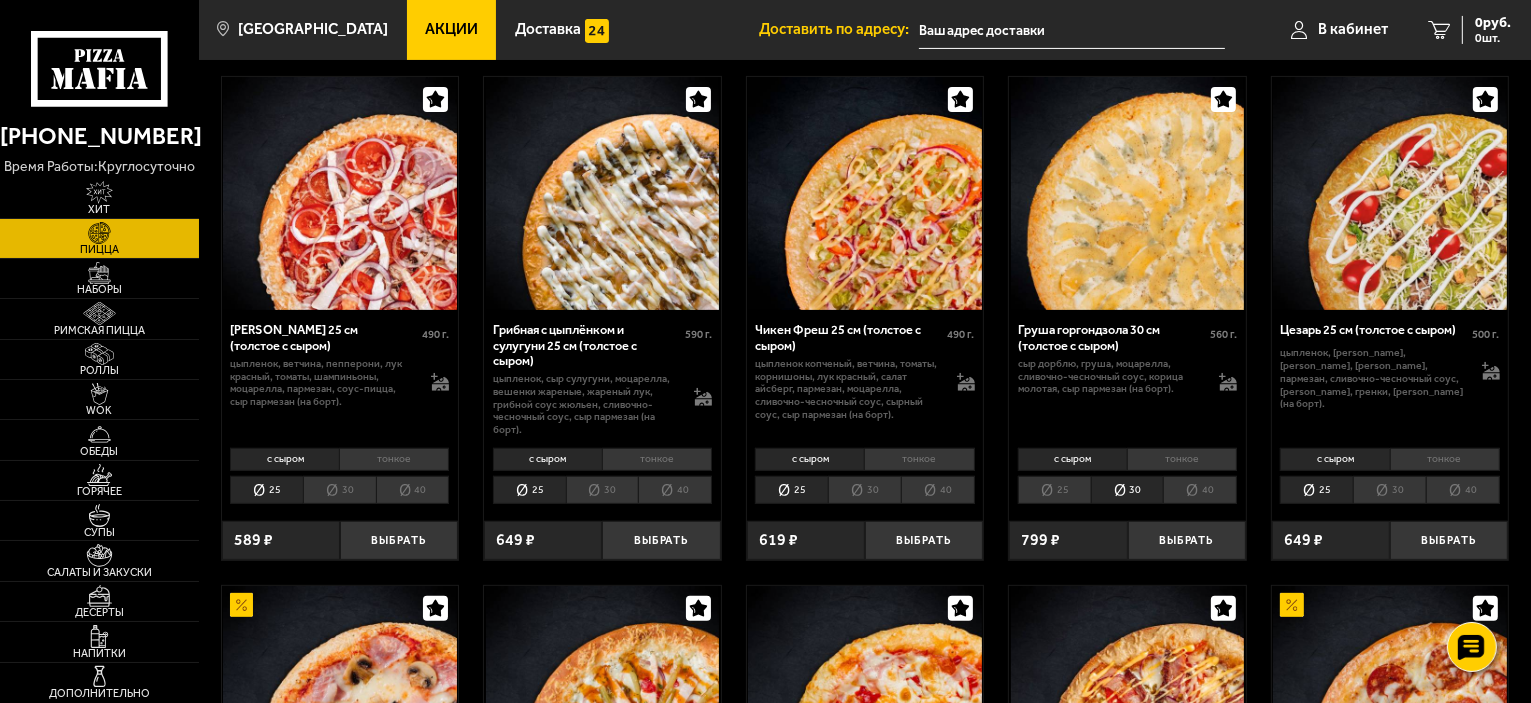 click on "тонкое" at bounding box center (1182, 459) 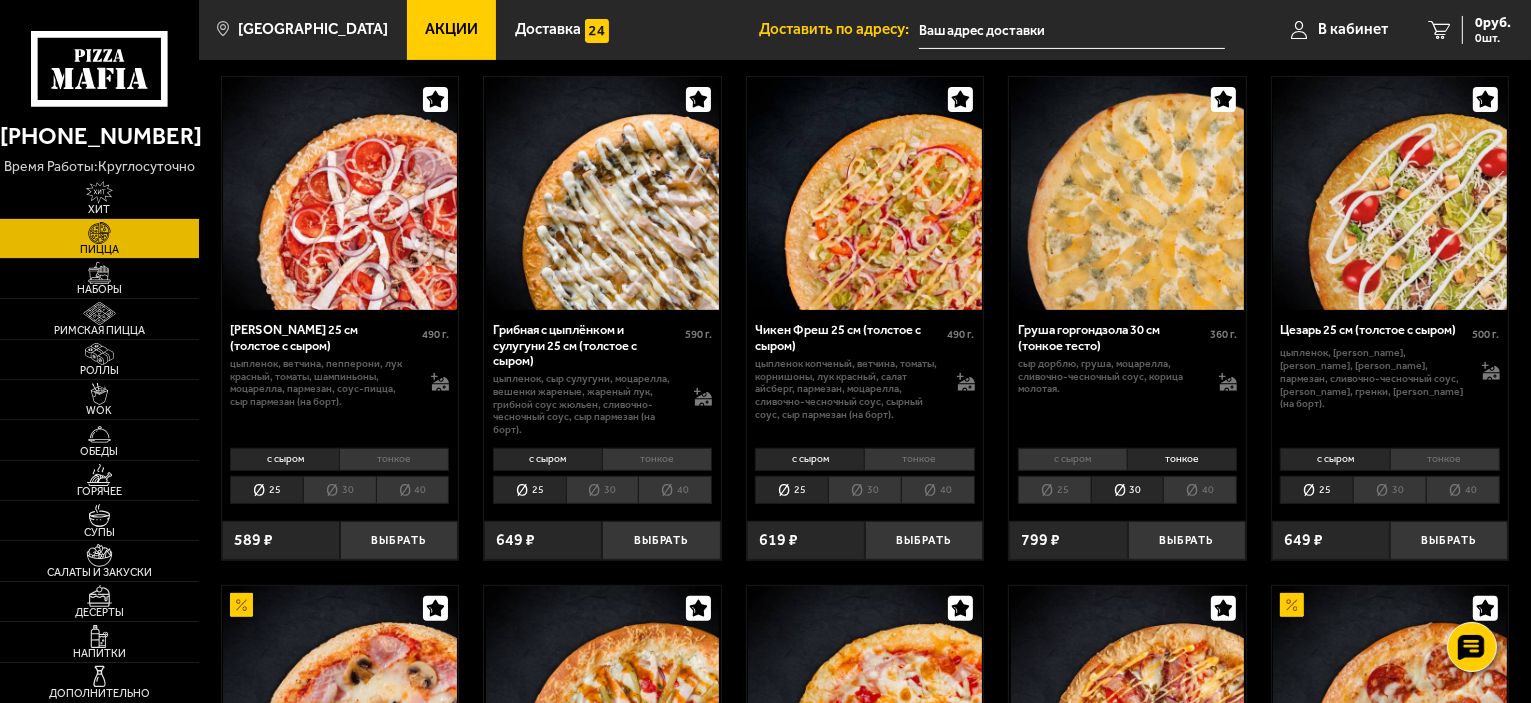 click on "с сыром" at bounding box center (1072, 459) 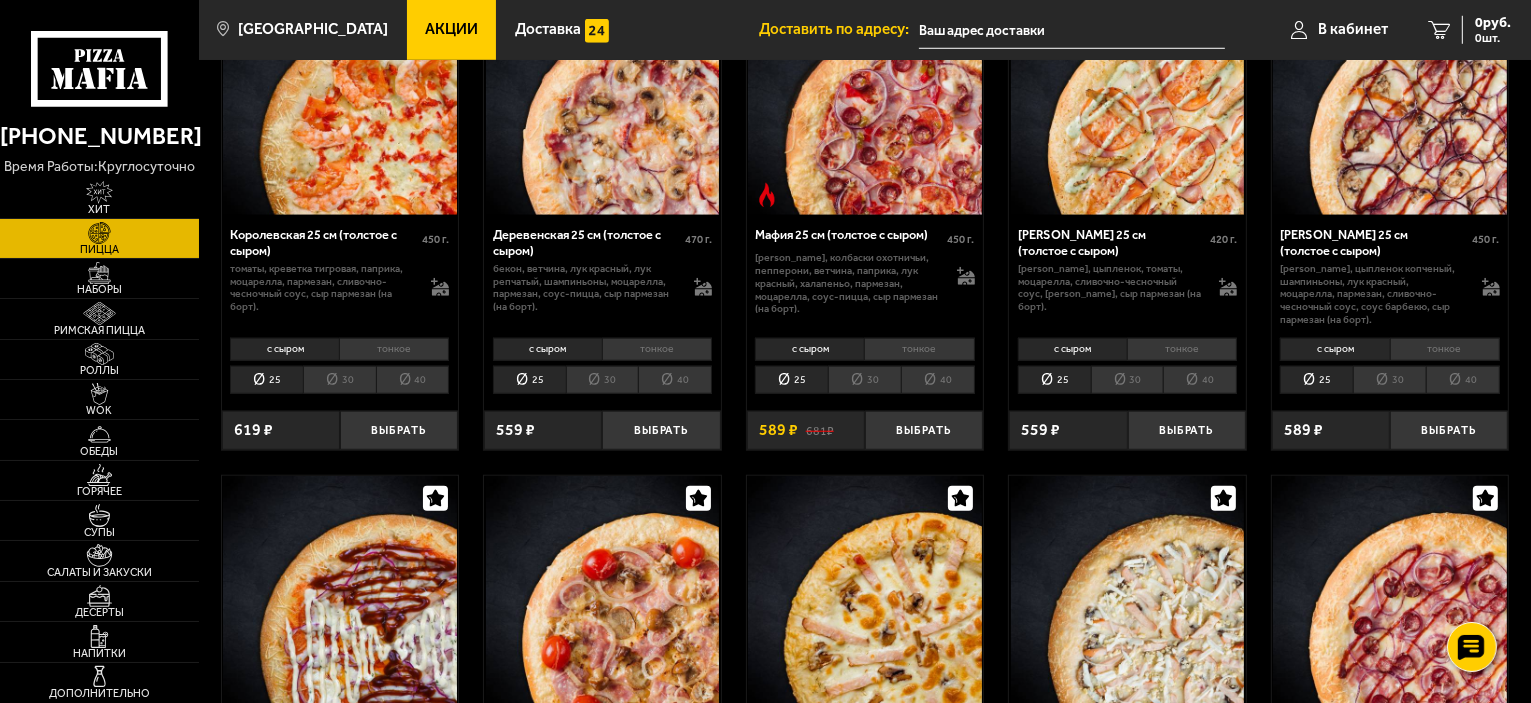 scroll, scrollTop: 1700, scrollLeft: 0, axis: vertical 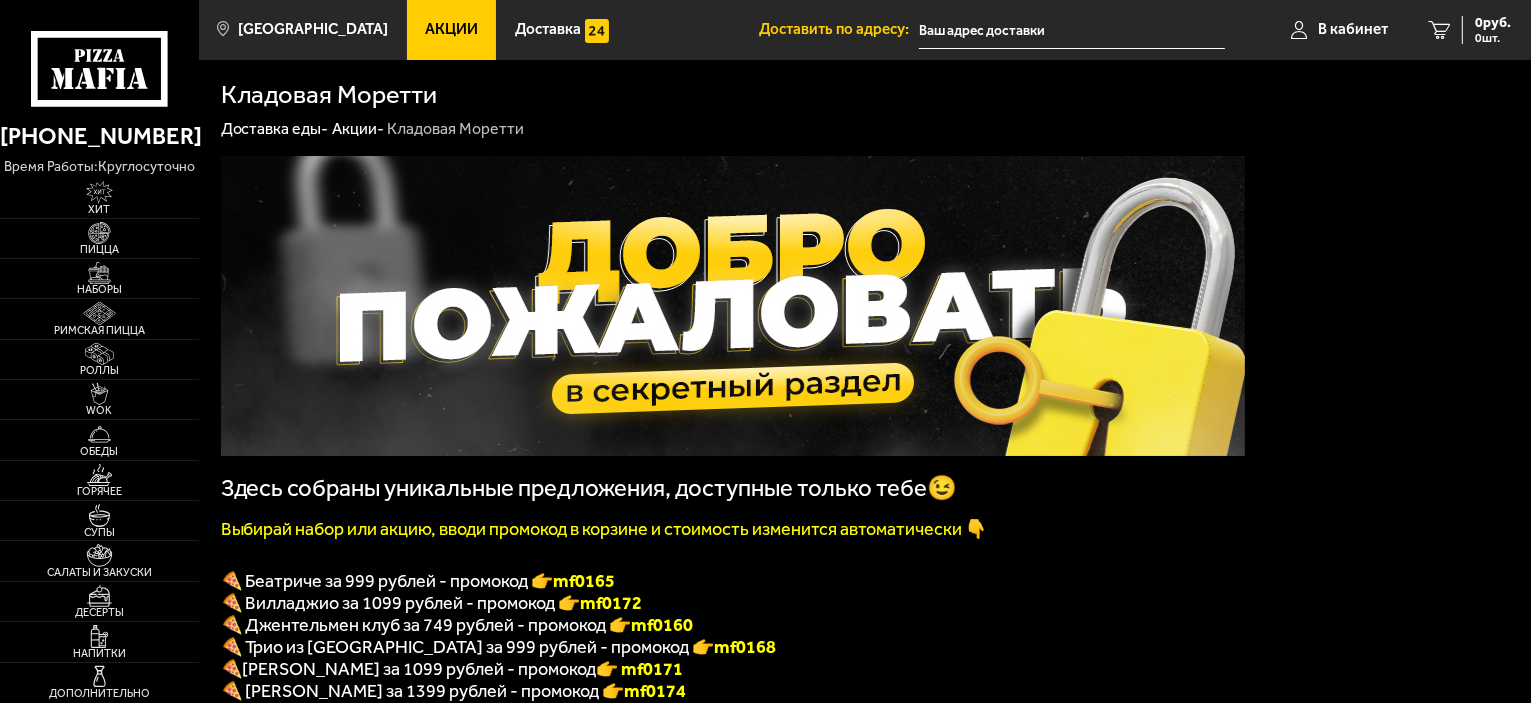 type on "[STREET_ADDRESS]" 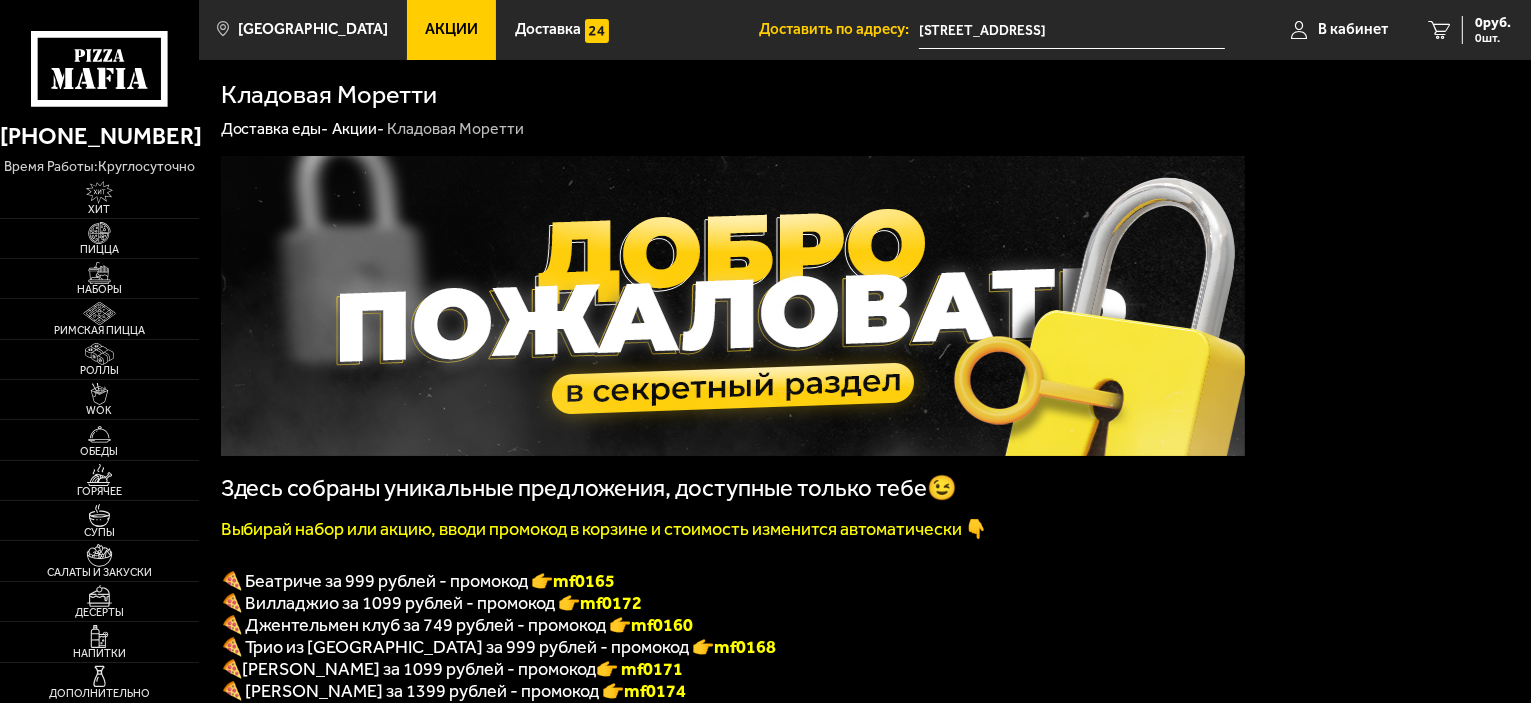scroll, scrollTop: 100, scrollLeft: 0, axis: vertical 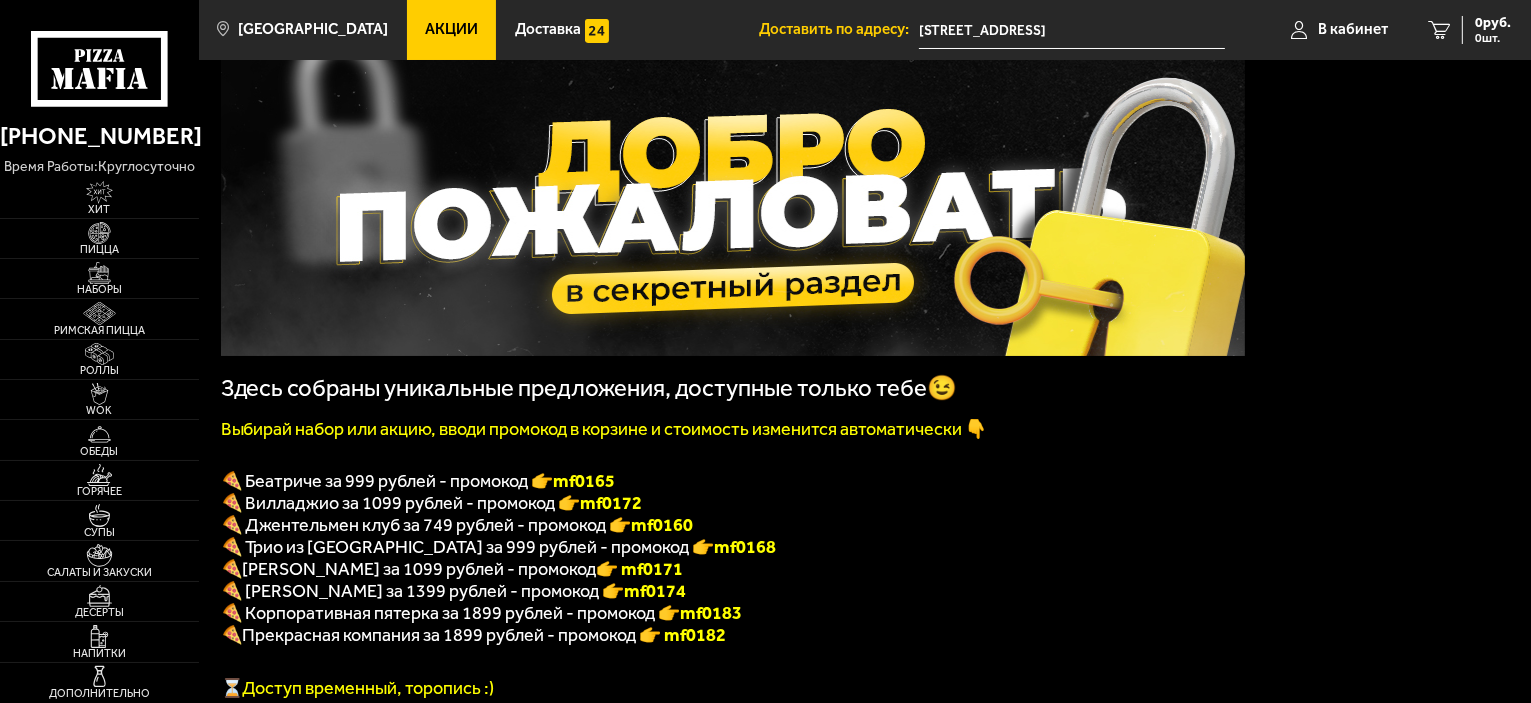 click on "🍕 Беатриче за 999 рублей - промокод 👉  mf0165" at bounding box center (418, 481) 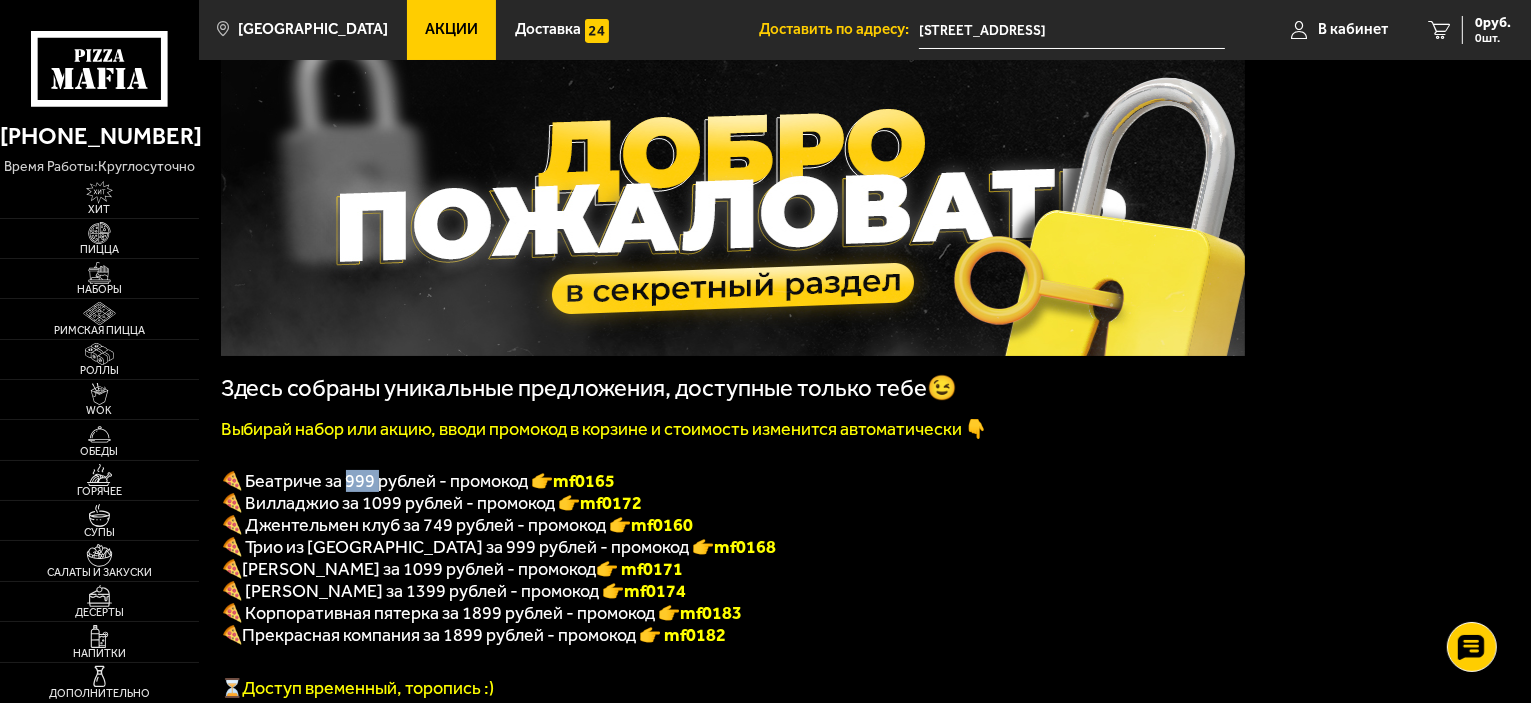 click on "🍕 Беатриче за 999 рублей - промокод 👉  mf0165" at bounding box center [418, 481] 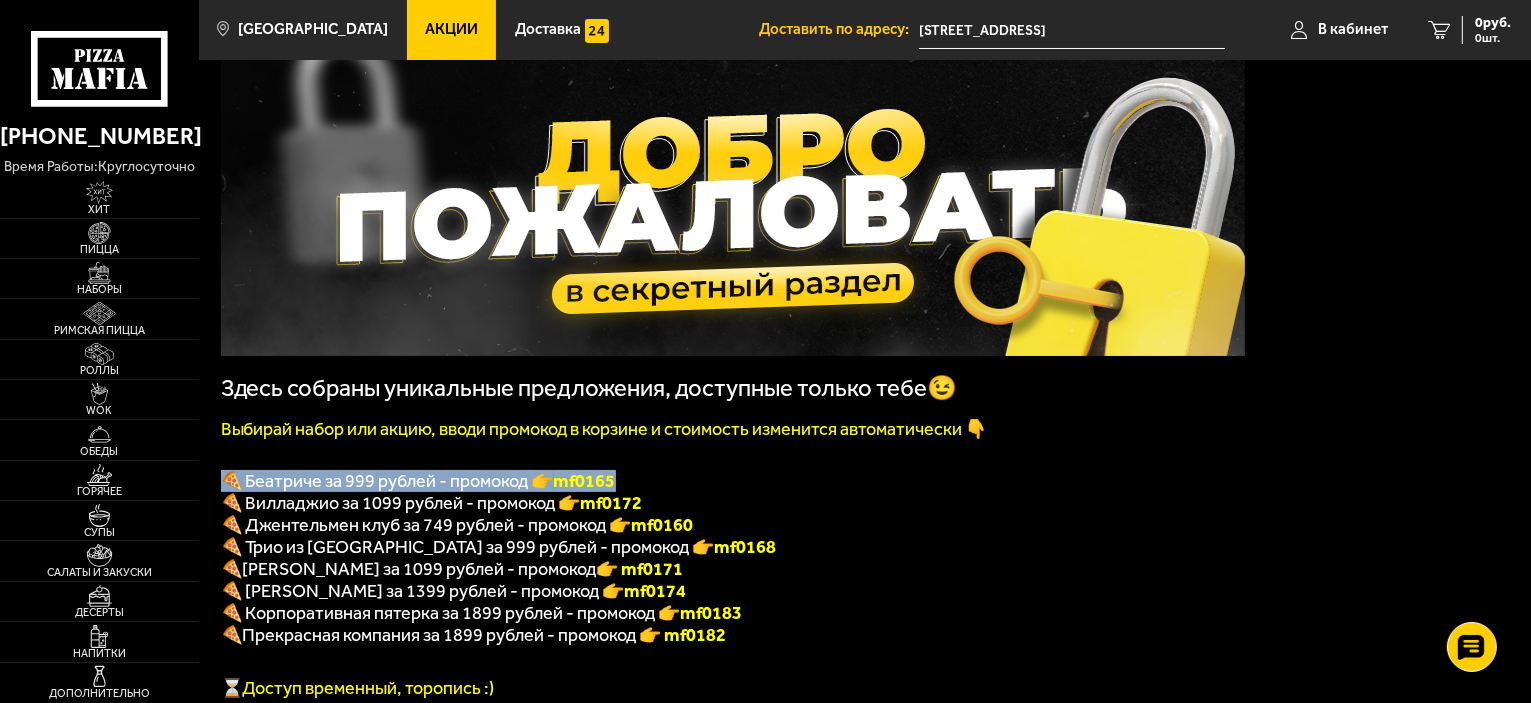 click on "🍕 Беатриче за 999 рублей - промокод 👉  mf0165" at bounding box center (418, 481) 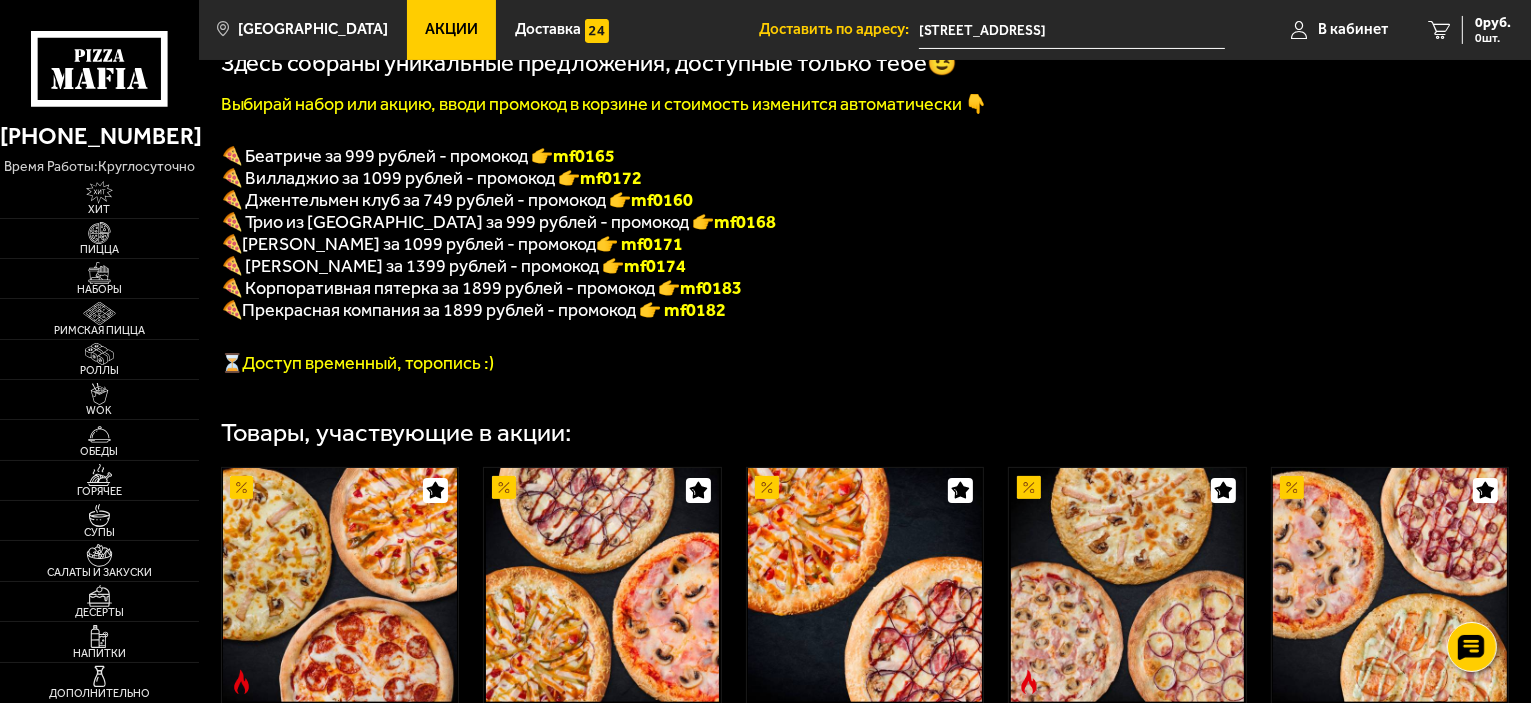 scroll, scrollTop: 400, scrollLeft: 0, axis: vertical 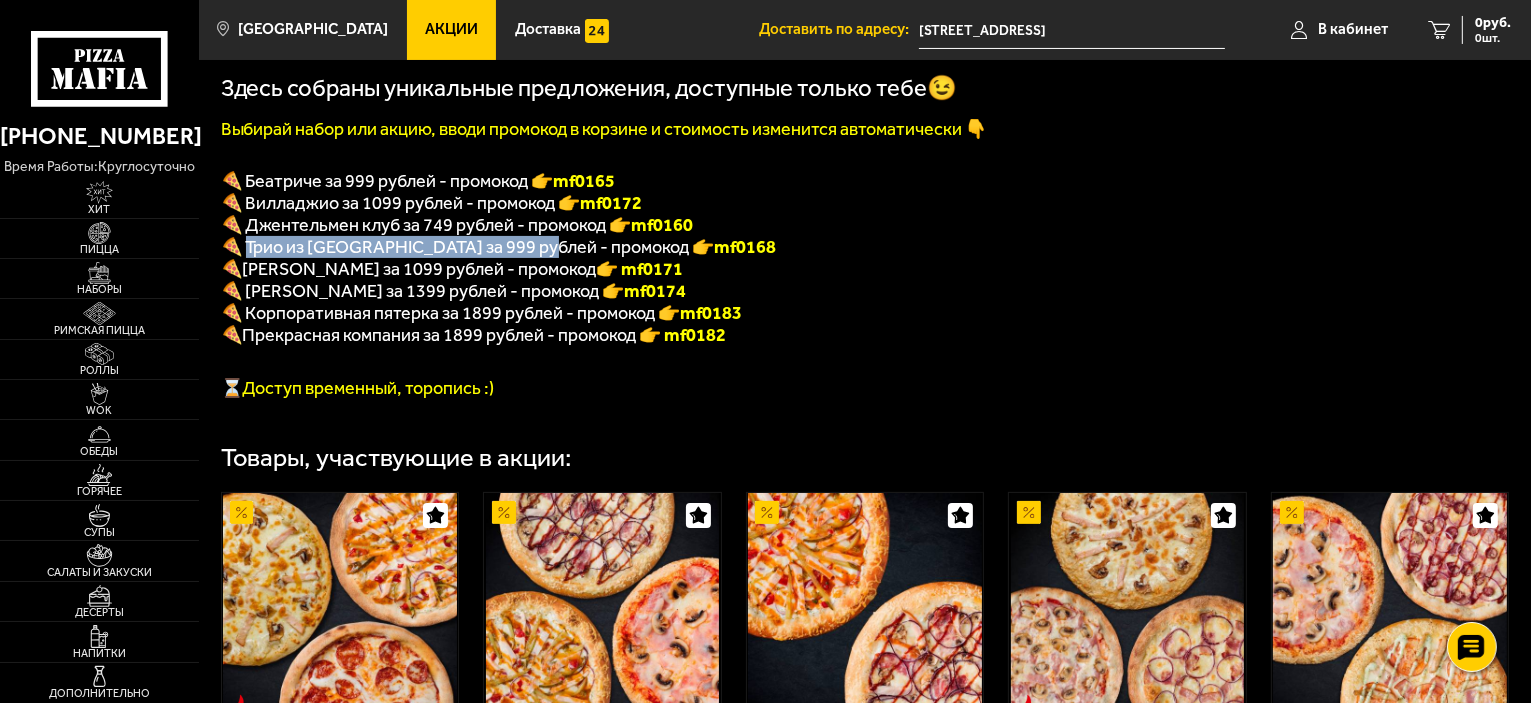 drag, startPoint x: 244, startPoint y: 257, endPoint x: 536, endPoint y: 255, distance: 292.00684 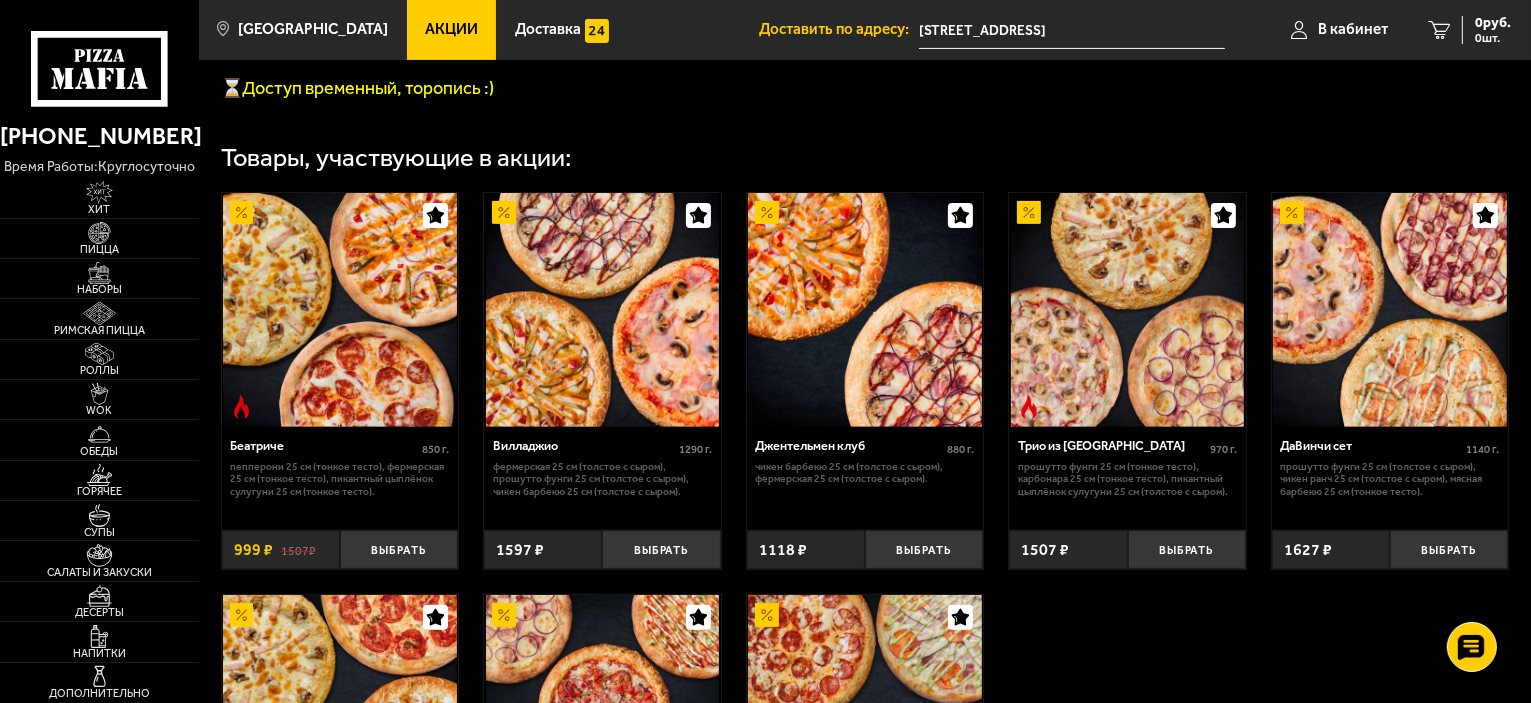 scroll, scrollTop: 400, scrollLeft: 0, axis: vertical 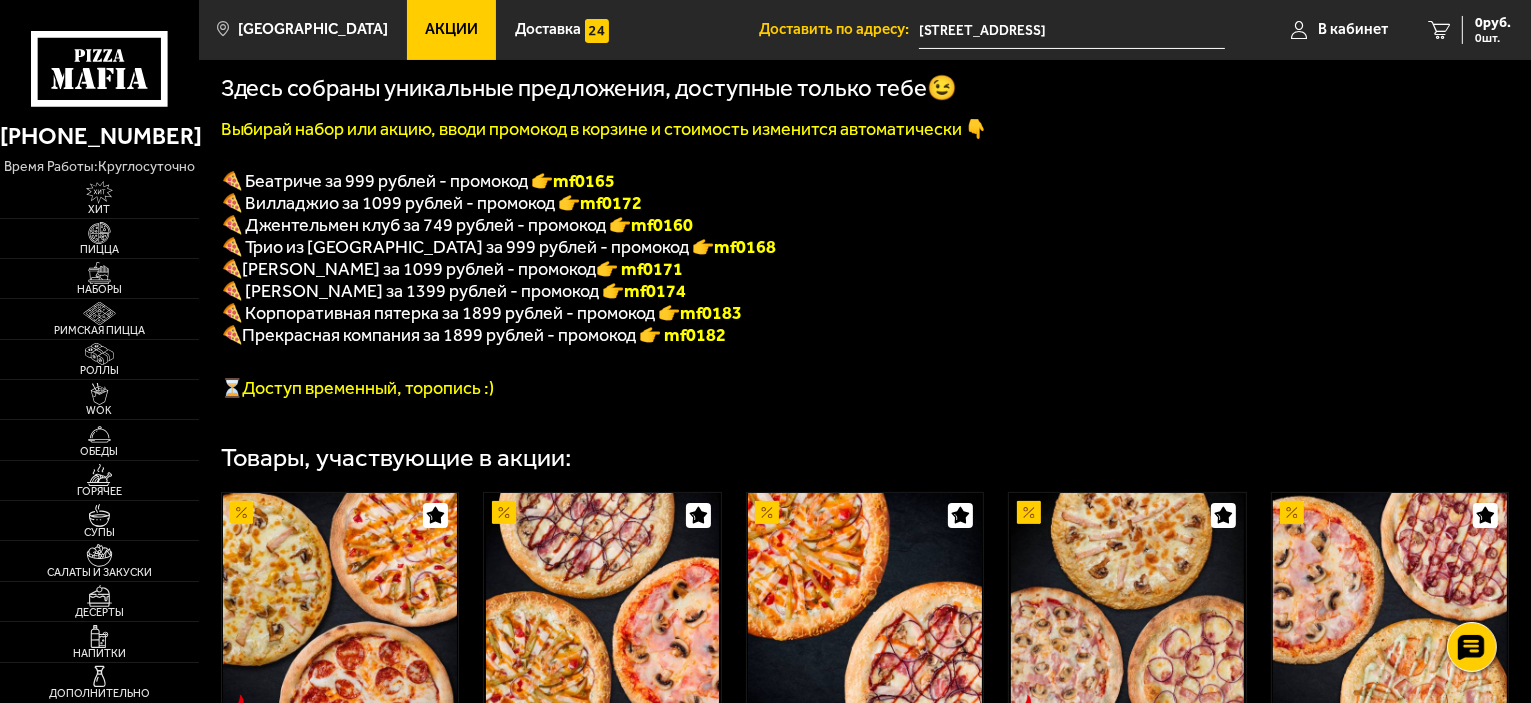 click on "🍕 Корпоративная пятерка за 1899 рублей - промокод 👉  mf0183" at bounding box center [733, 313] 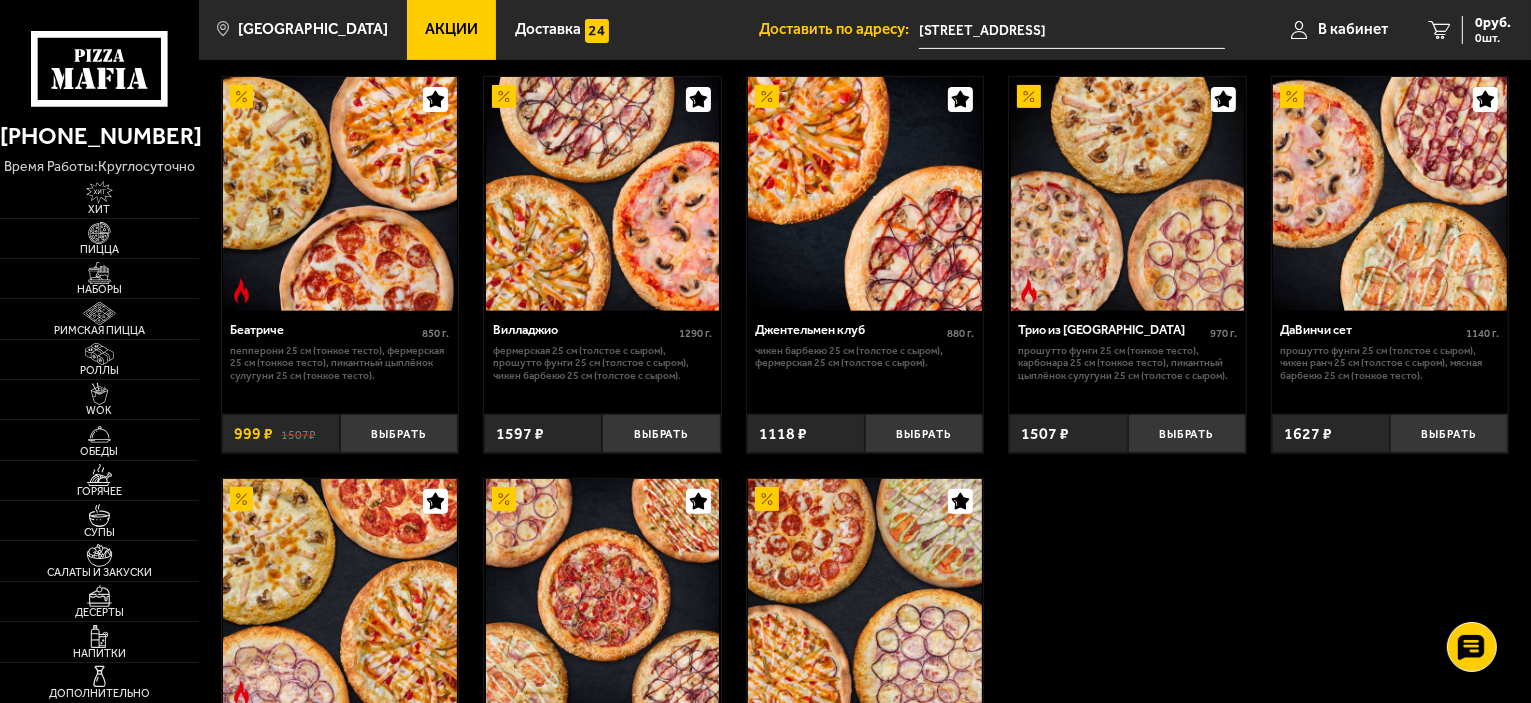 scroll, scrollTop: 819, scrollLeft: 0, axis: vertical 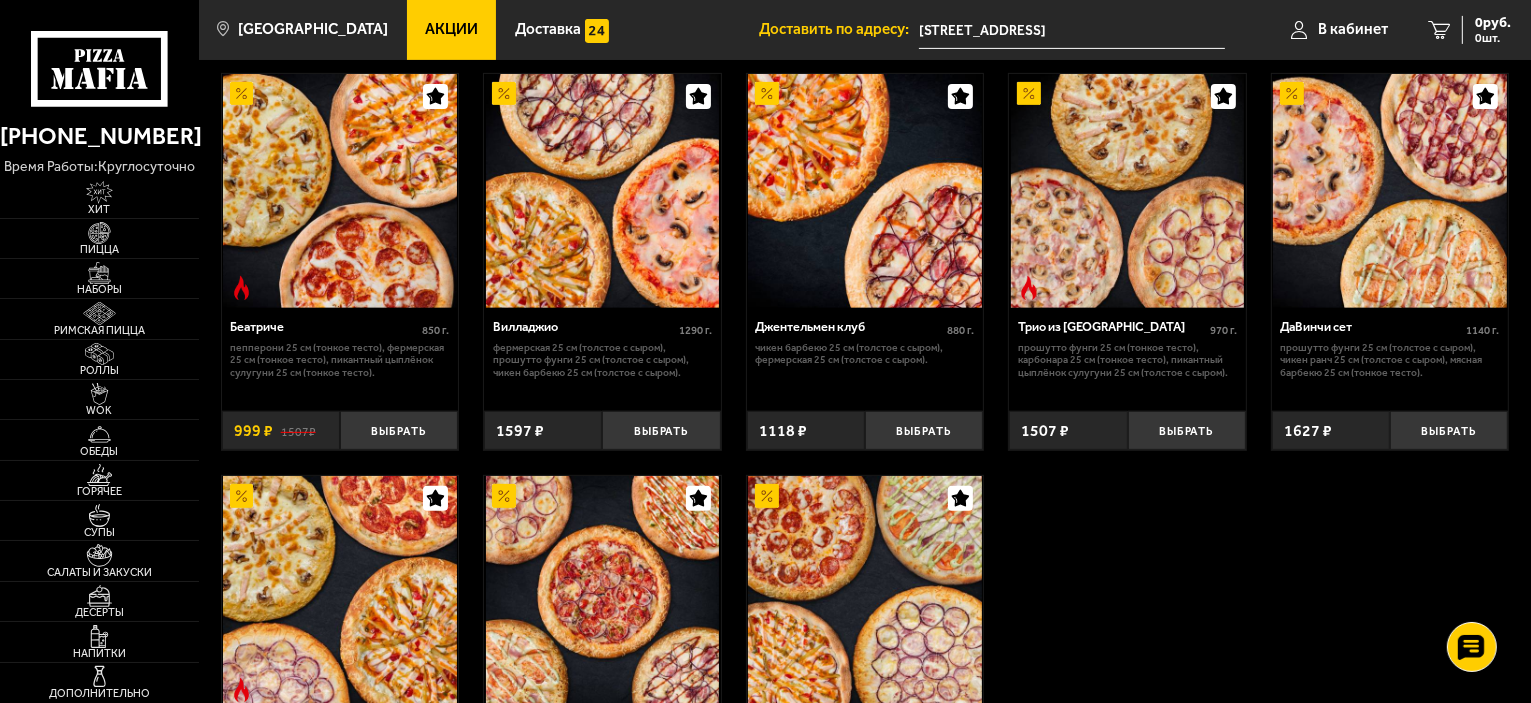 click at bounding box center [1127, 191] 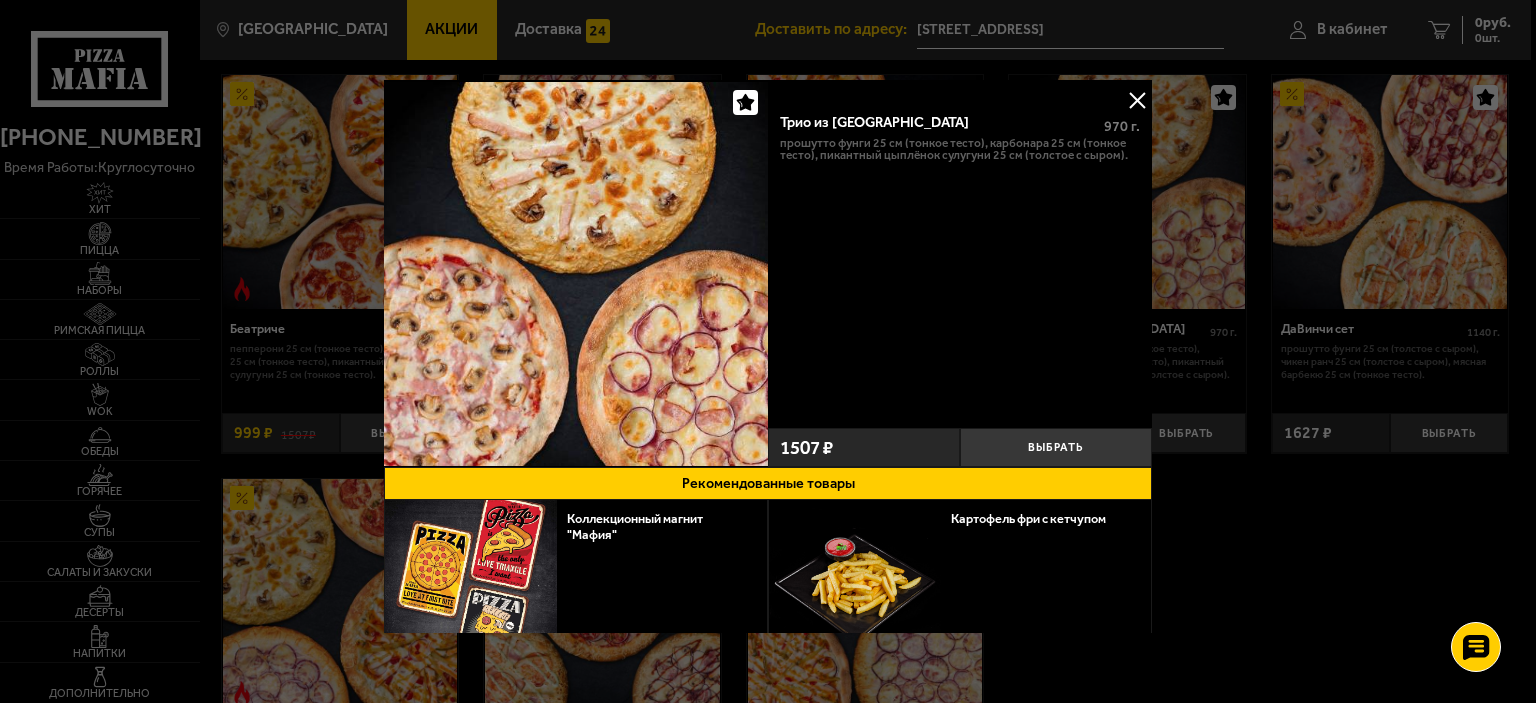 click at bounding box center (1137, 100) 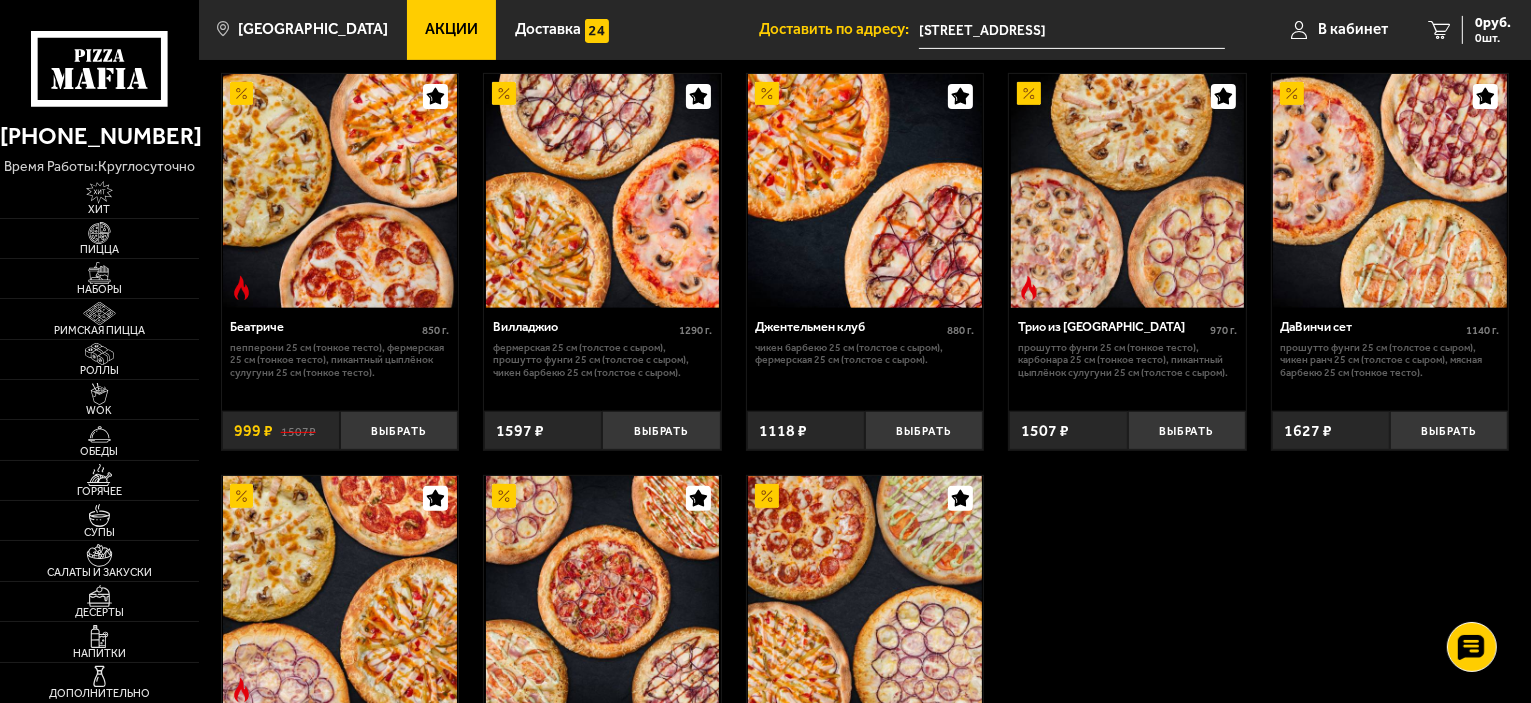 click at bounding box center [340, 191] 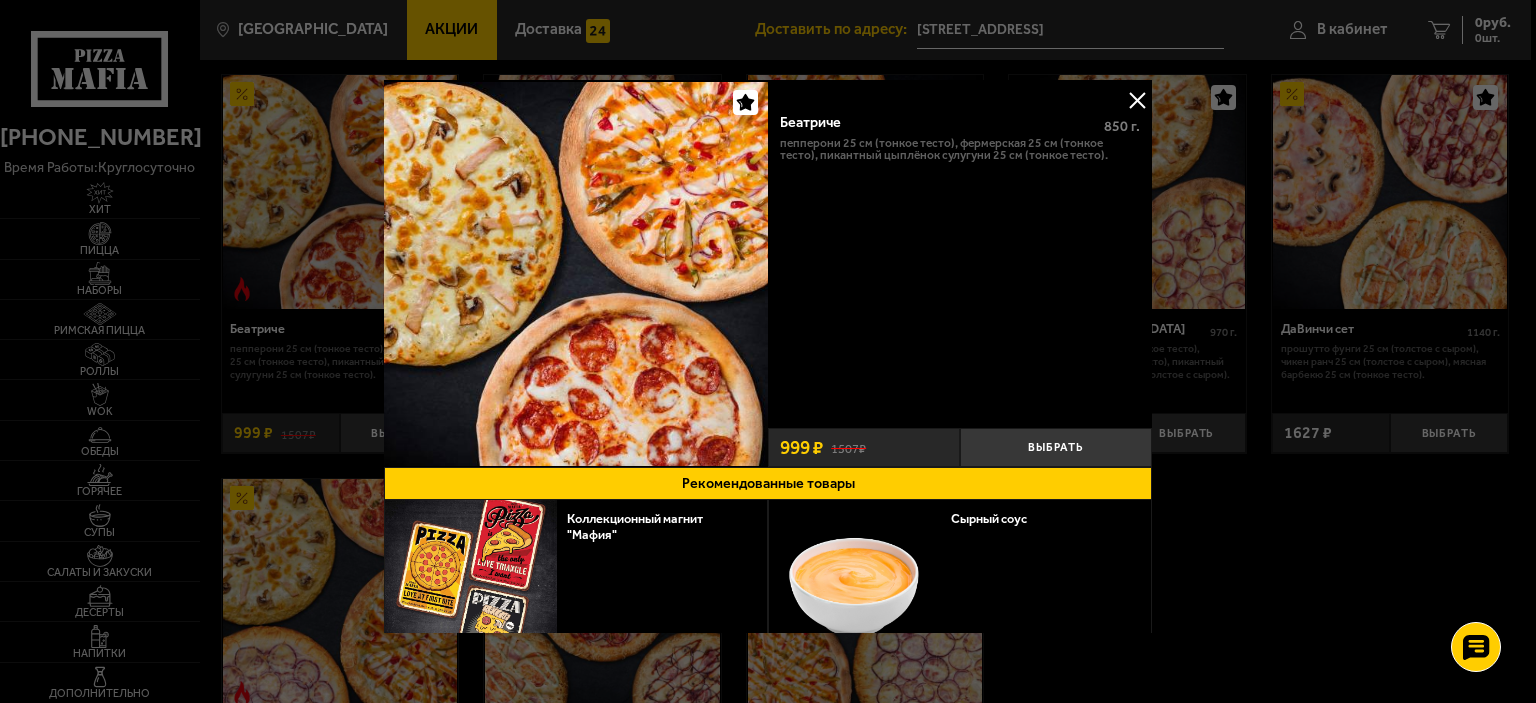 click at bounding box center [576, 273] 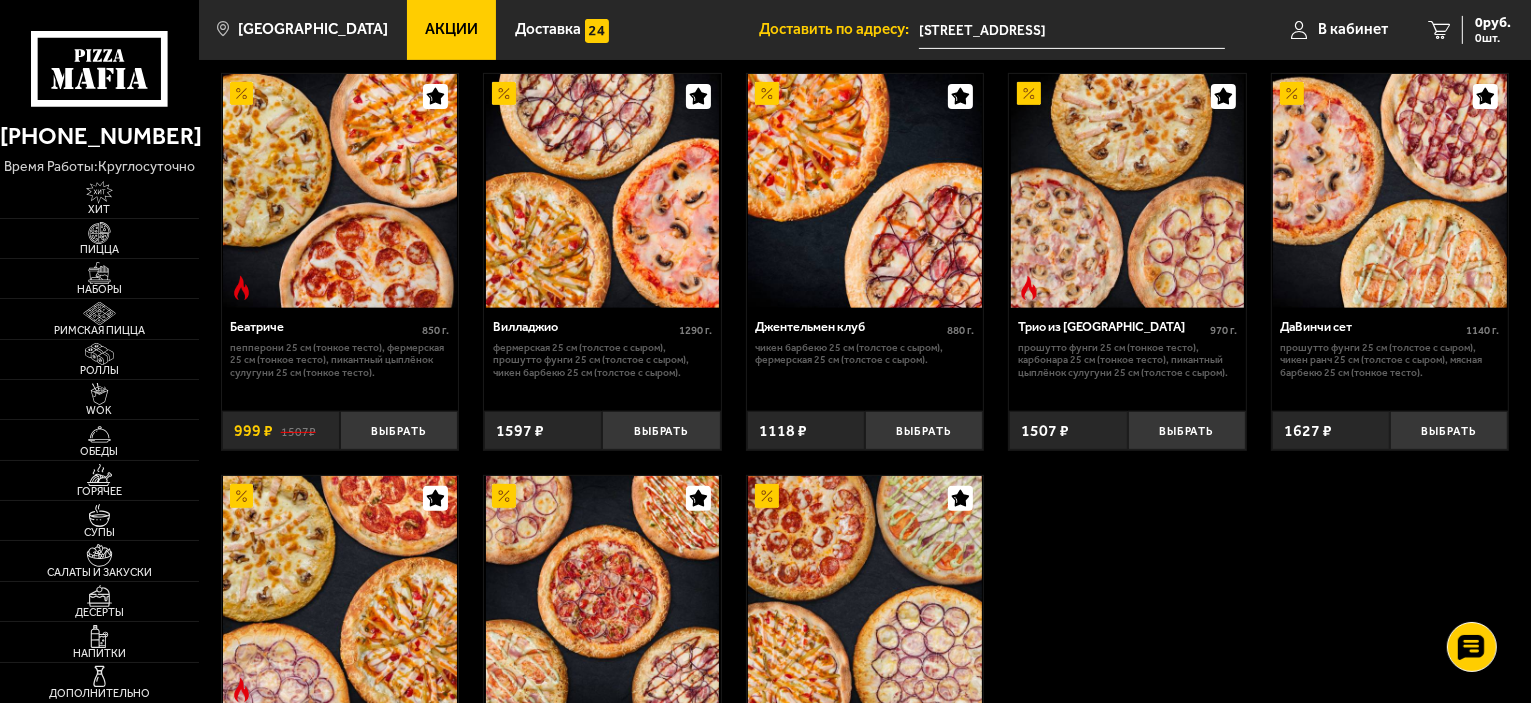 click at bounding box center [1127, 191] 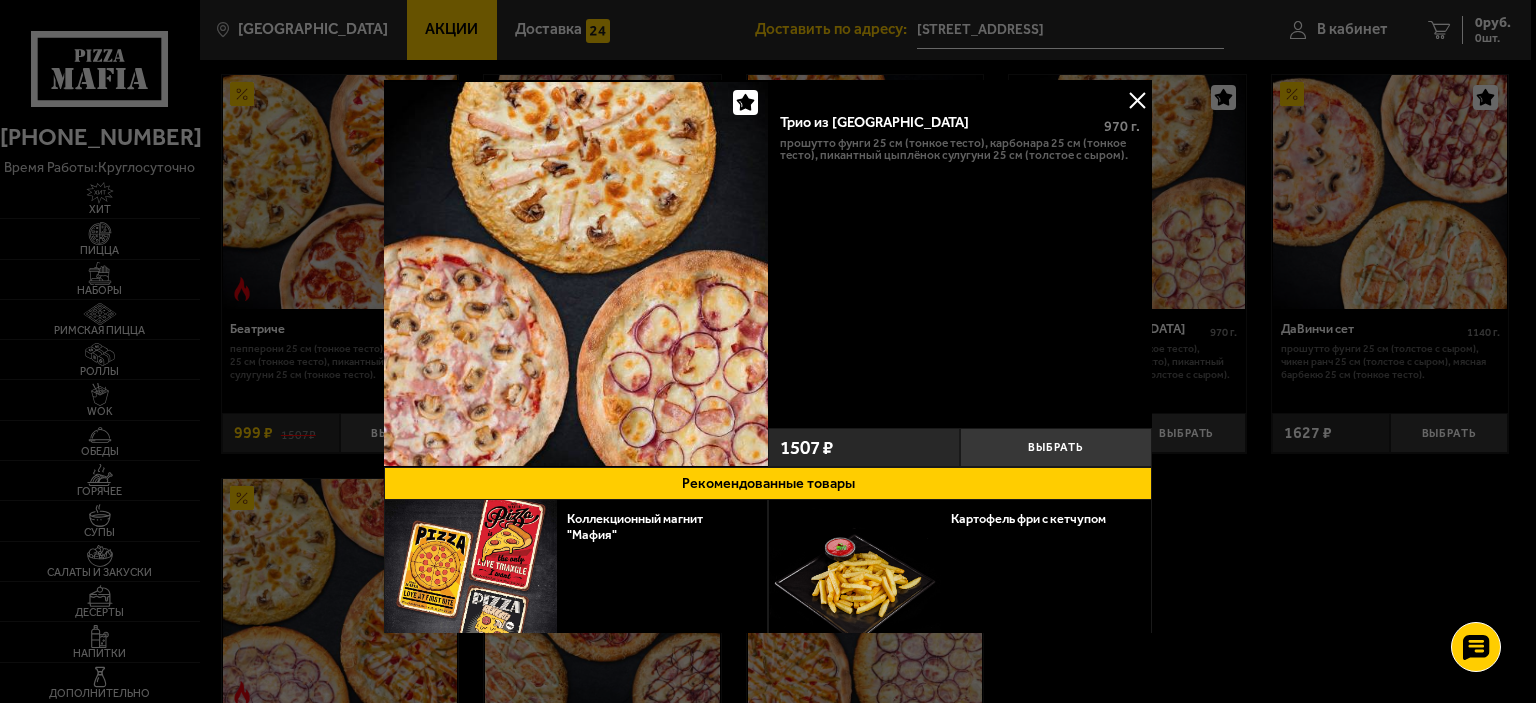 click at bounding box center (1137, 100) 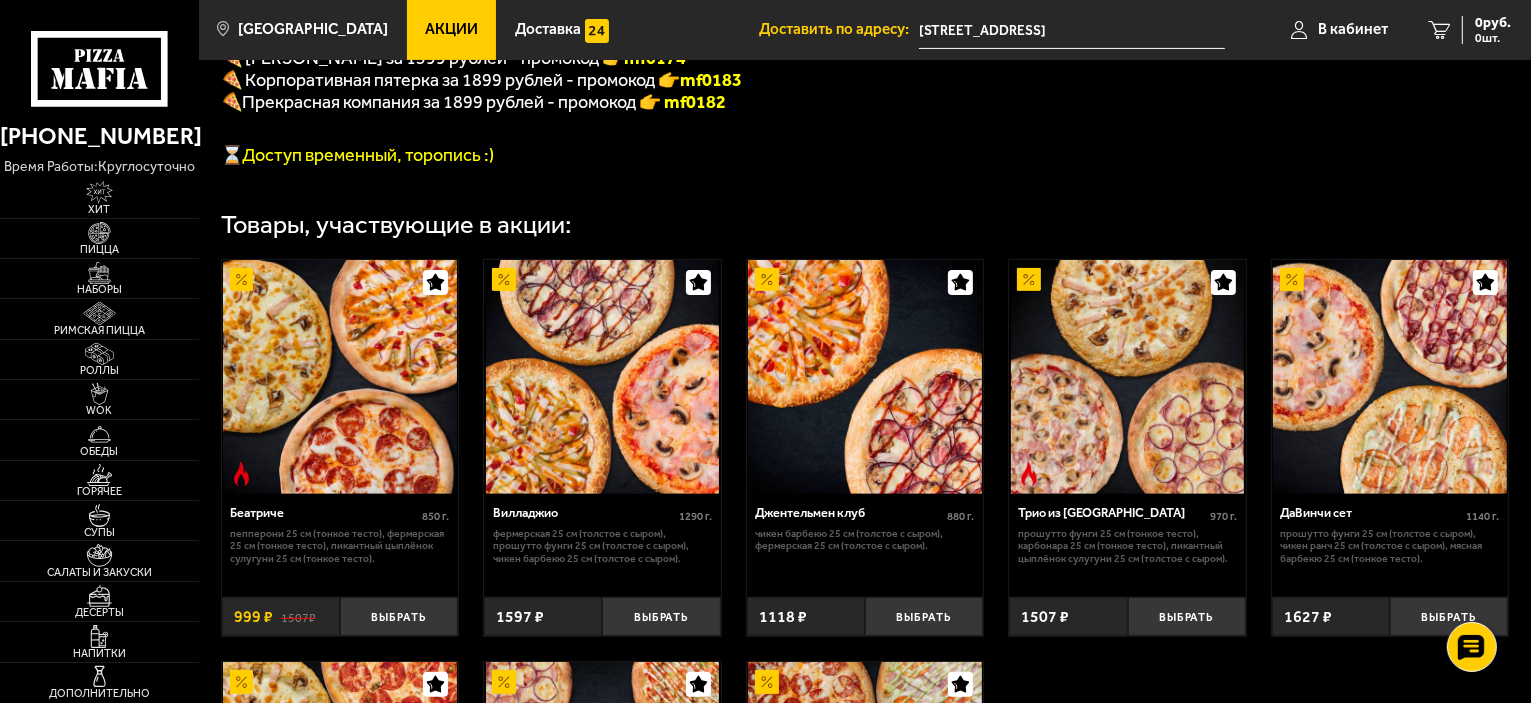 scroll, scrollTop: 601, scrollLeft: 0, axis: vertical 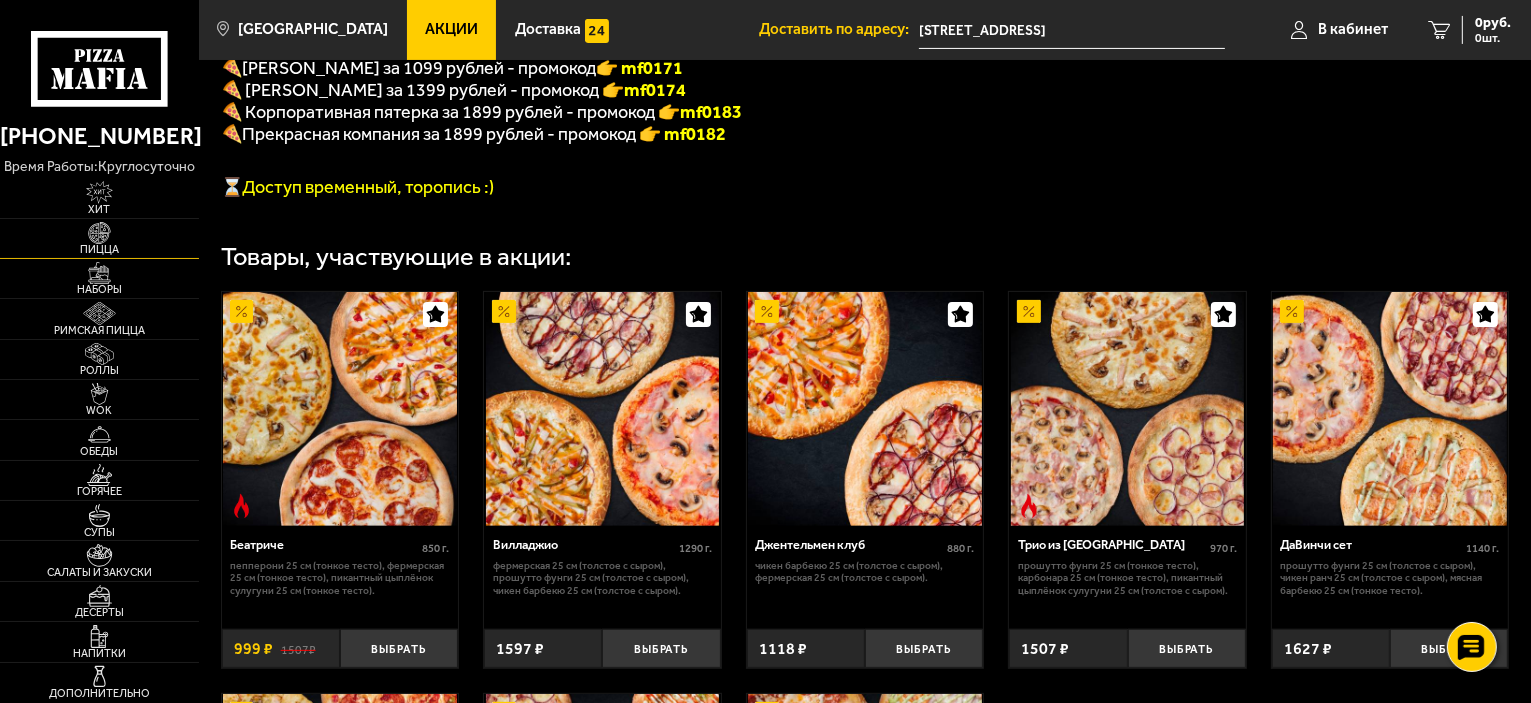 click on "Пицца" at bounding box center (99, 249) 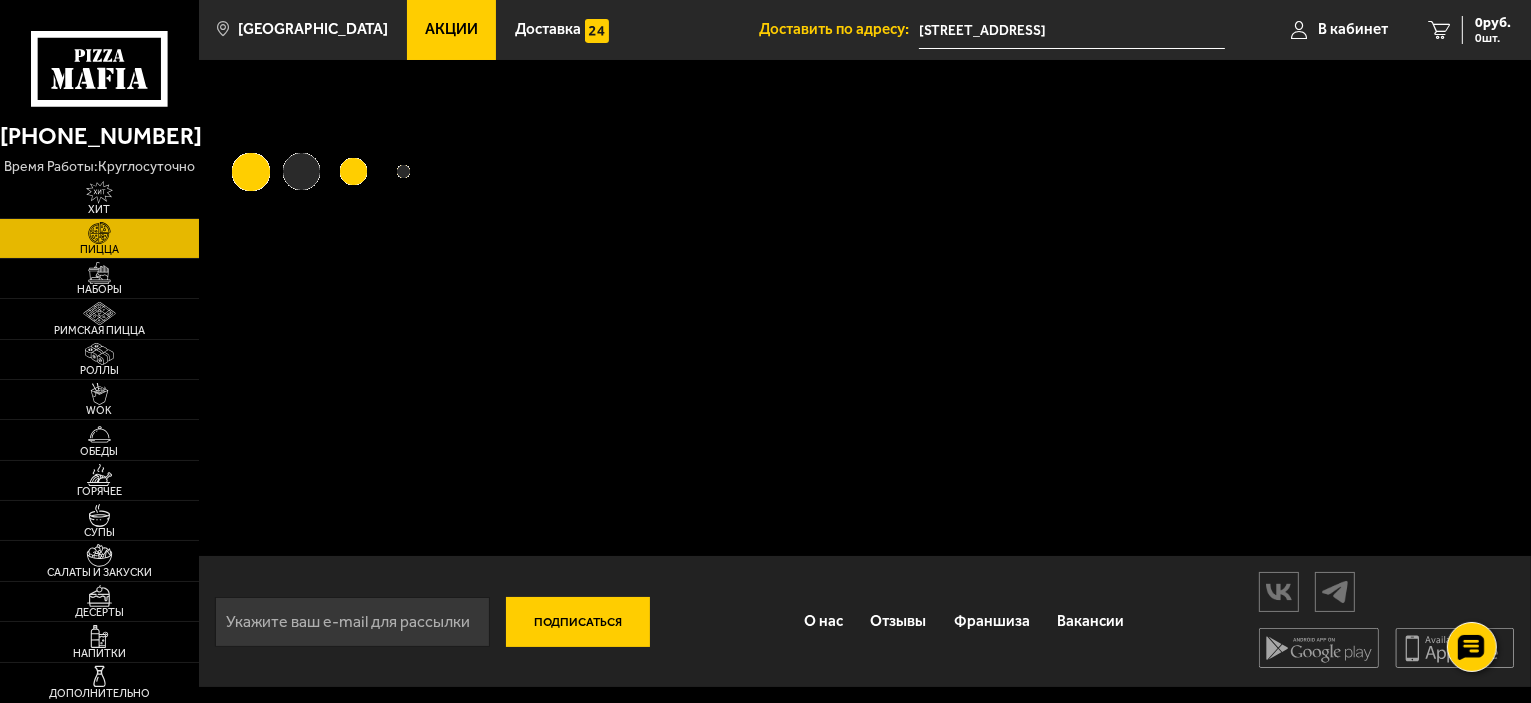 scroll, scrollTop: 0, scrollLeft: 0, axis: both 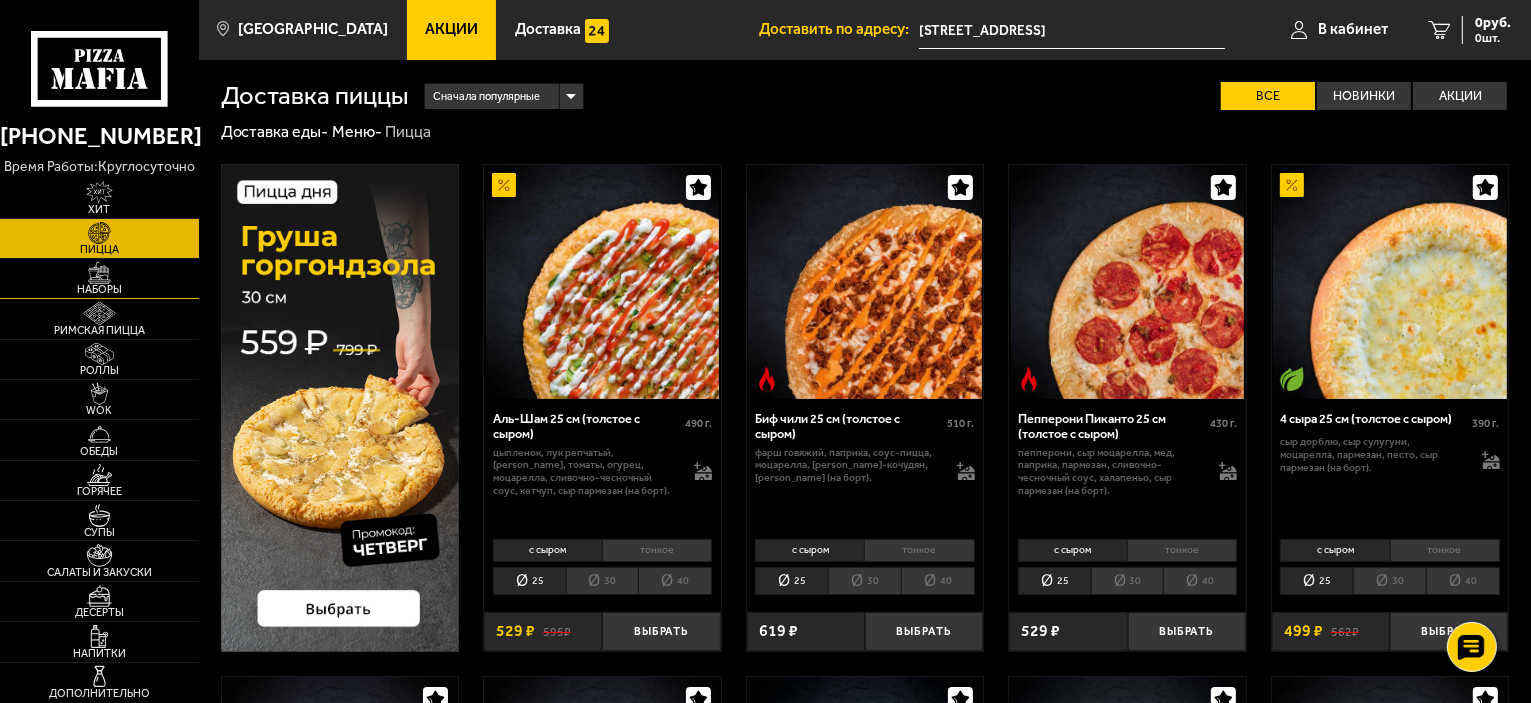 click on "Наборы" at bounding box center [99, 289] 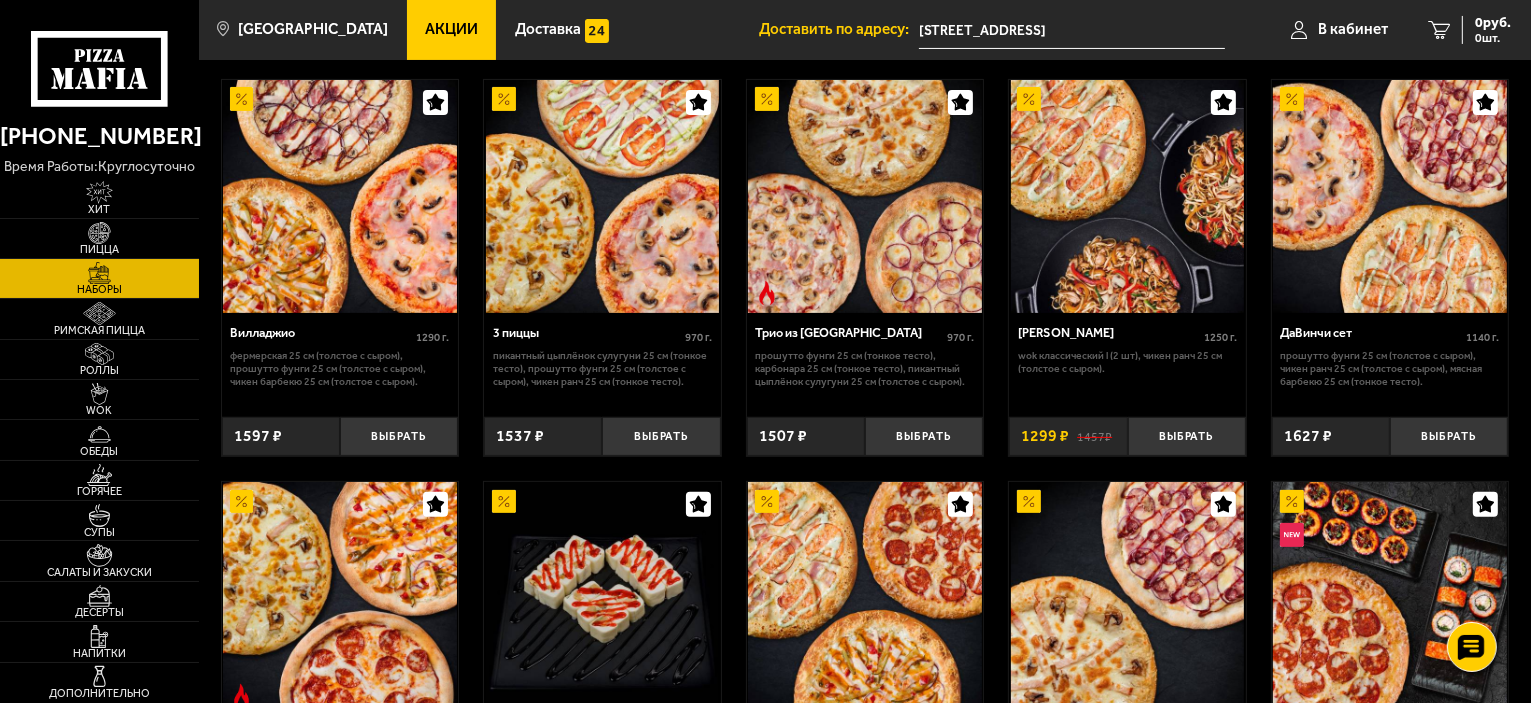 scroll, scrollTop: 500, scrollLeft: 0, axis: vertical 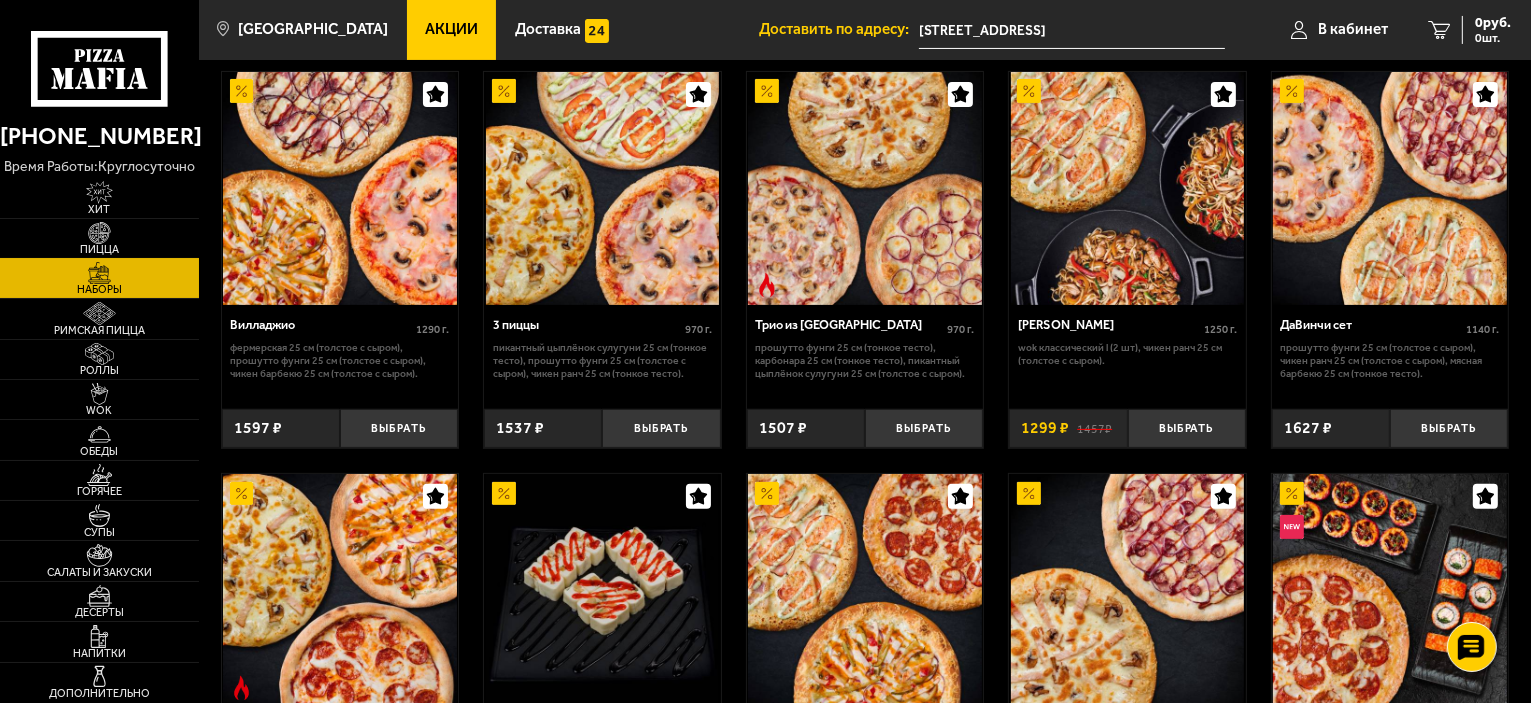 click on "Пицца" at bounding box center (99, 238) 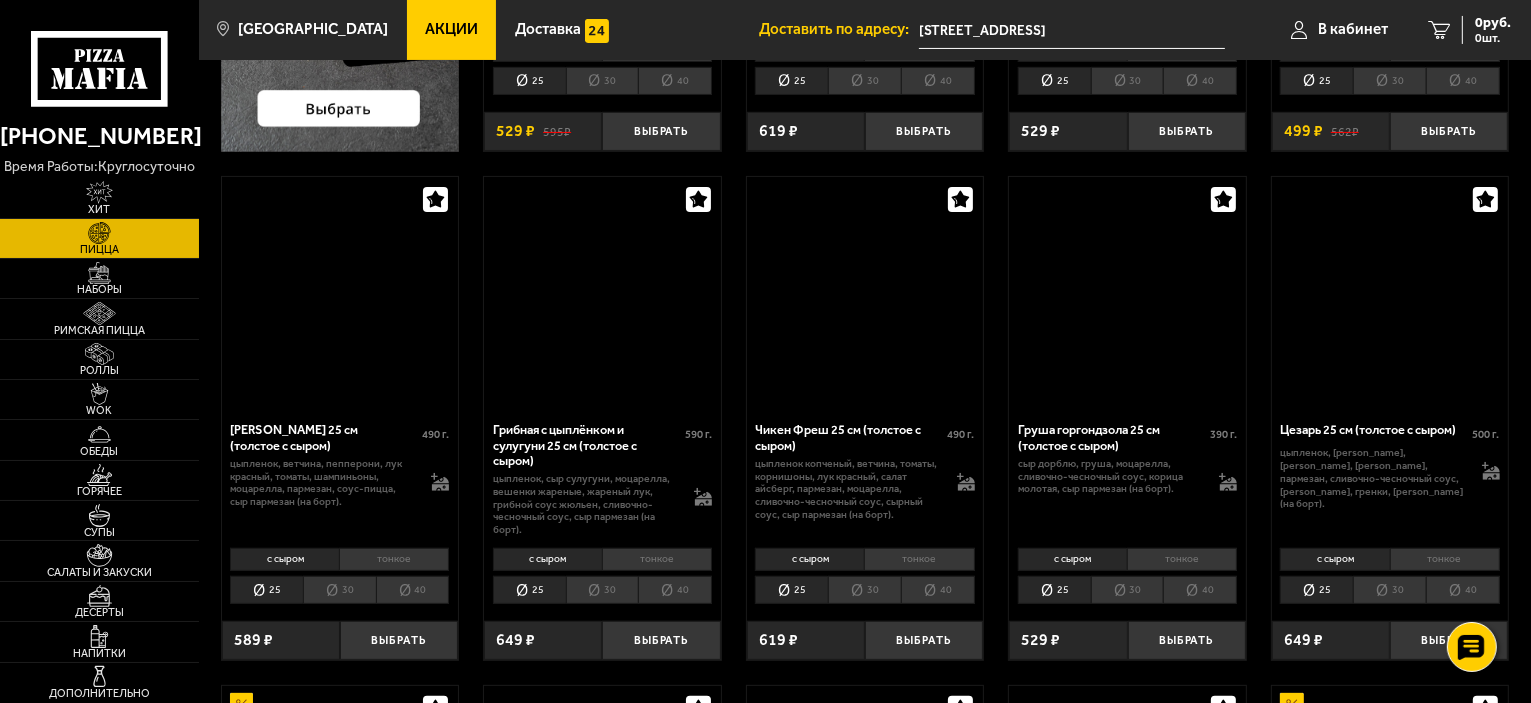 scroll, scrollTop: 0, scrollLeft: 0, axis: both 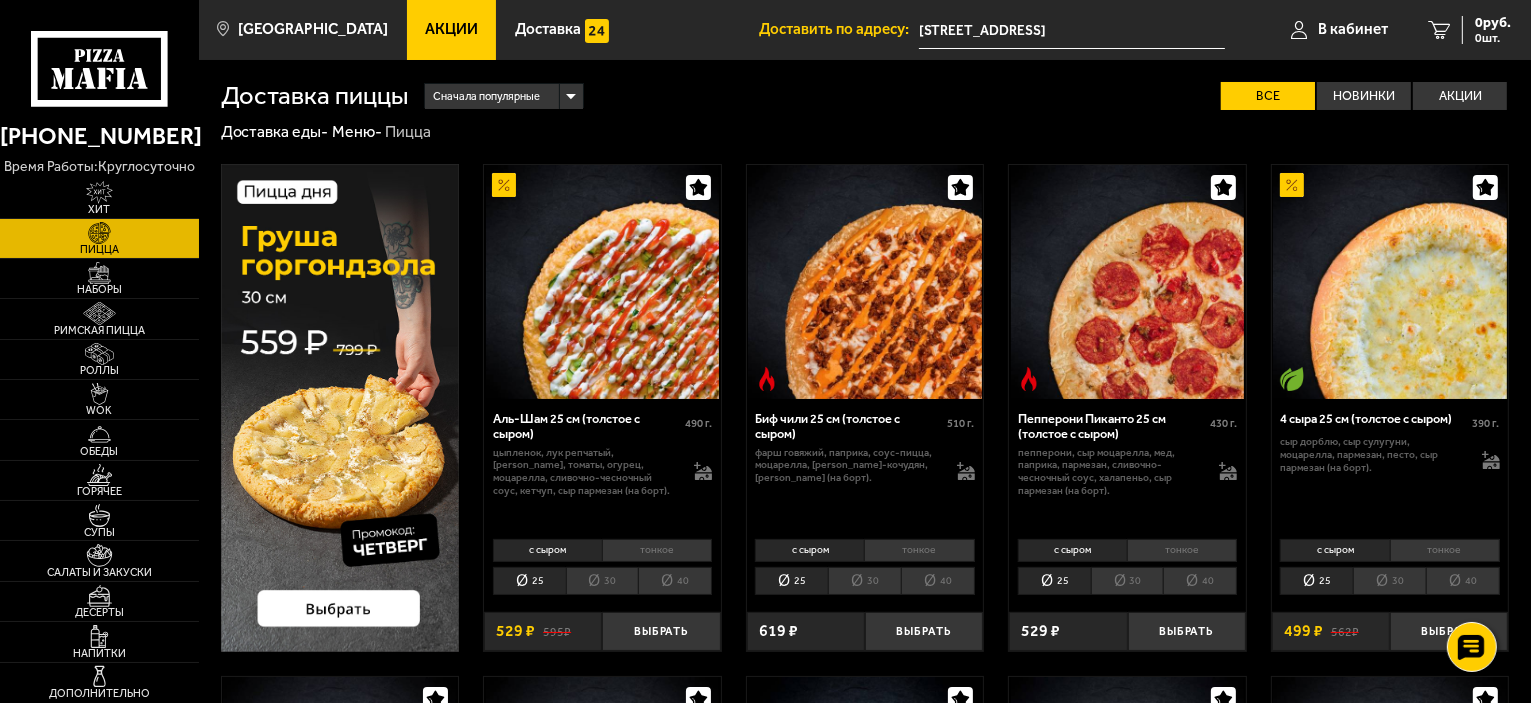 click on "Акции" at bounding box center (452, 30) 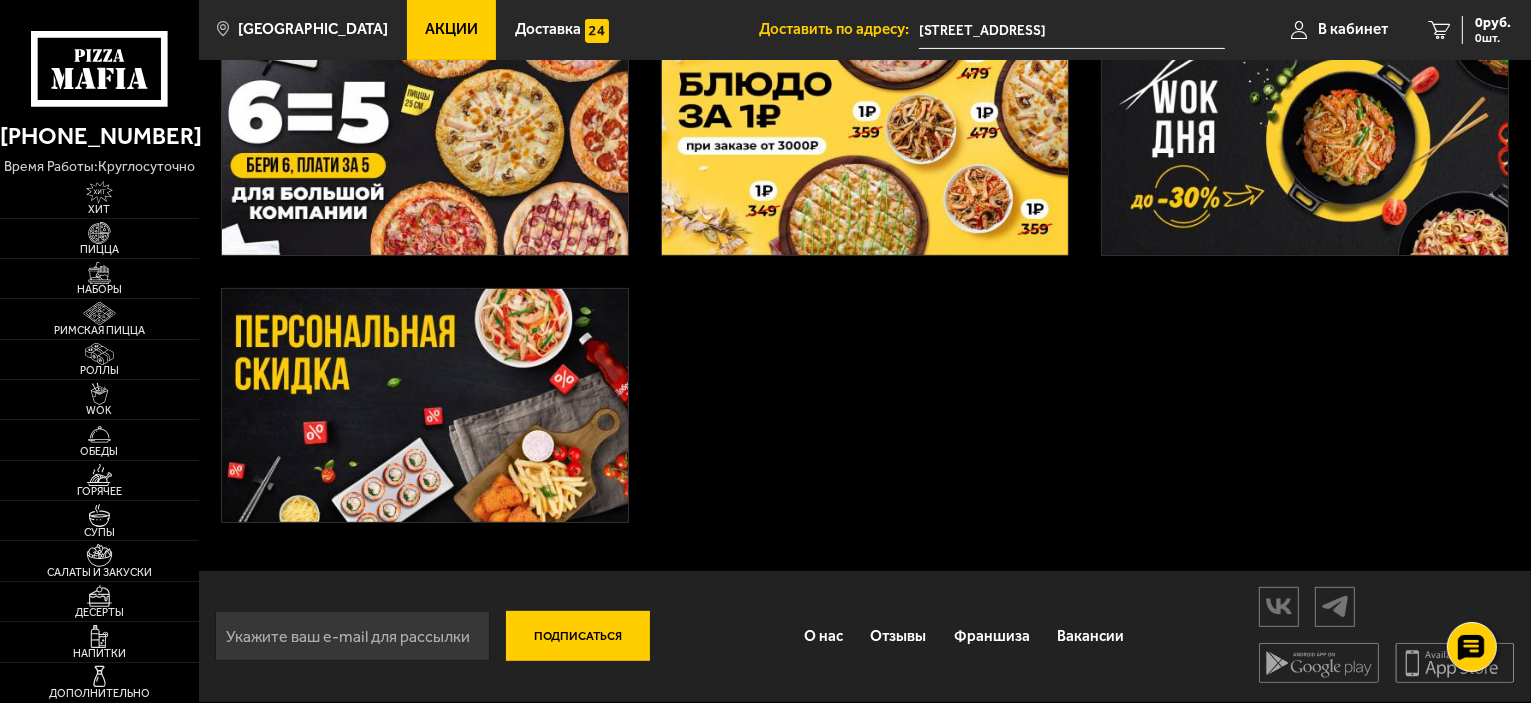 scroll, scrollTop: 0, scrollLeft: 0, axis: both 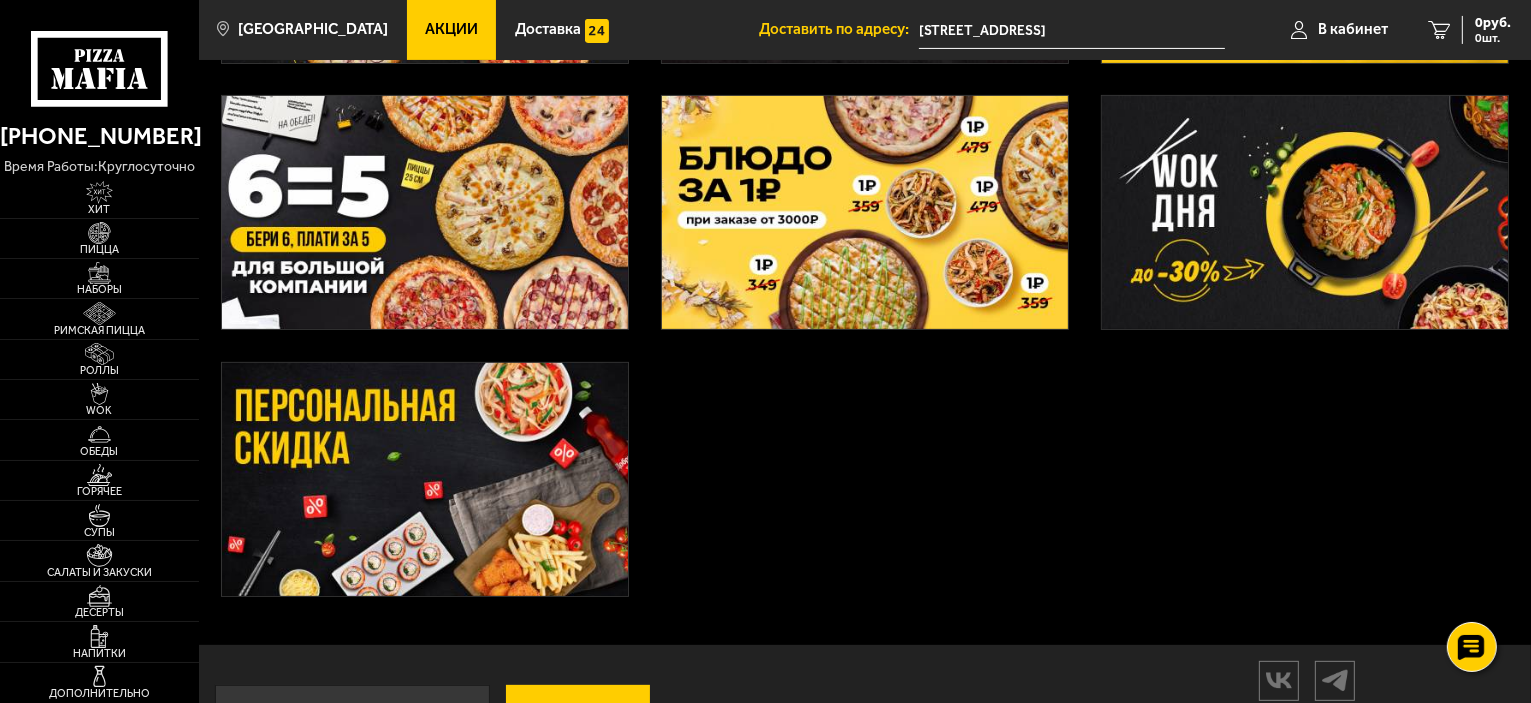 click at bounding box center (425, 479) 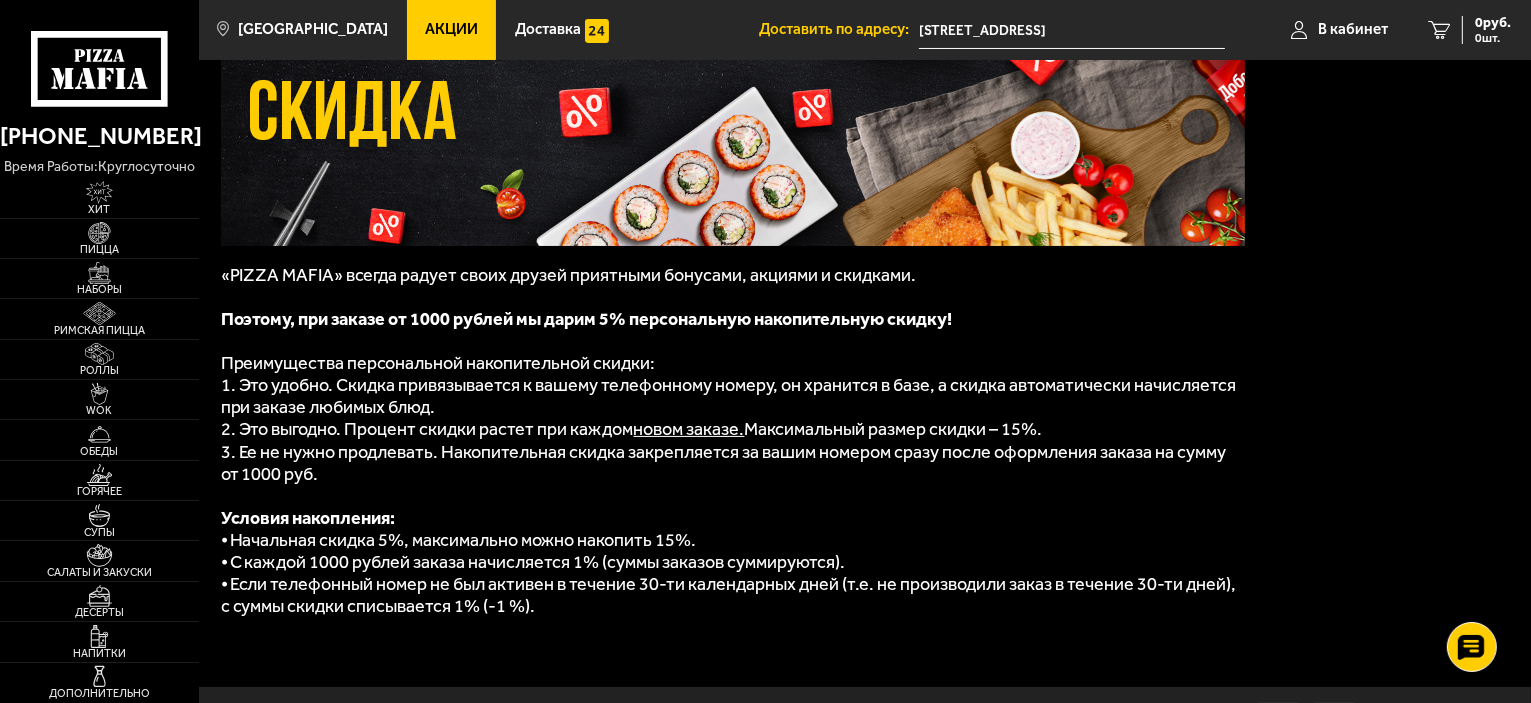 scroll, scrollTop: 300, scrollLeft: 0, axis: vertical 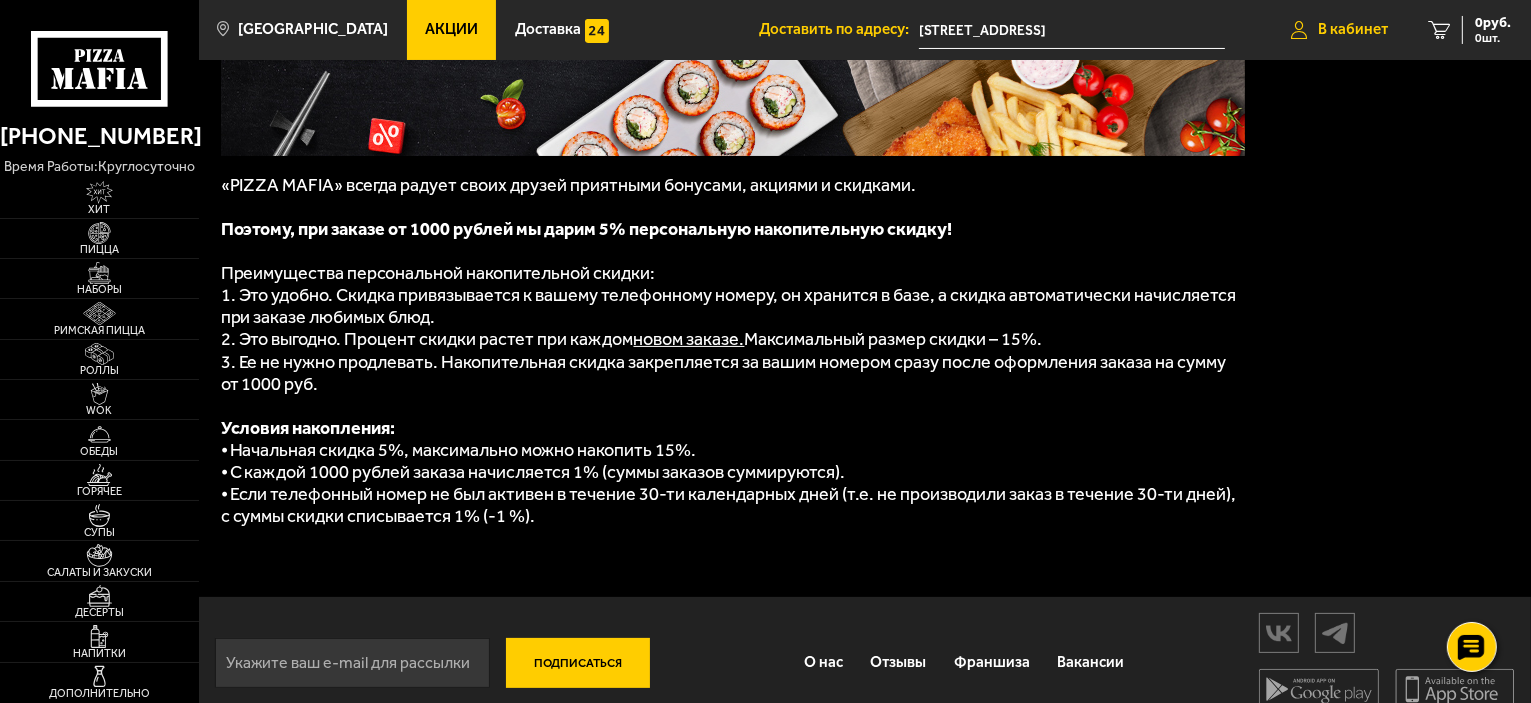 click on "В кабинет" at bounding box center (1353, 29) 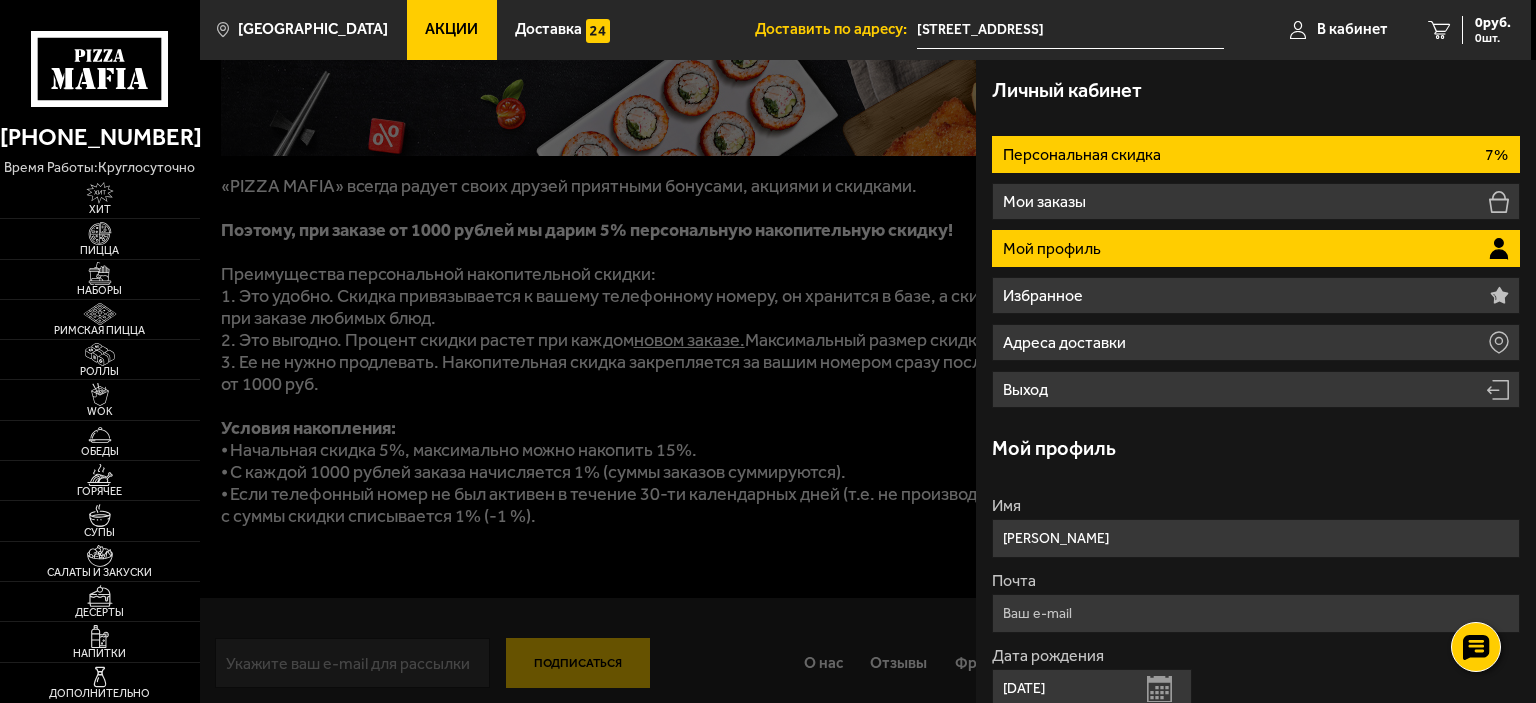 click on "Персональная скидка 7%" at bounding box center (1256, 154) 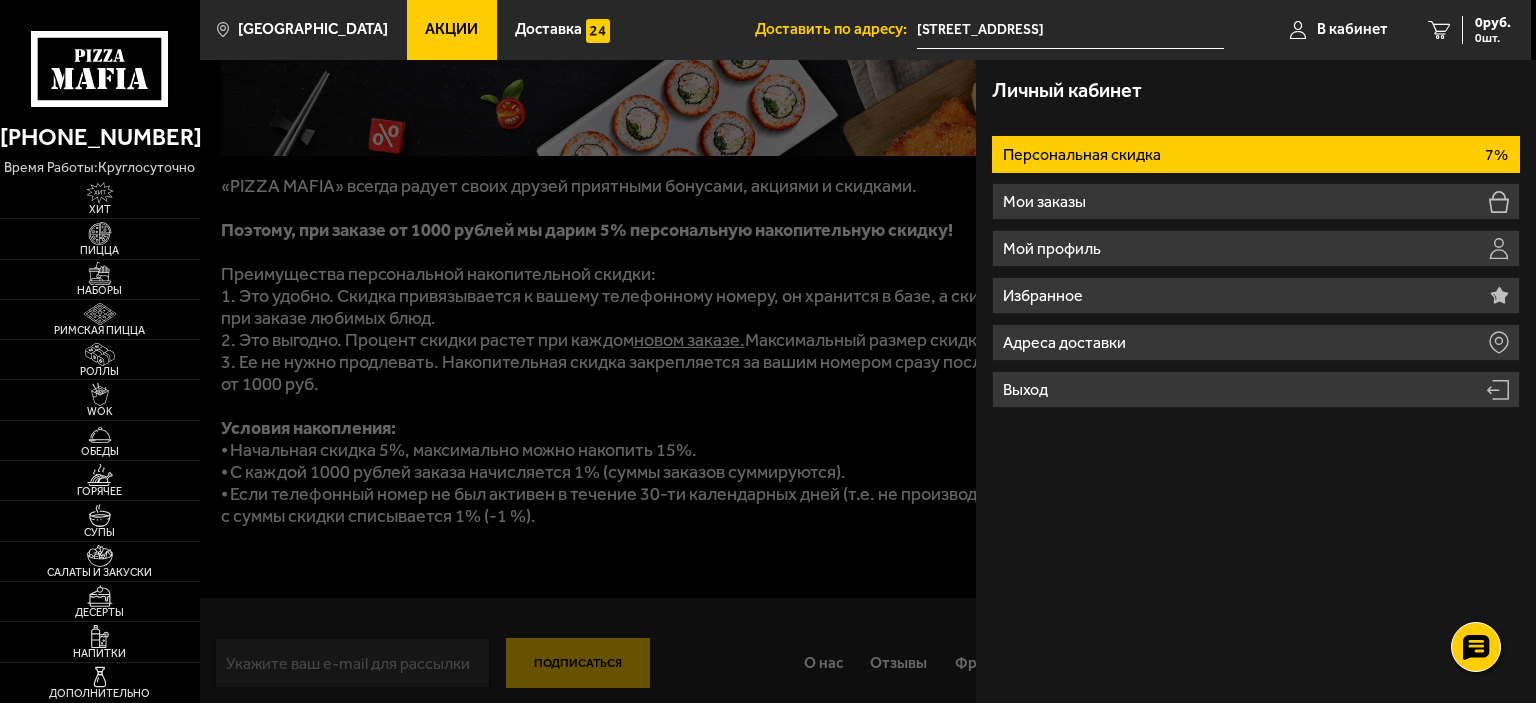 click on "Персональная скидка 7%" at bounding box center (1256, 154) 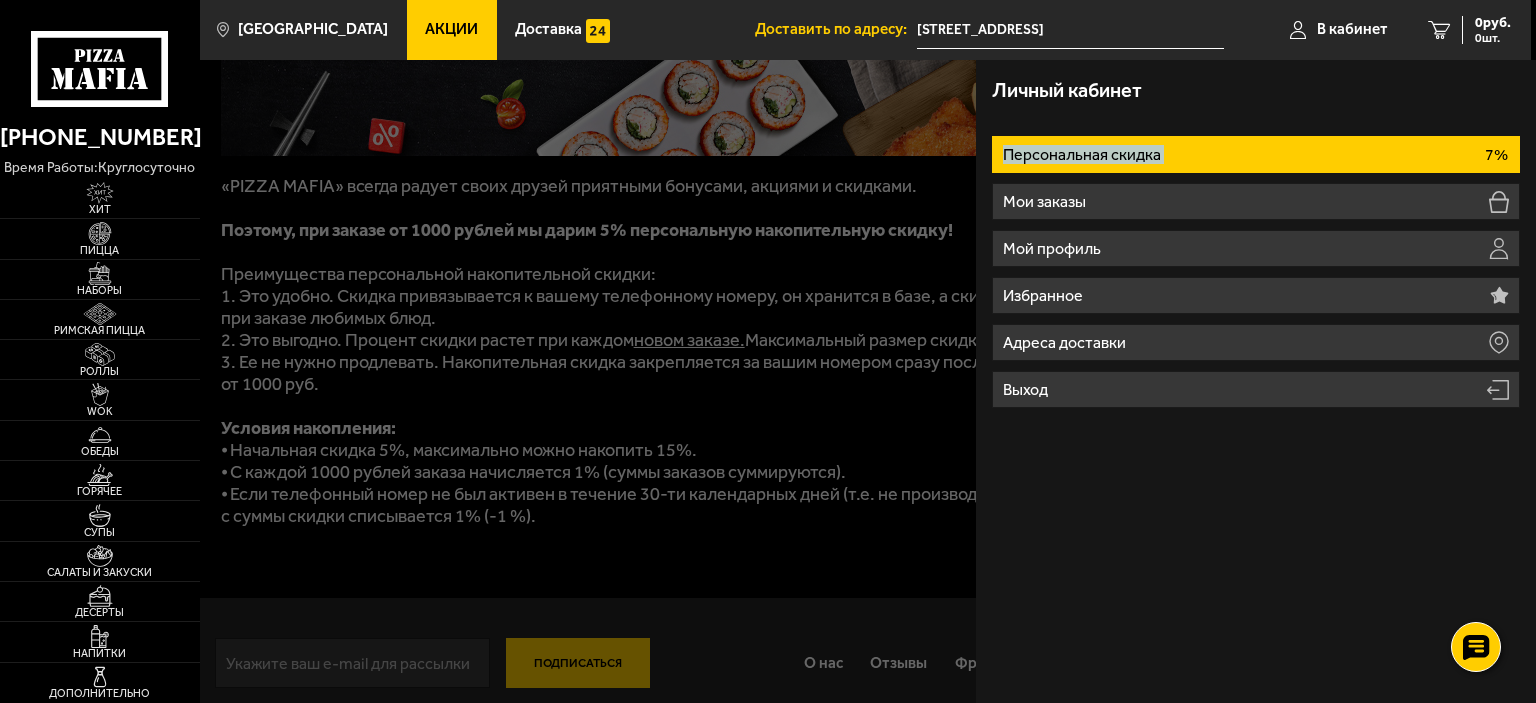 click on "Персональная скидка 7%" at bounding box center [1256, 154] 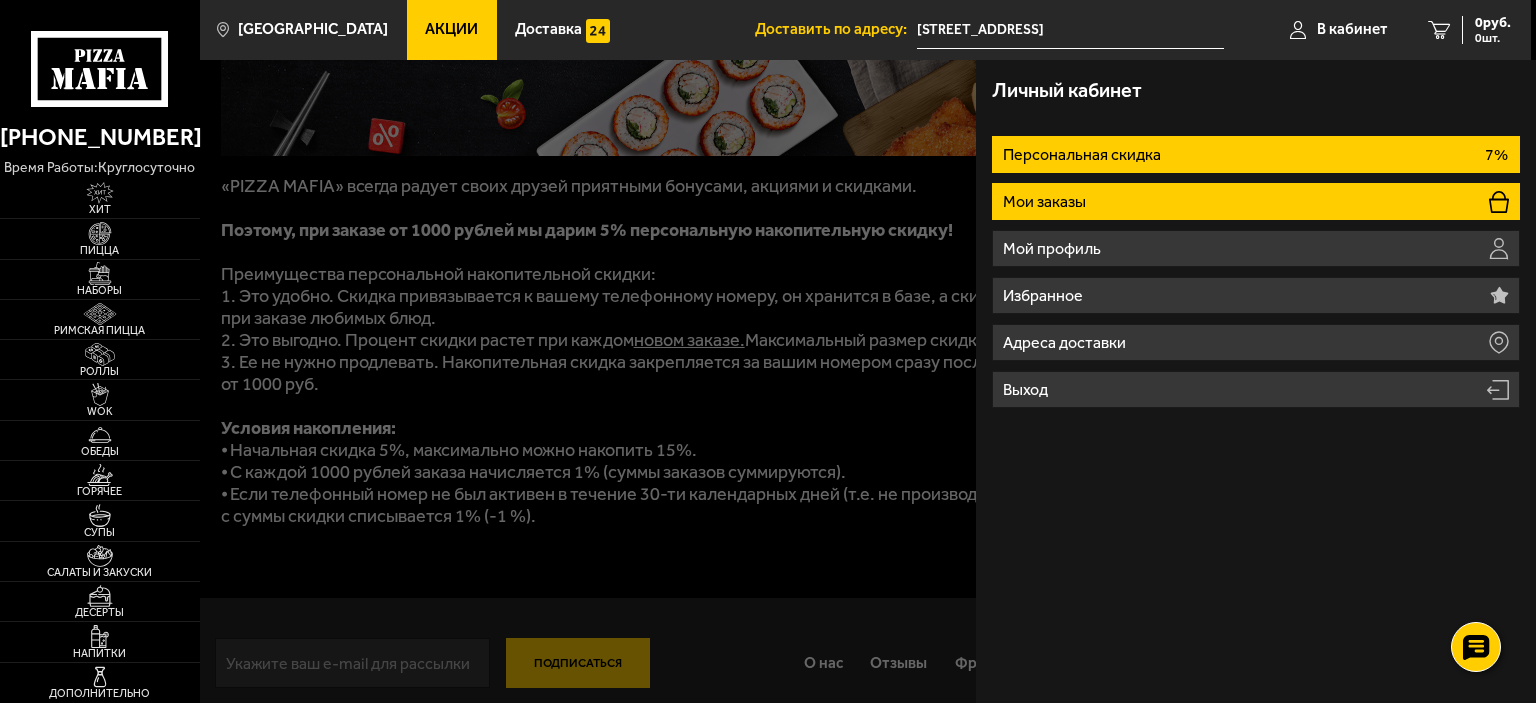click on "Мои заказы" at bounding box center (1256, 201) 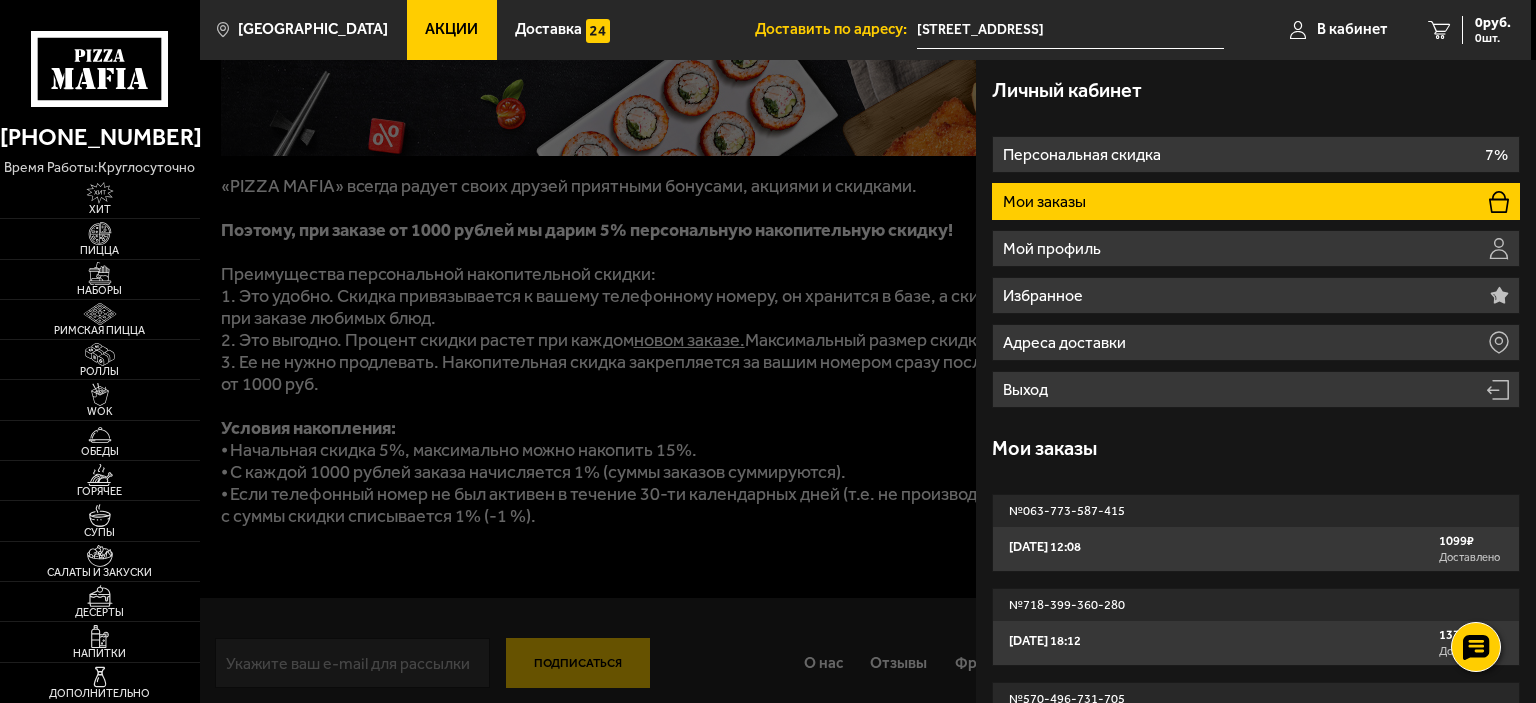 click at bounding box center (968, 411) 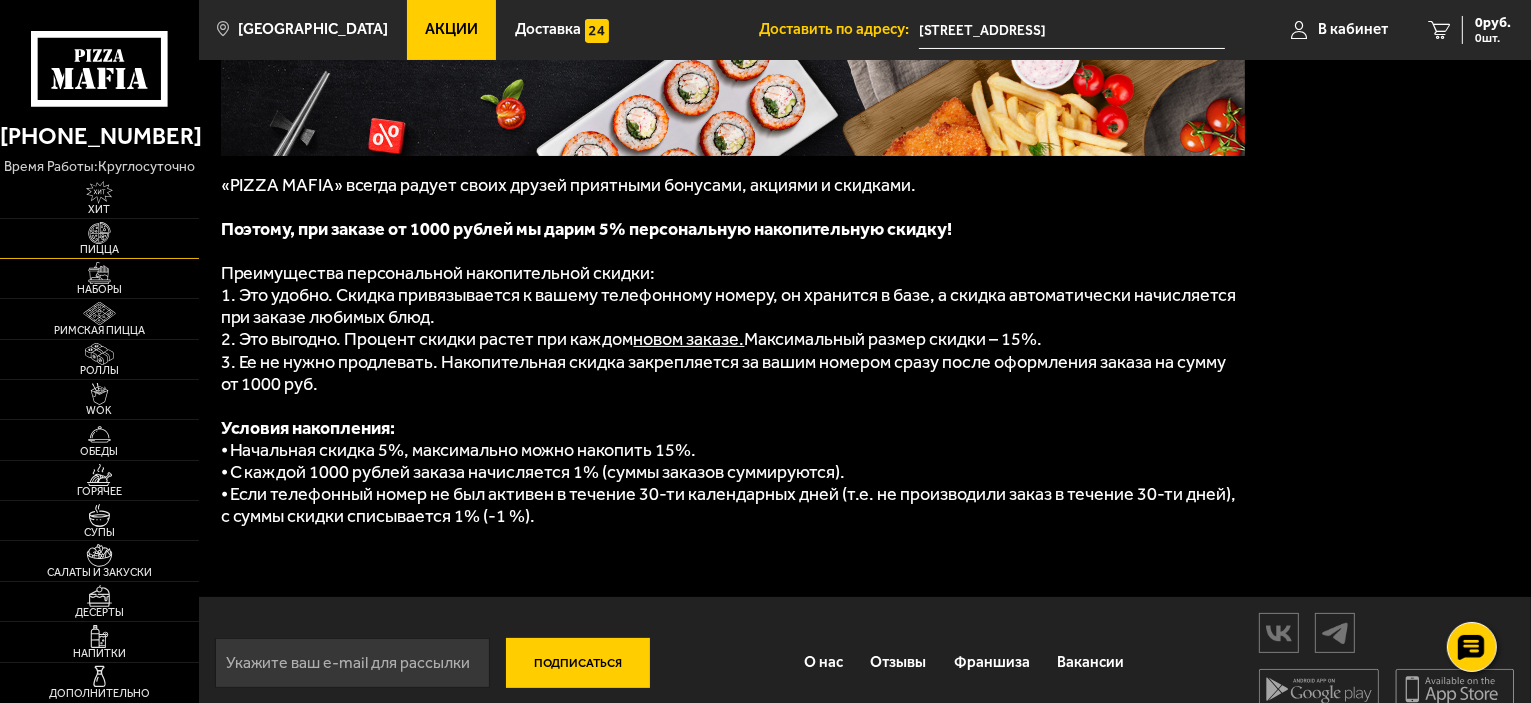 click at bounding box center [99, 233] 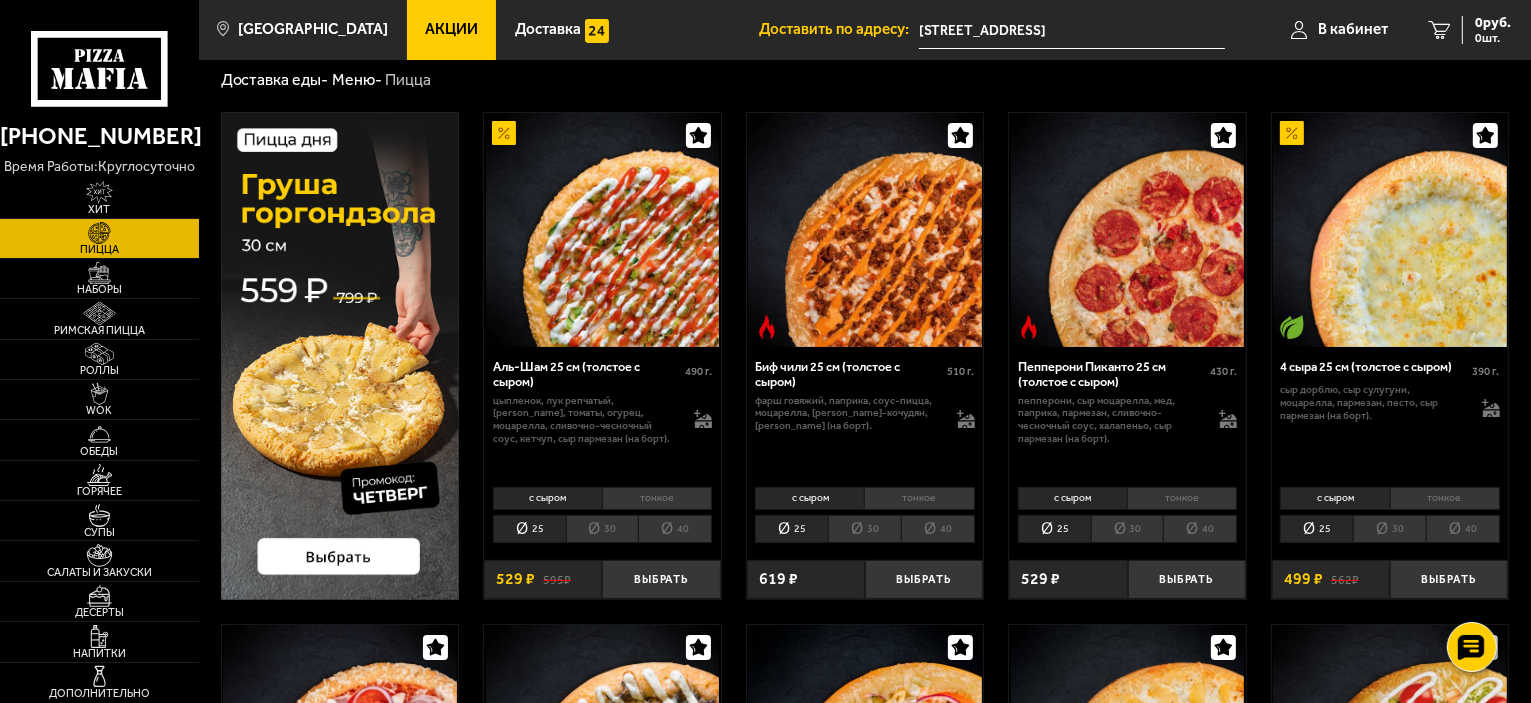 scroll, scrollTop: 100, scrollLeft: 0, axis: vertical 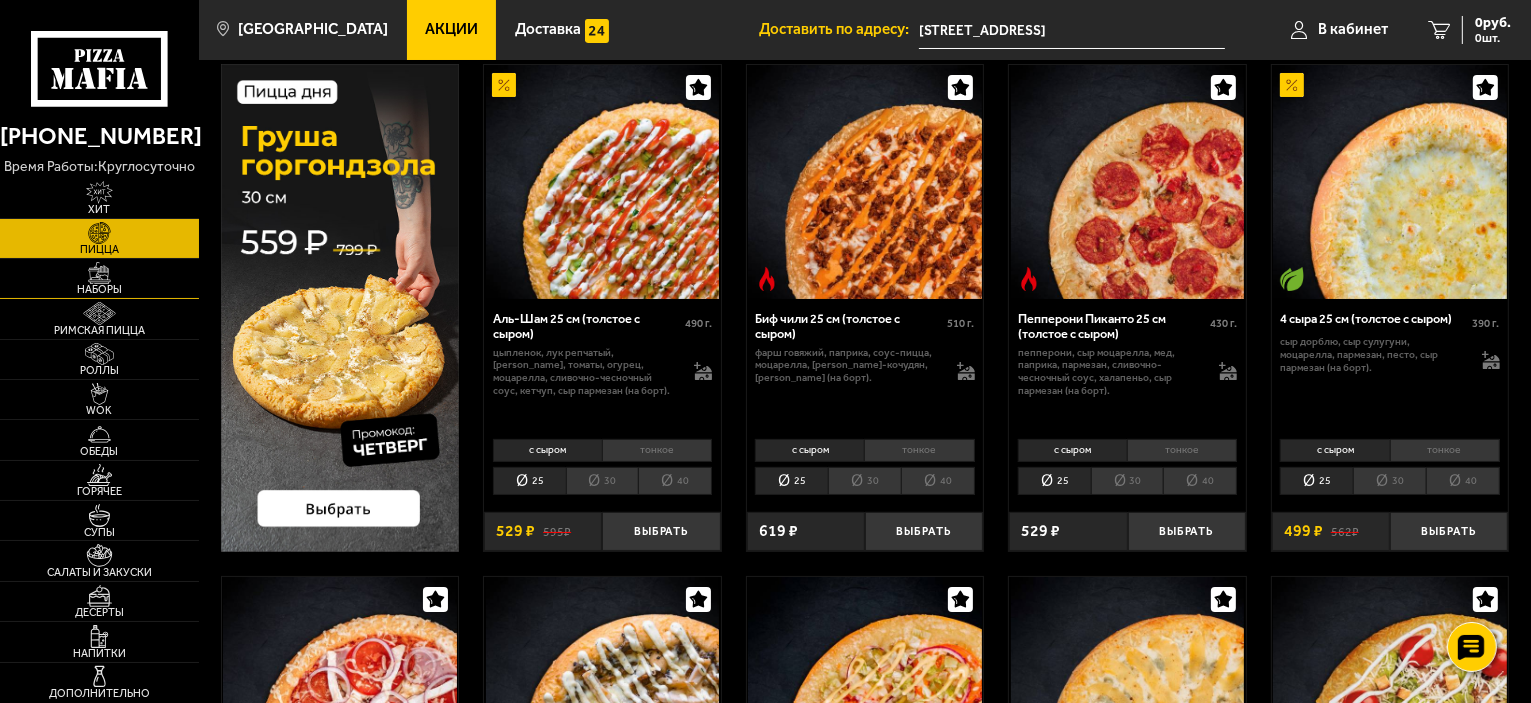 click on "Наборы" at bounding box center (99, 278) 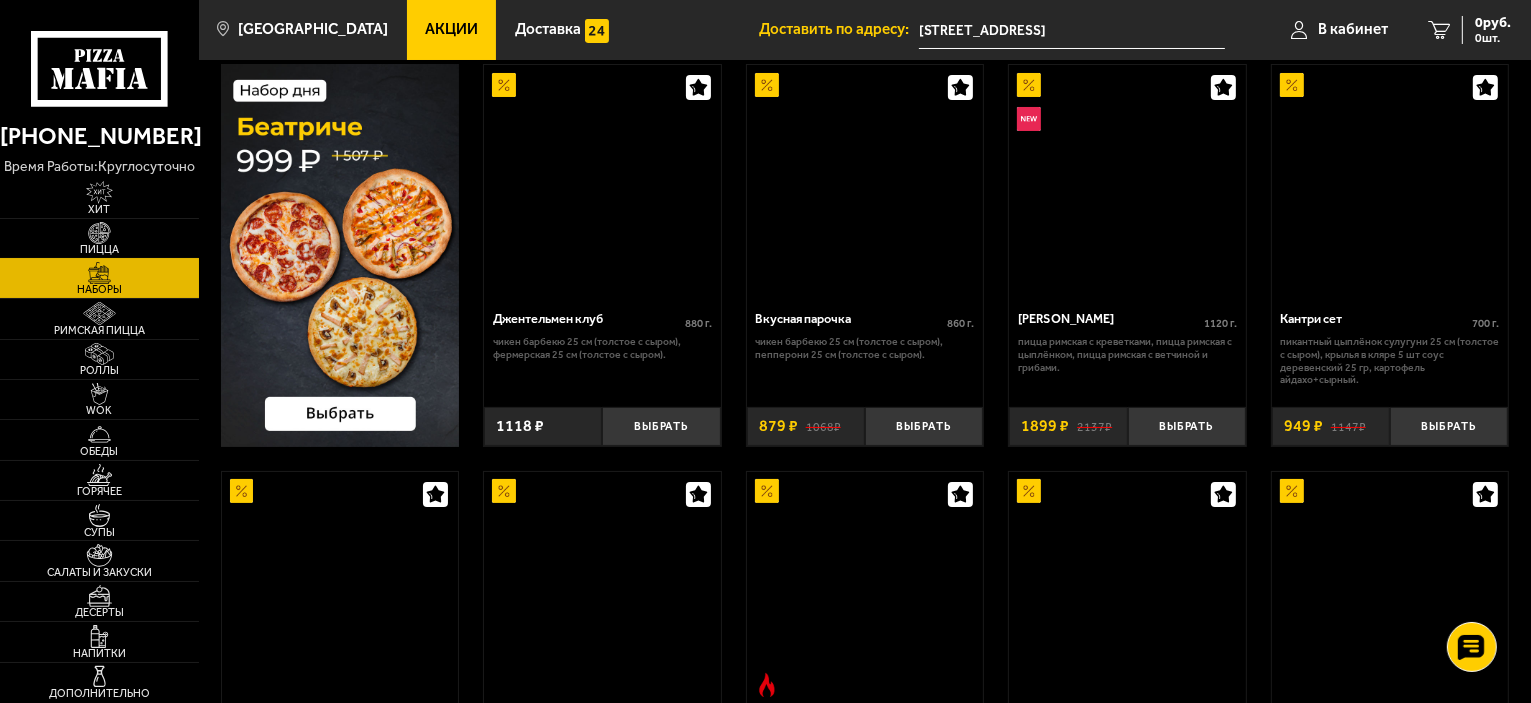 scroll, scrollTop: 0, scrollLeft: 0, axis: both 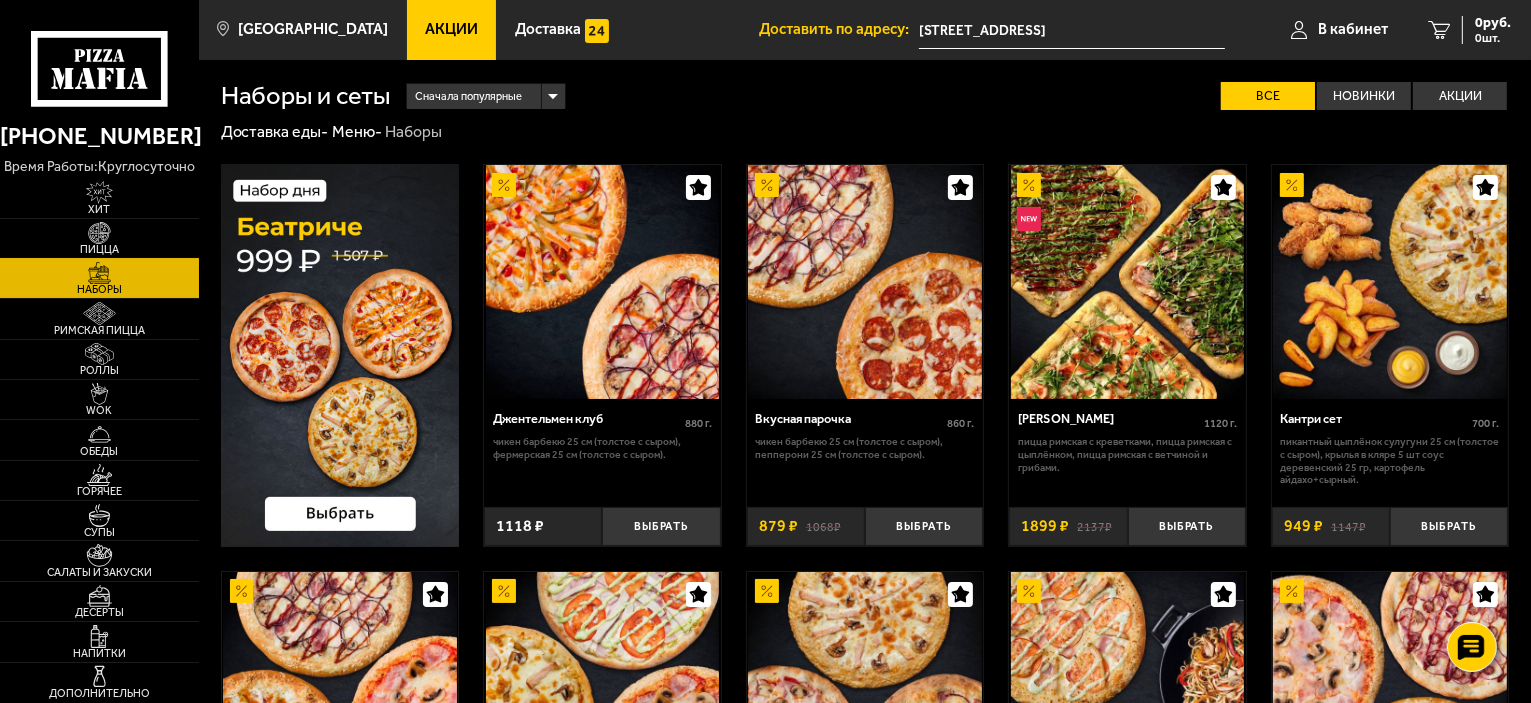 click at bounding box center (99, 233) 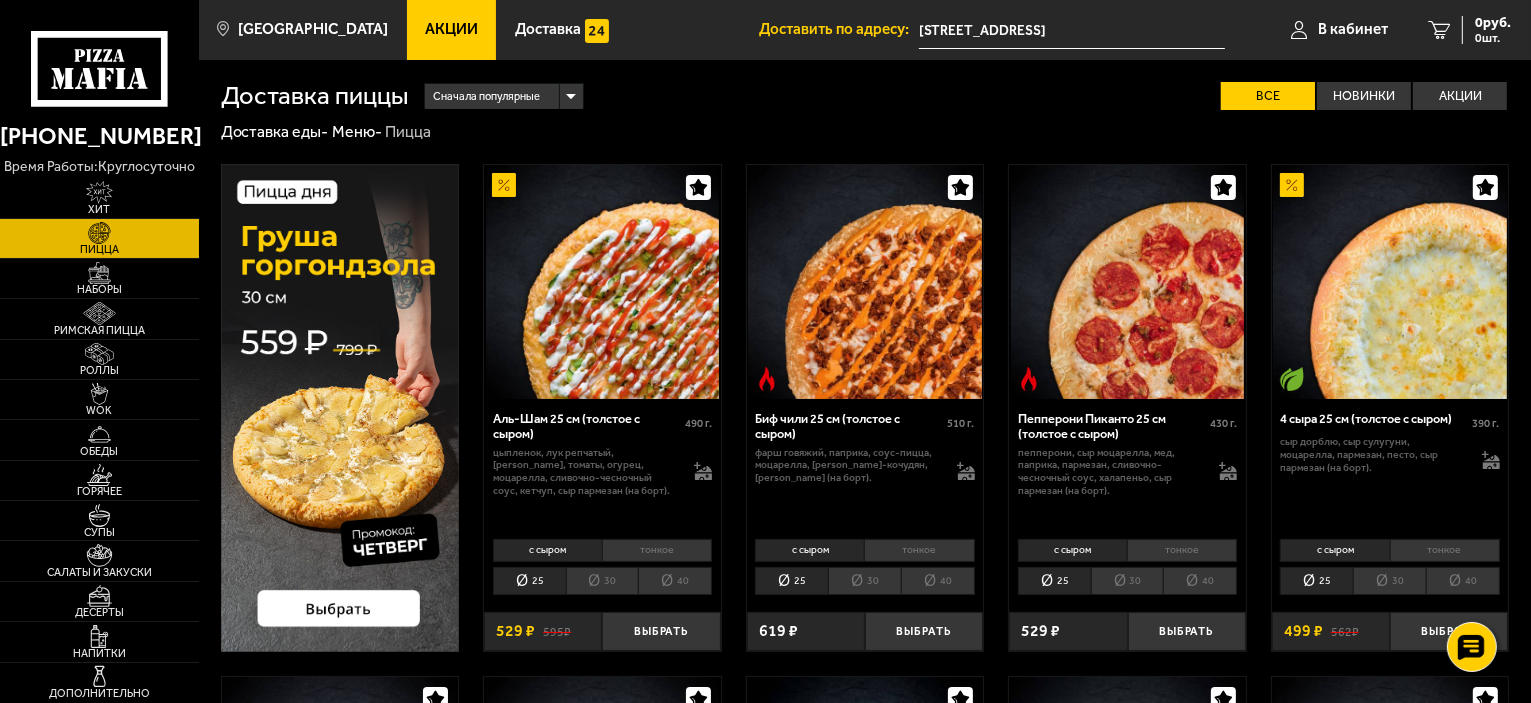 click at bounding box center [340, 407] 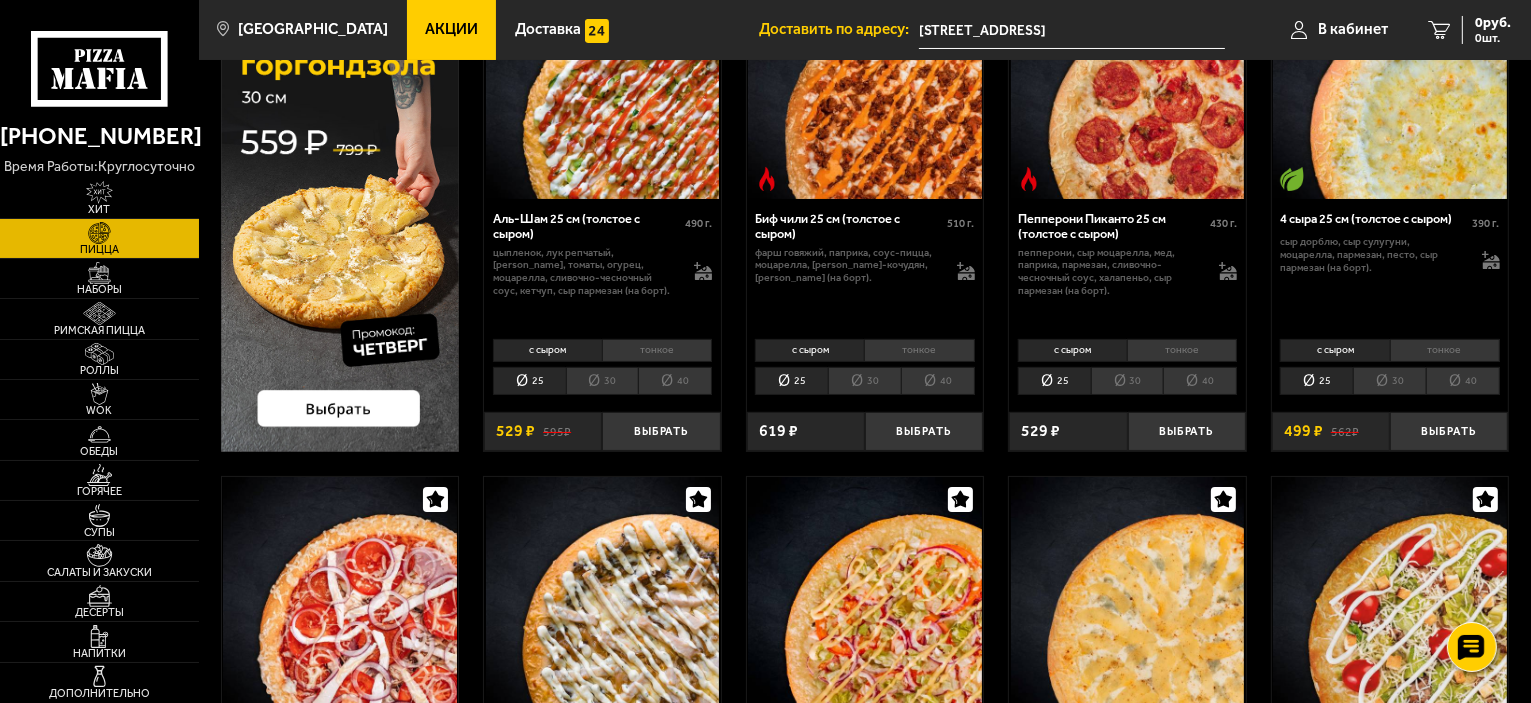 scroll, scrollTop: 500, scrollLeft: 0, axis: vertical 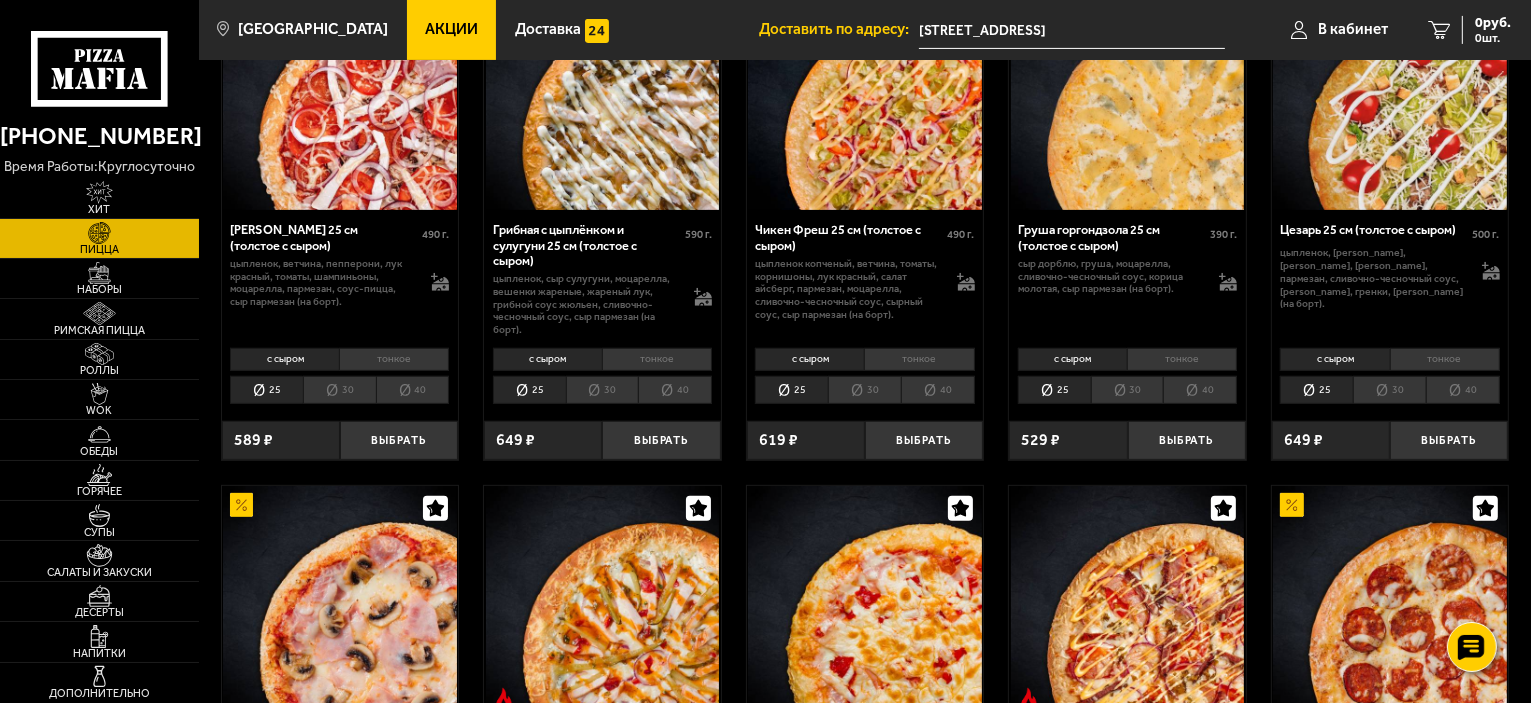 click on "30" at bounding box center (1127, 390) 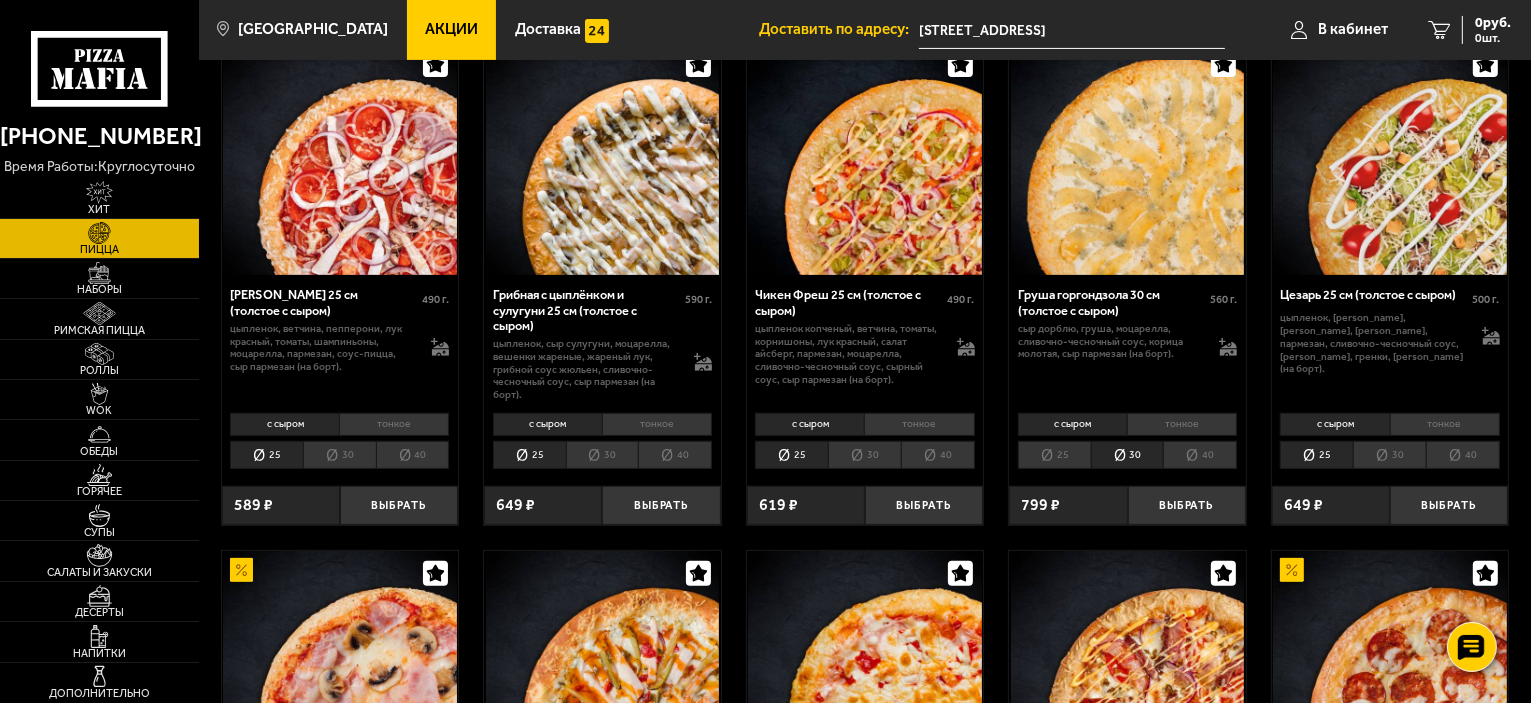 scroll, scrollTop: 600, scrollLeft: 0, axis: vertical 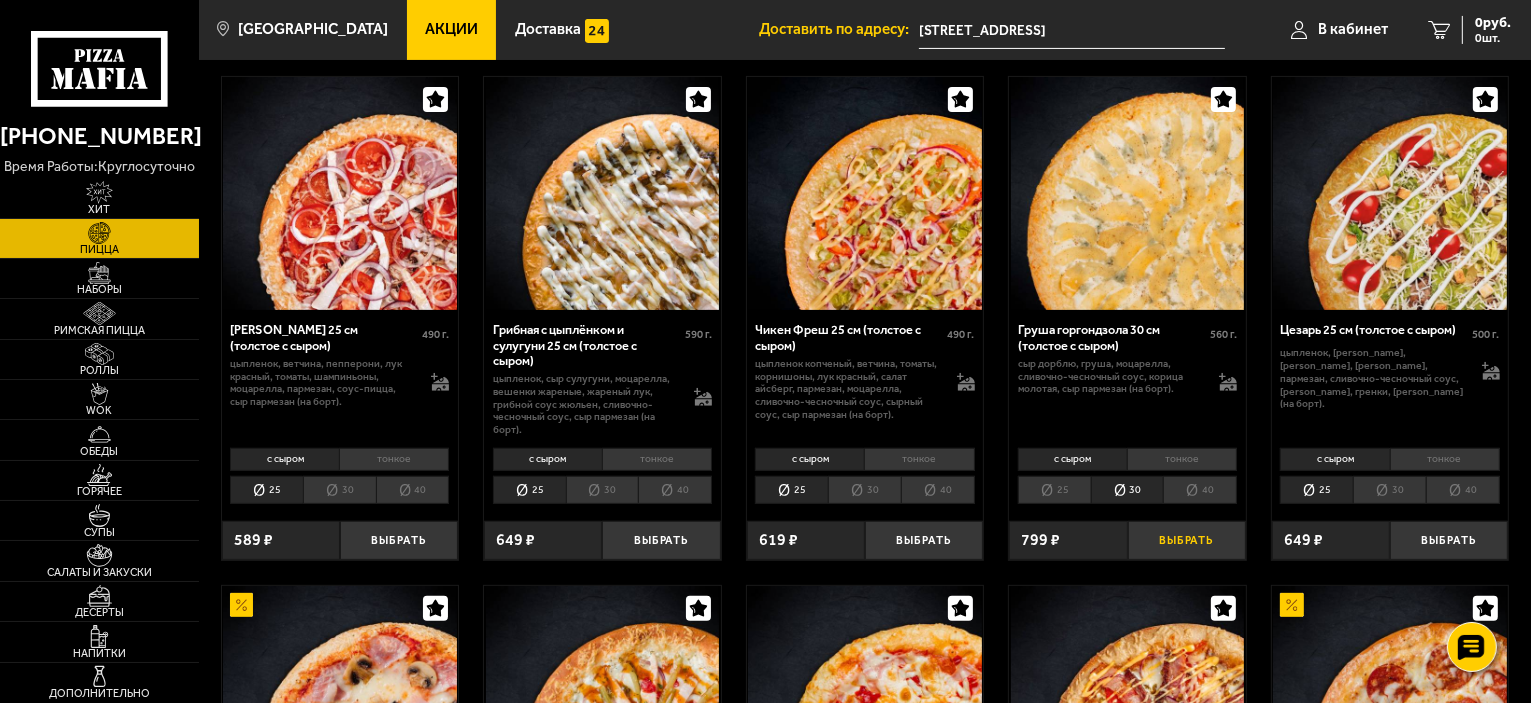 click on "Выбрать" at bounding box center (1187, 540) 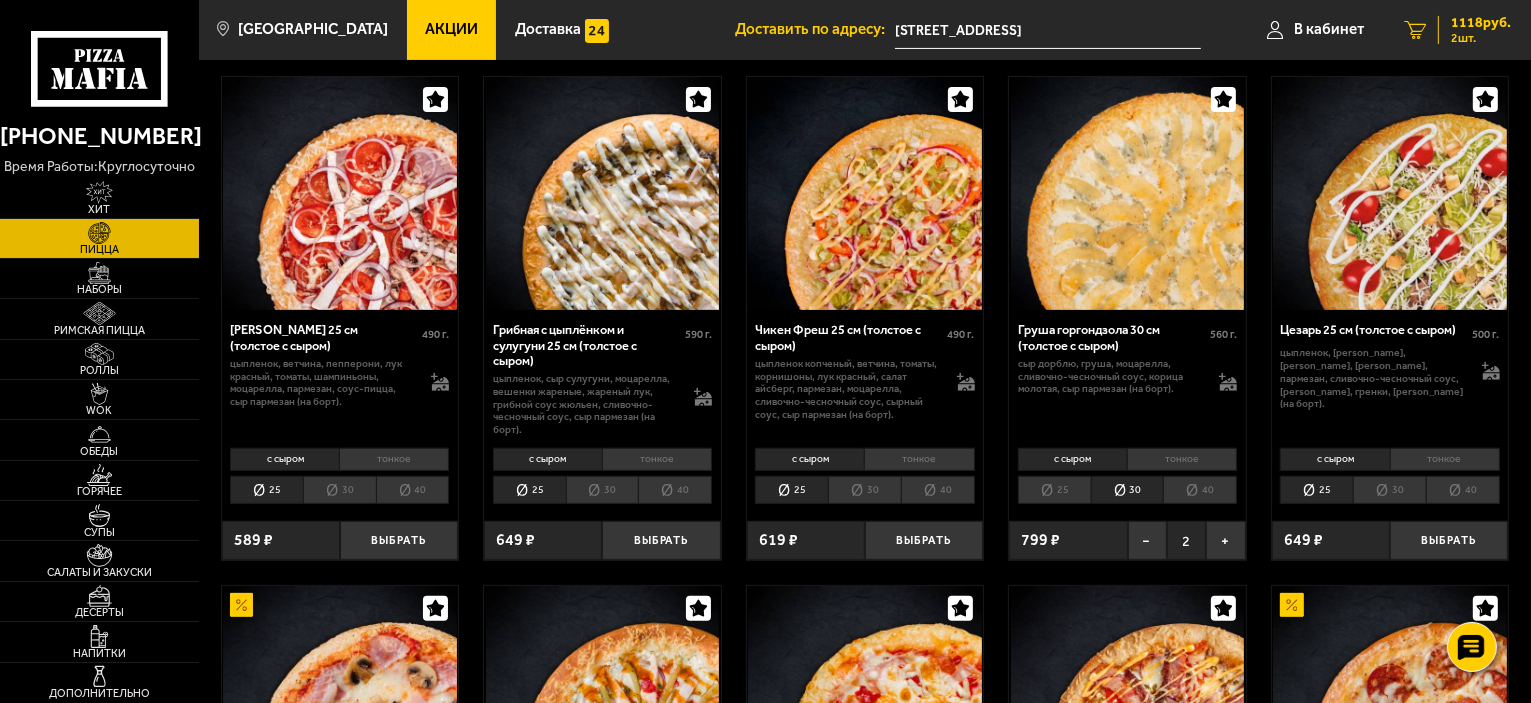 click on "2  шт." at bounding box center (1481, 38) 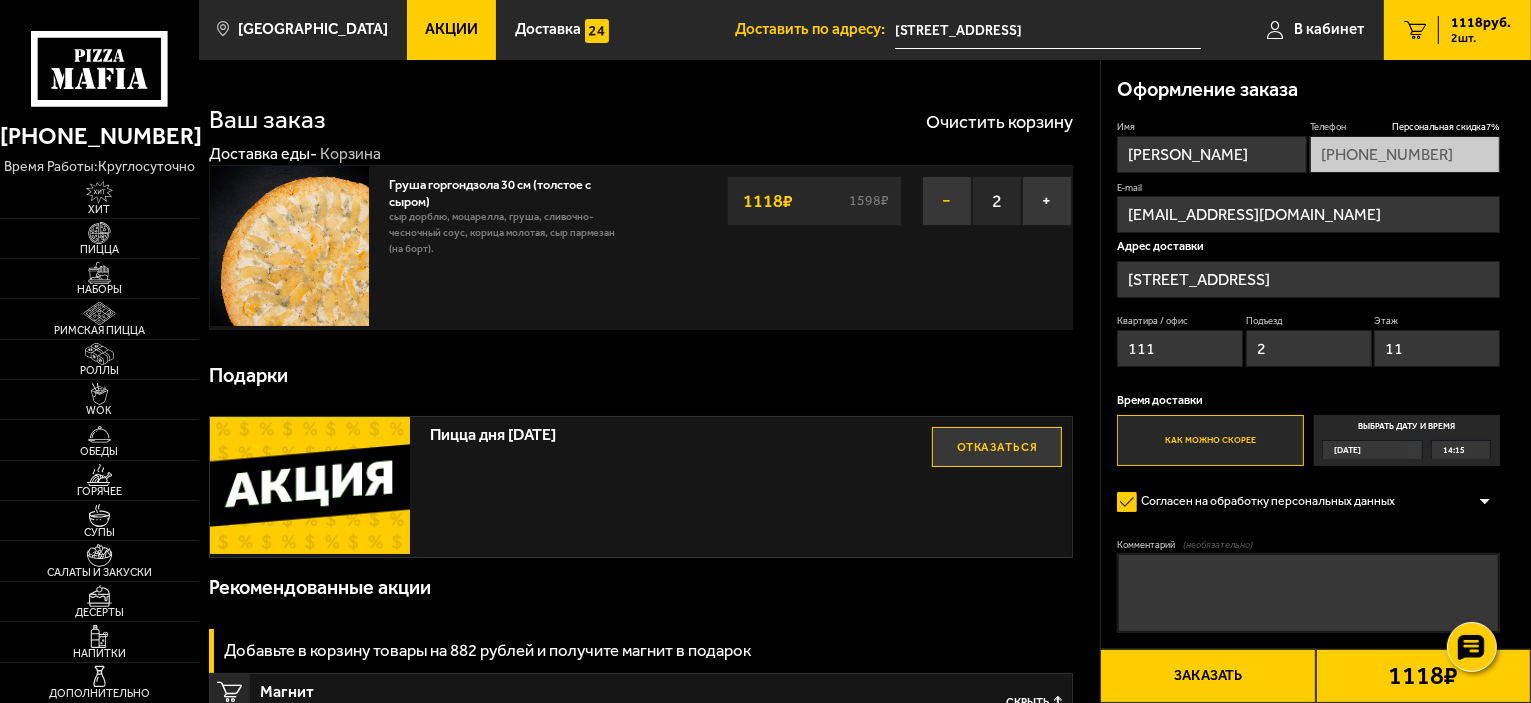 click on "−" at bounding box center (947, 201) 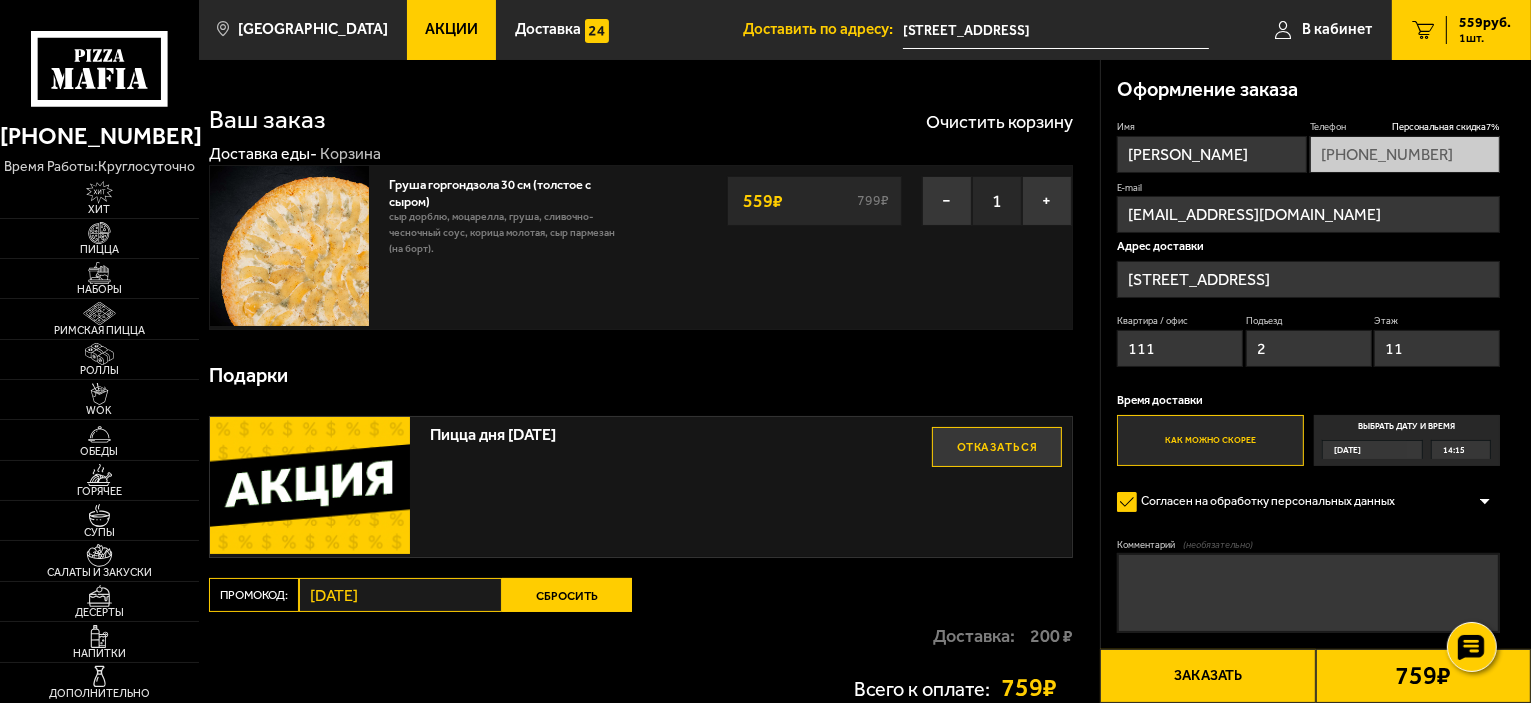 click at bounding box center (310, 486) 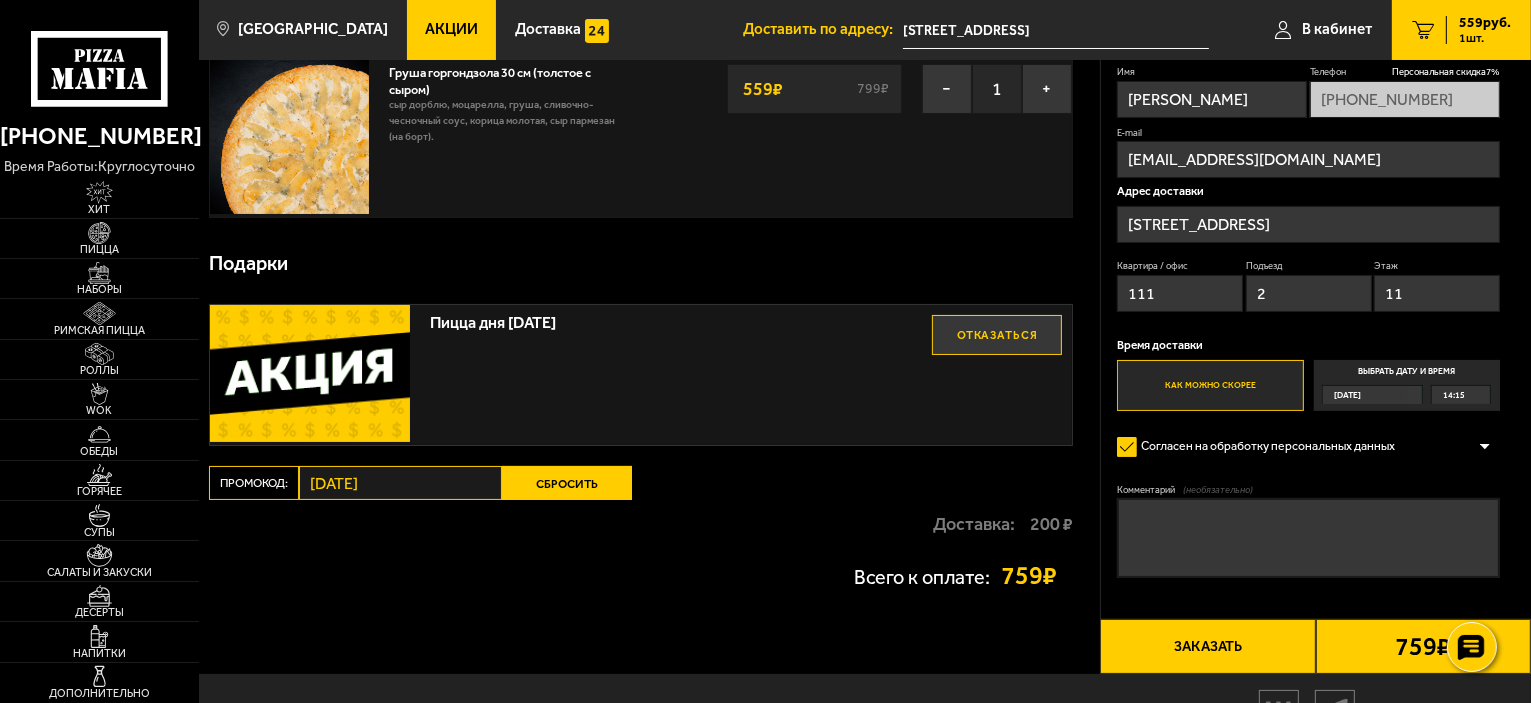 scroll, scrollTop: 12, scrollLeft: 0, axis: vertical 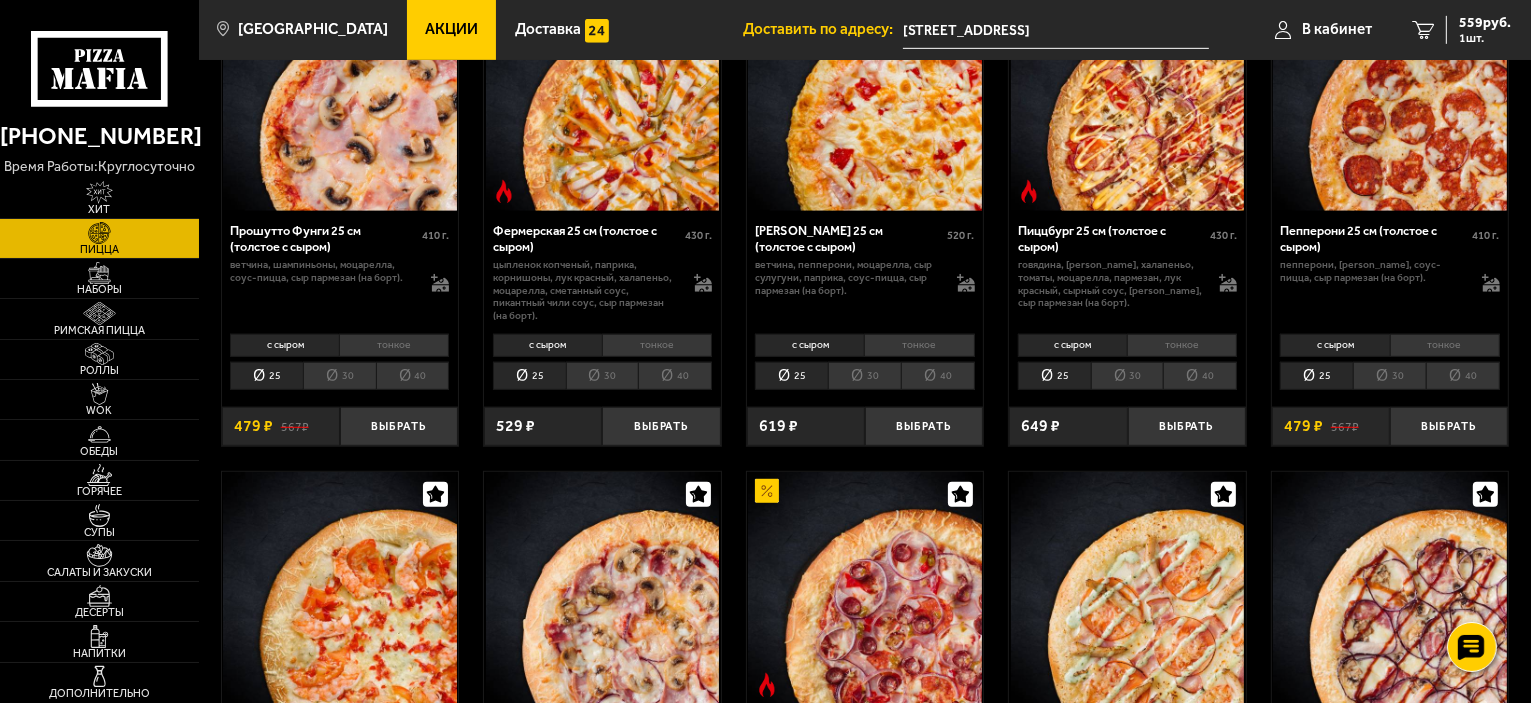 click on "30" at bounding box center (864, 376) 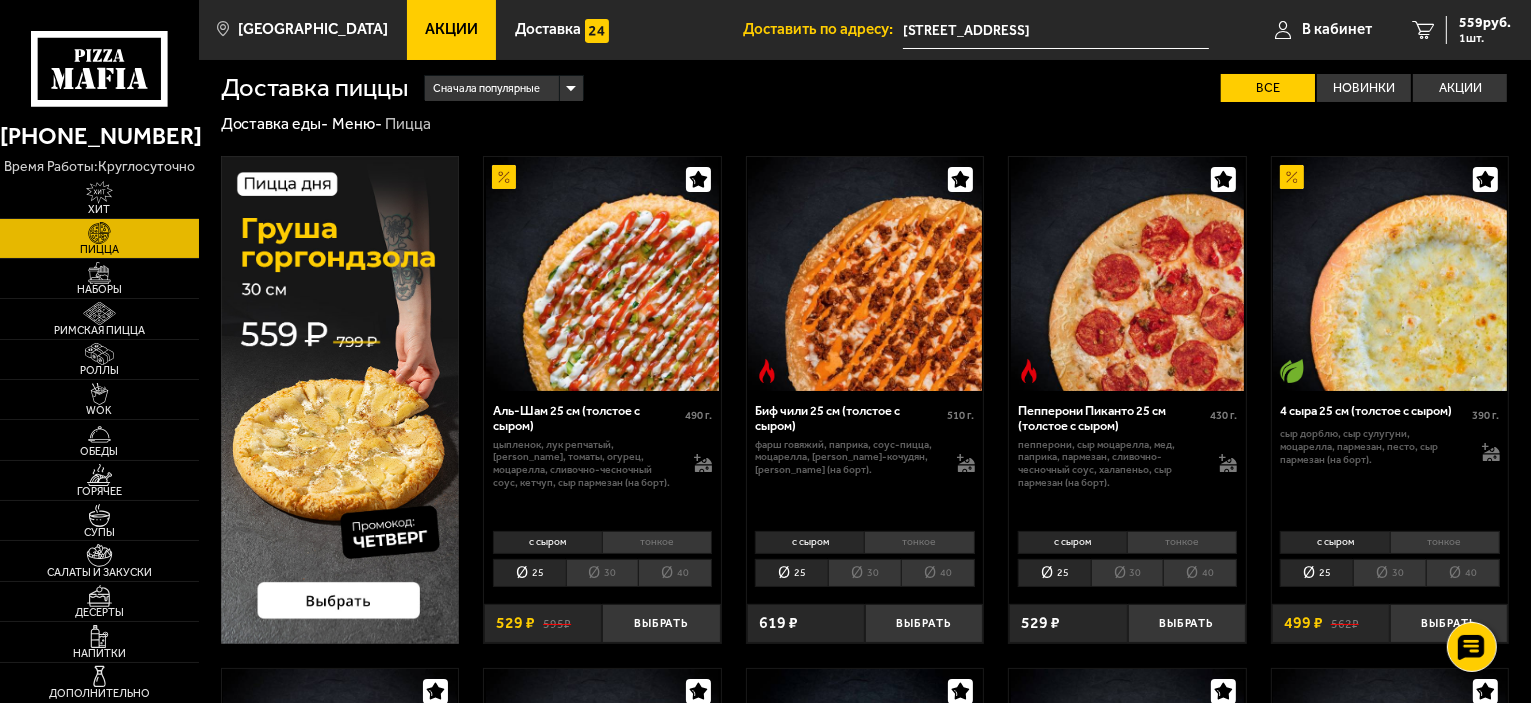 scroll, scrollTop: 708, scrollLeft: 0, axis: vertical 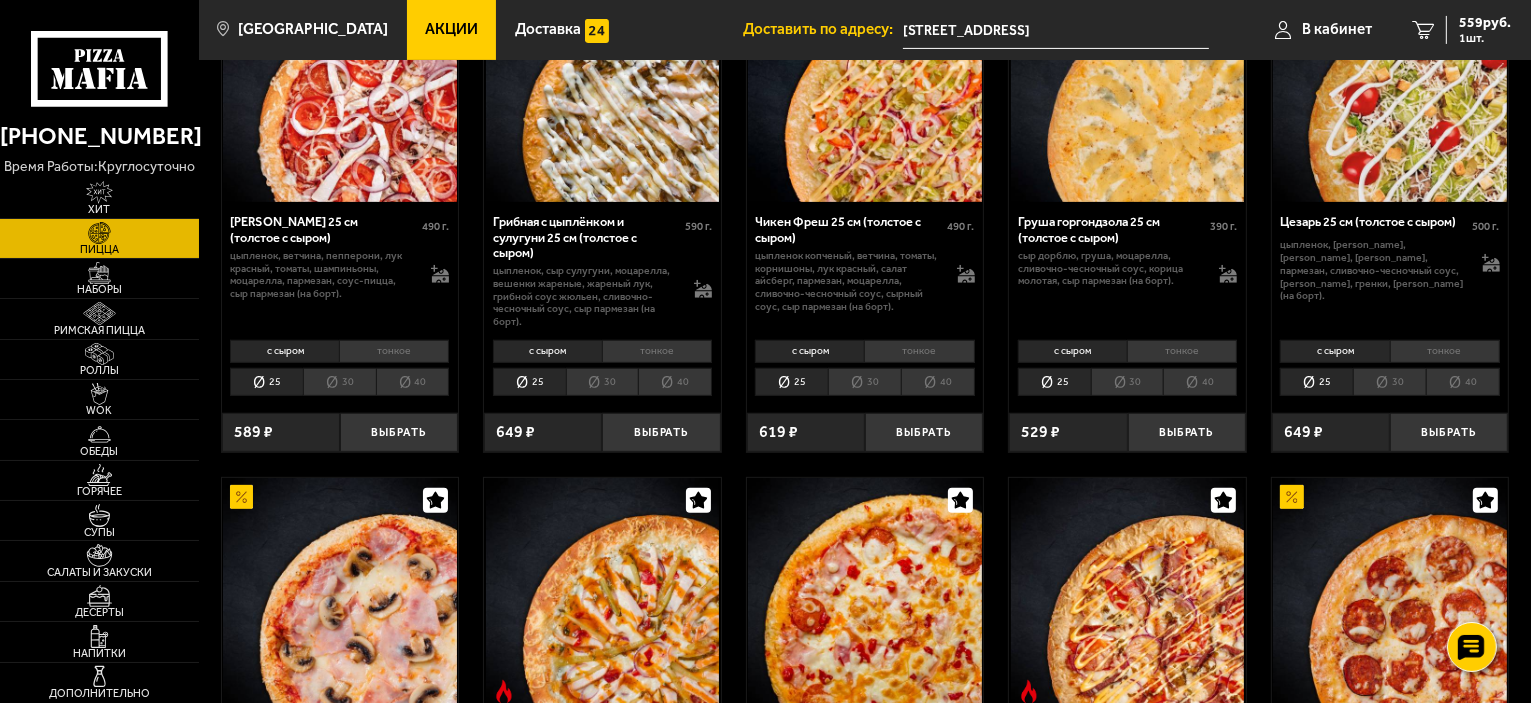 click on "30" at bounding box center (1389, 382) 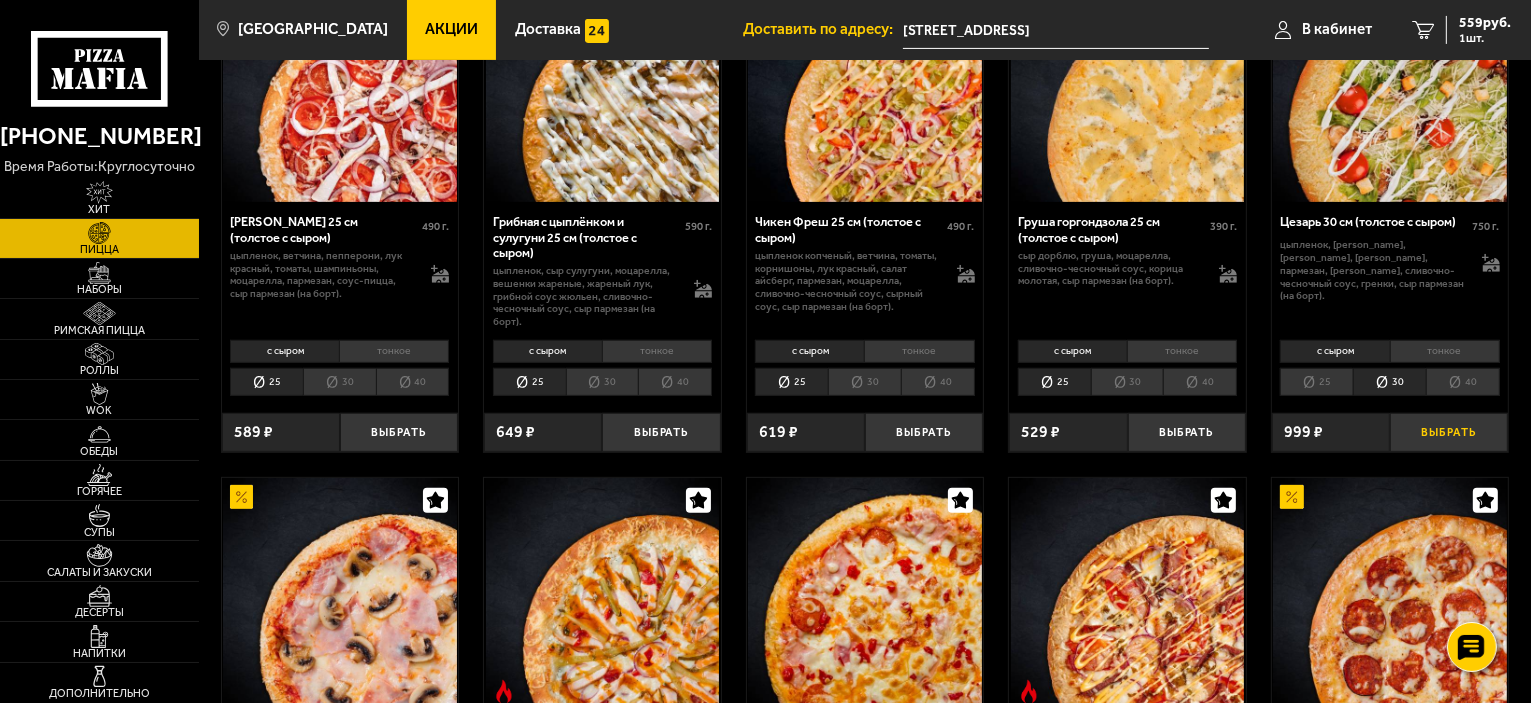 click on "Выбрать" at bounding box center (1449, 432) 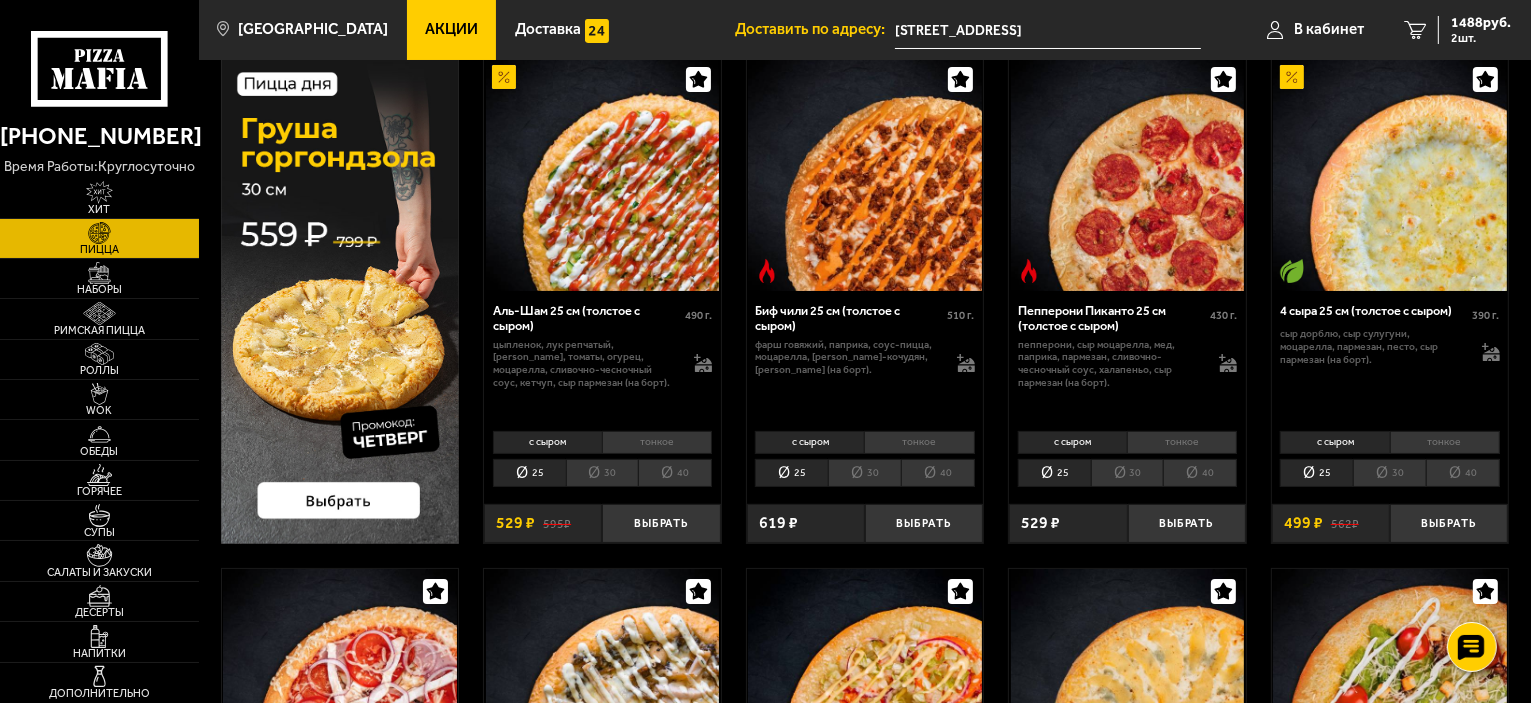 scroll, scrollTop: 8, scrollLeft: 0, axis: vertical 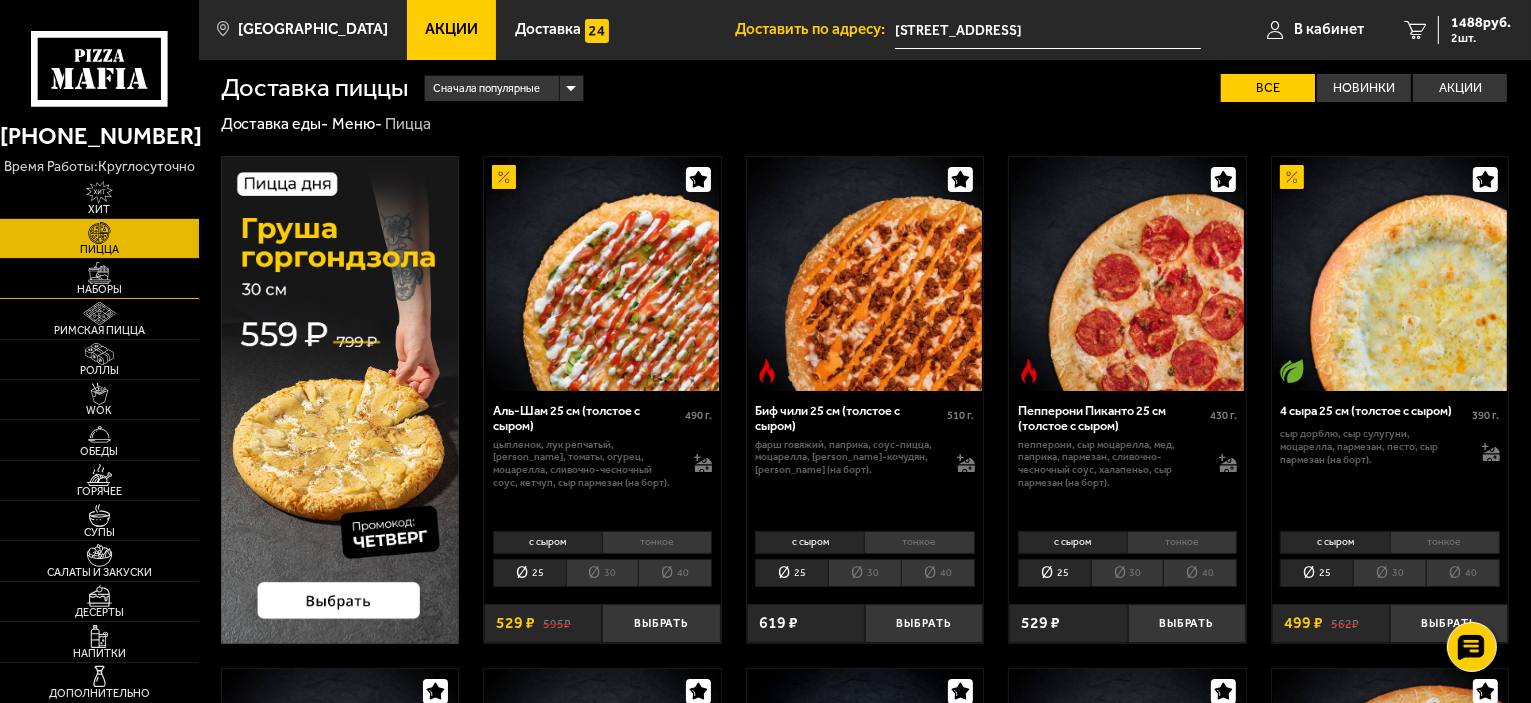click on "Наборы" at bounding box center [99, 289] 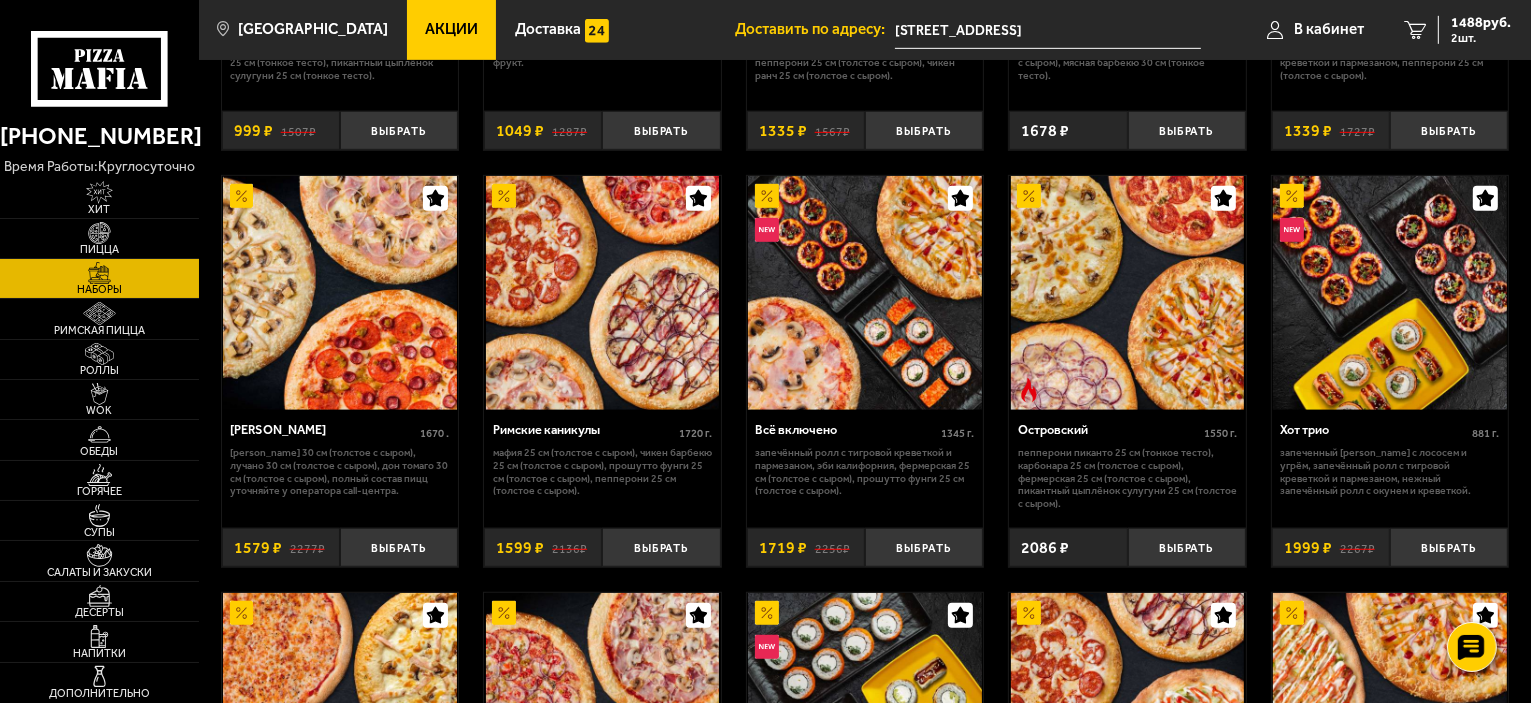 scroll, scrollTop: 1600, scrollLeft: 0, axis: vertical 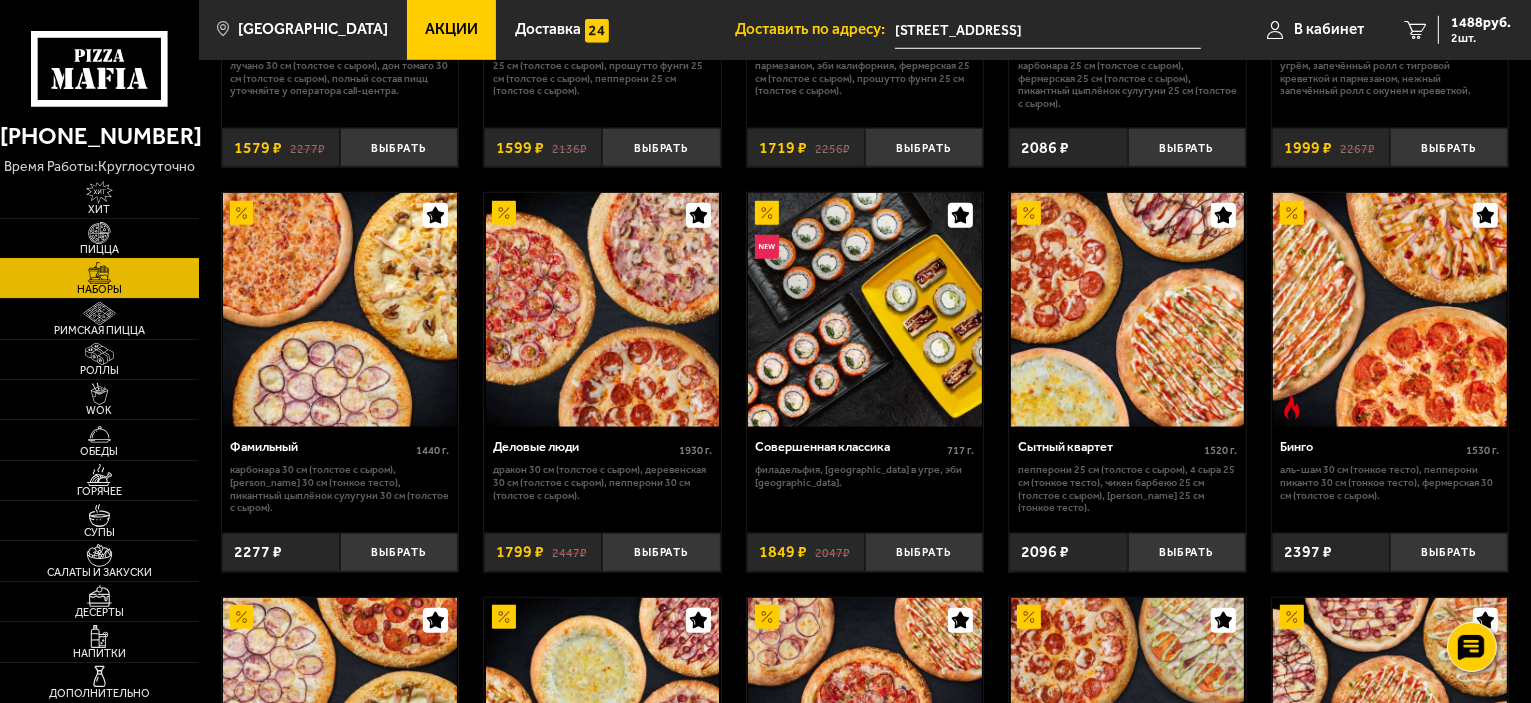 click on "Пицца" at bounding box center (99, 249) 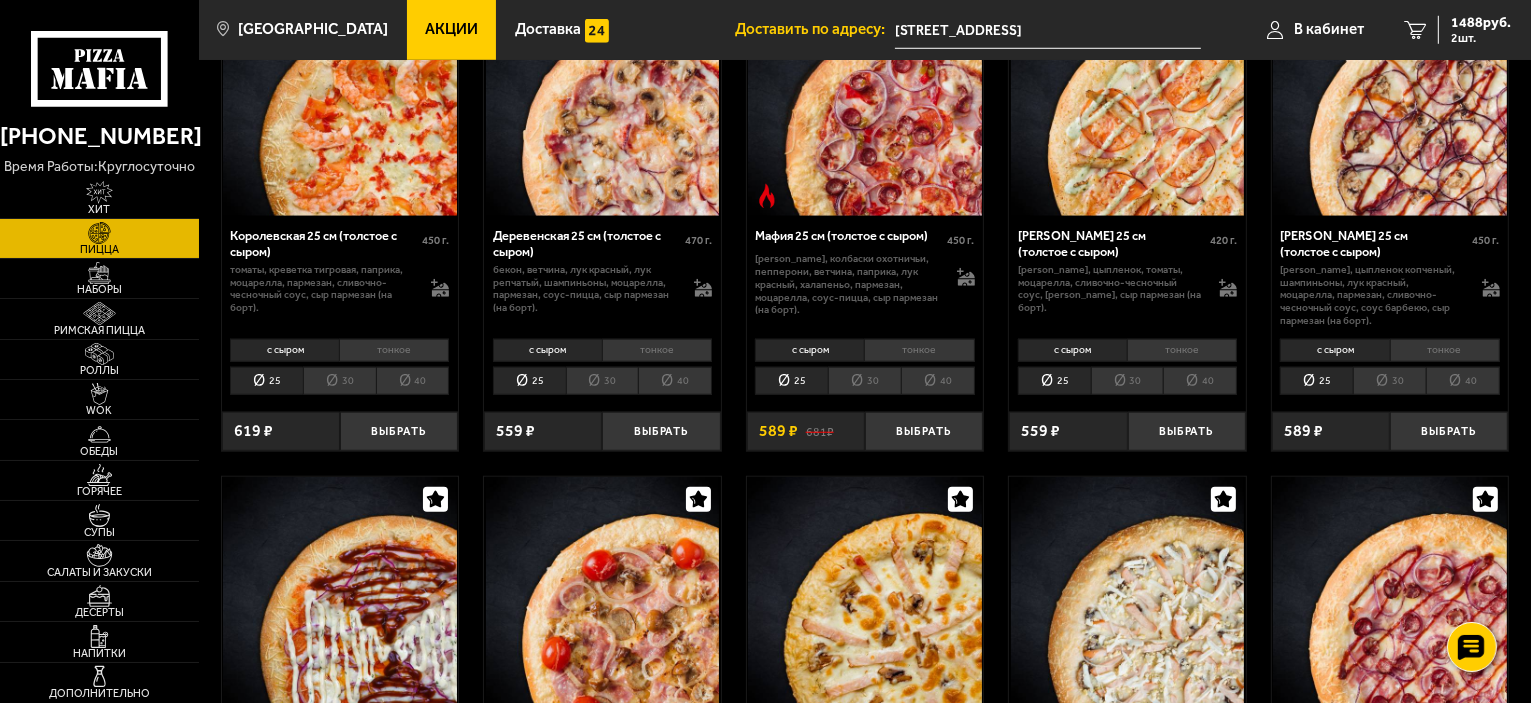 scroll, scrollTop: 1500, scrollLeft: 0, axis: vertical 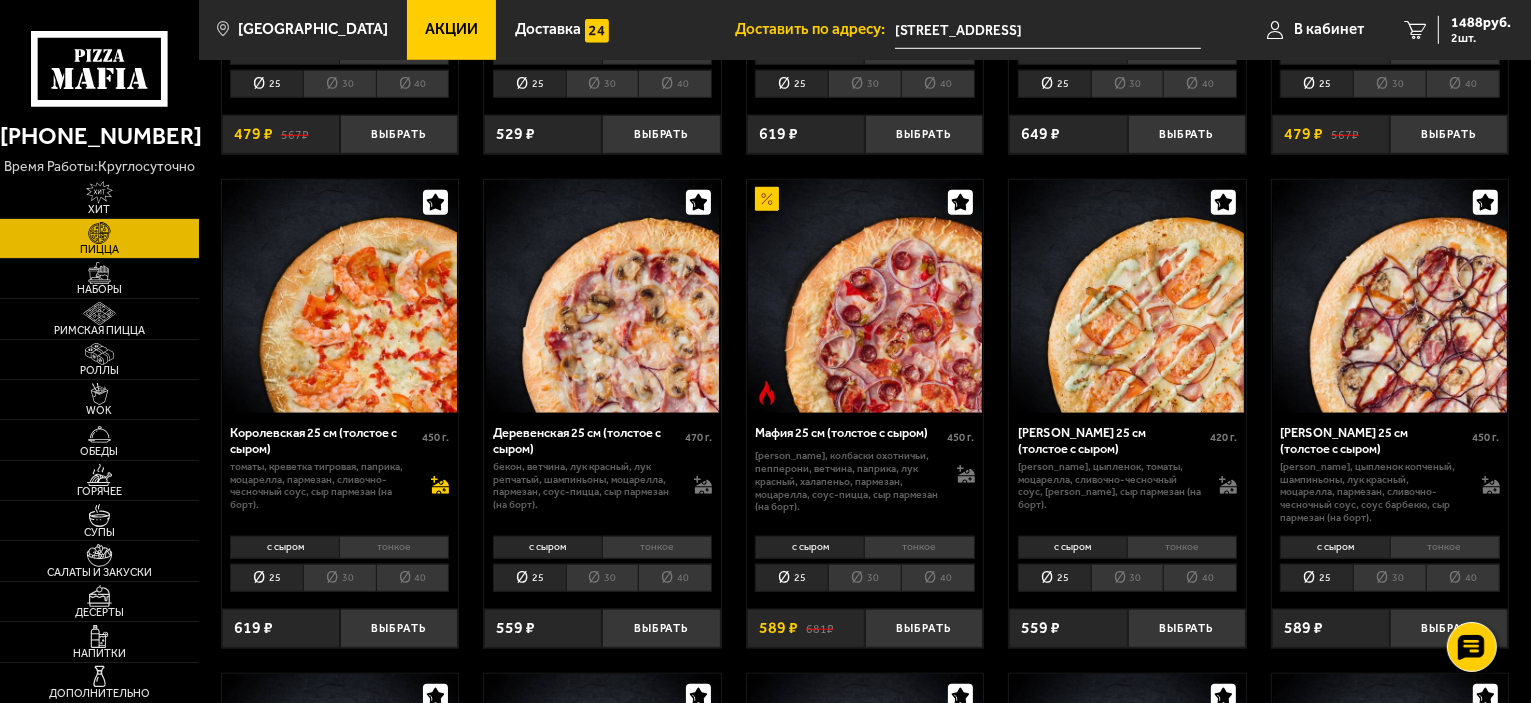 click 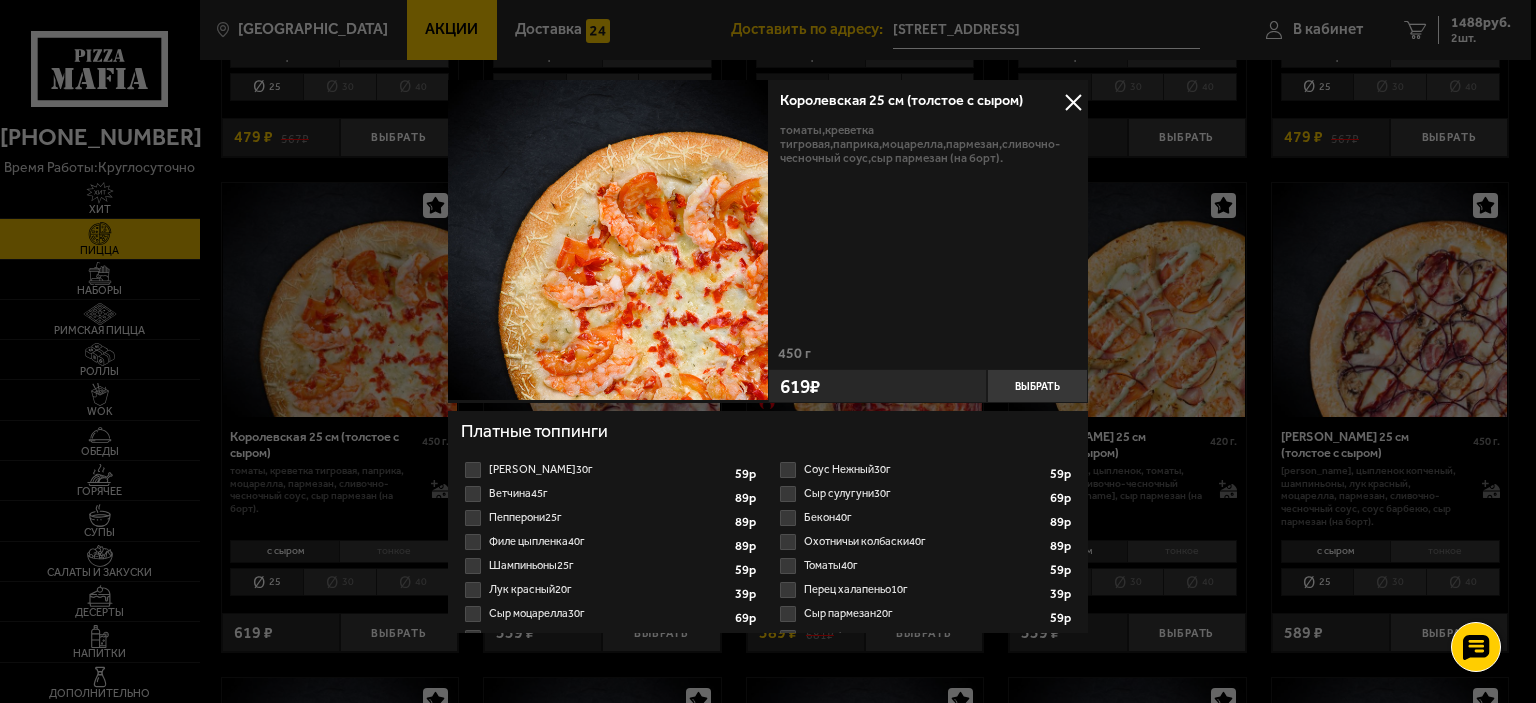 click at bounding box center (1073, 103) 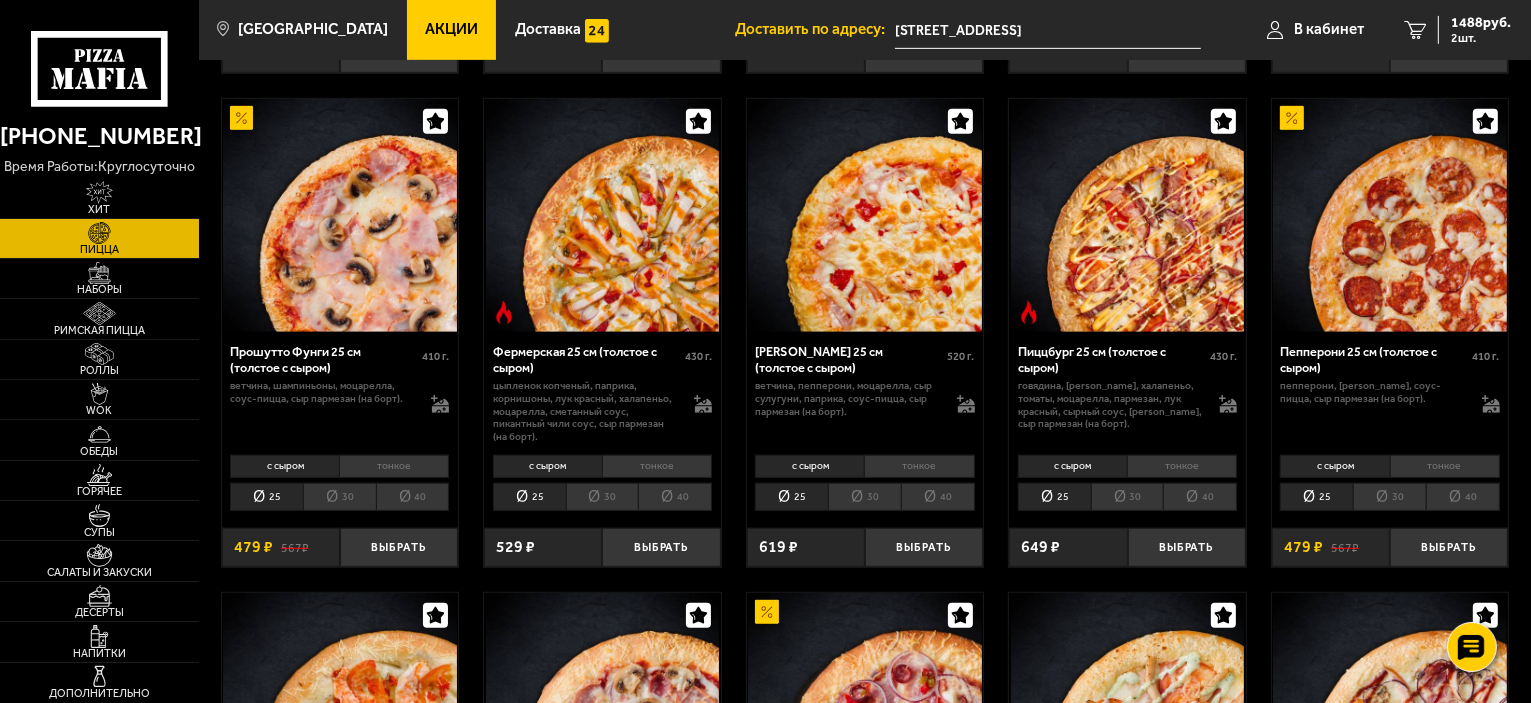 scroll, scrollTop: 1100, scrollLeft: 0, axis: vertical 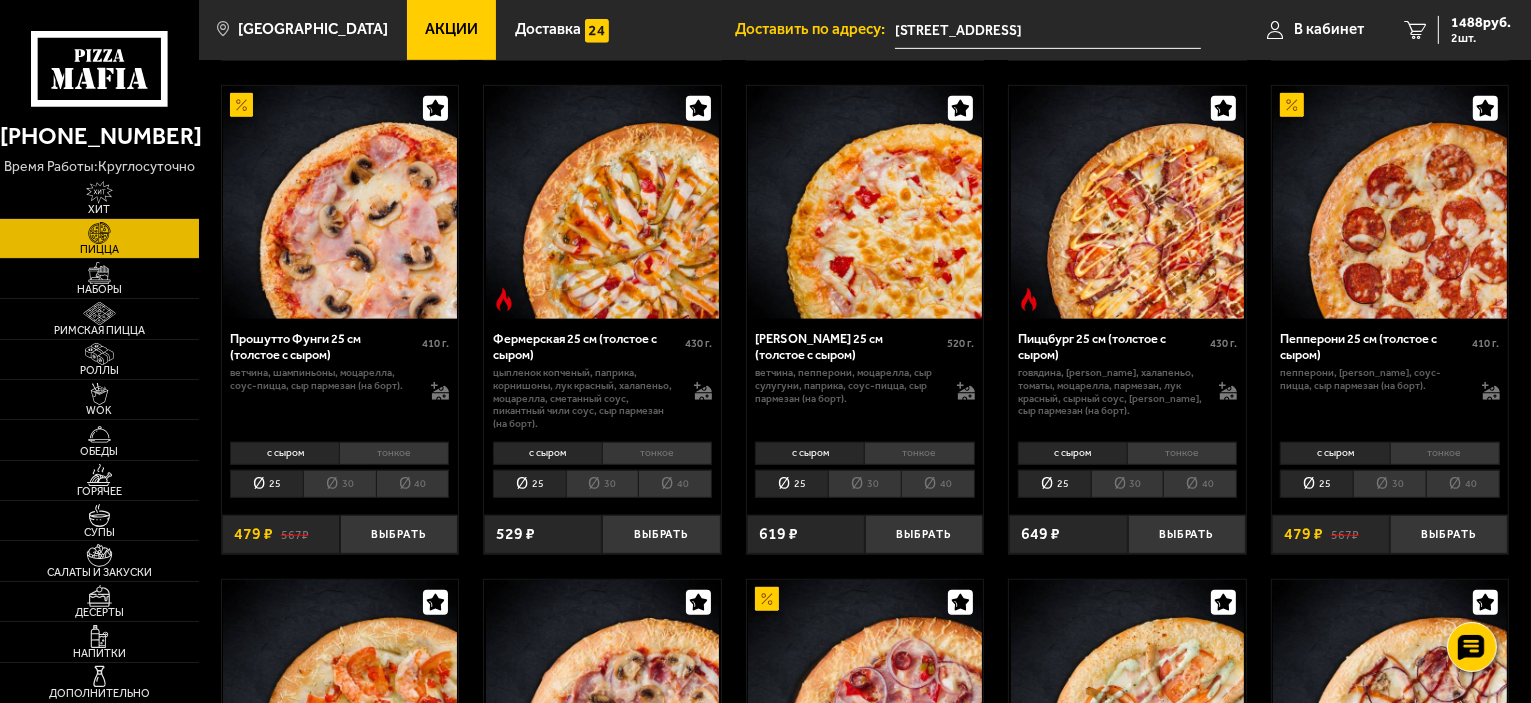 click on "30" at bounding box center (864, 484) 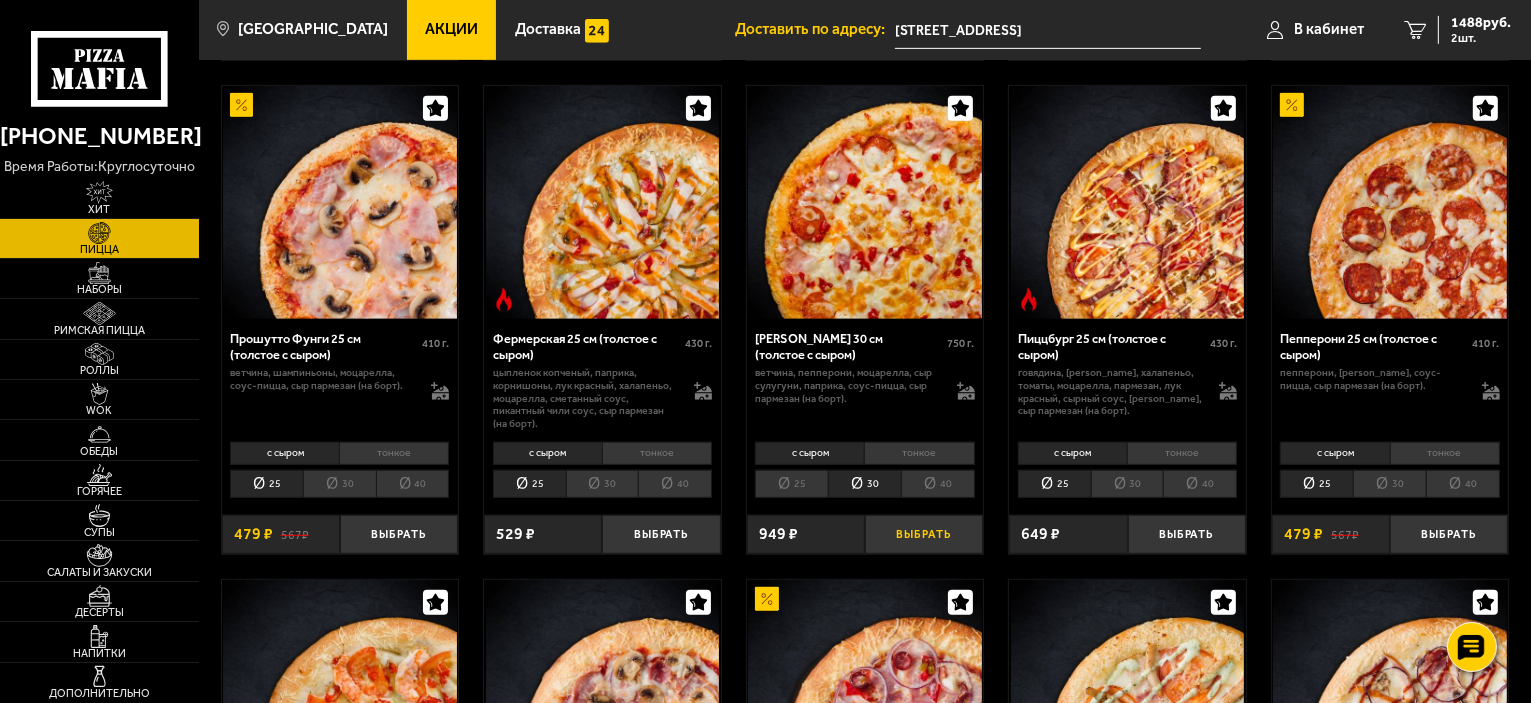 click on "Выбрать" at bounding box center [924, 534] 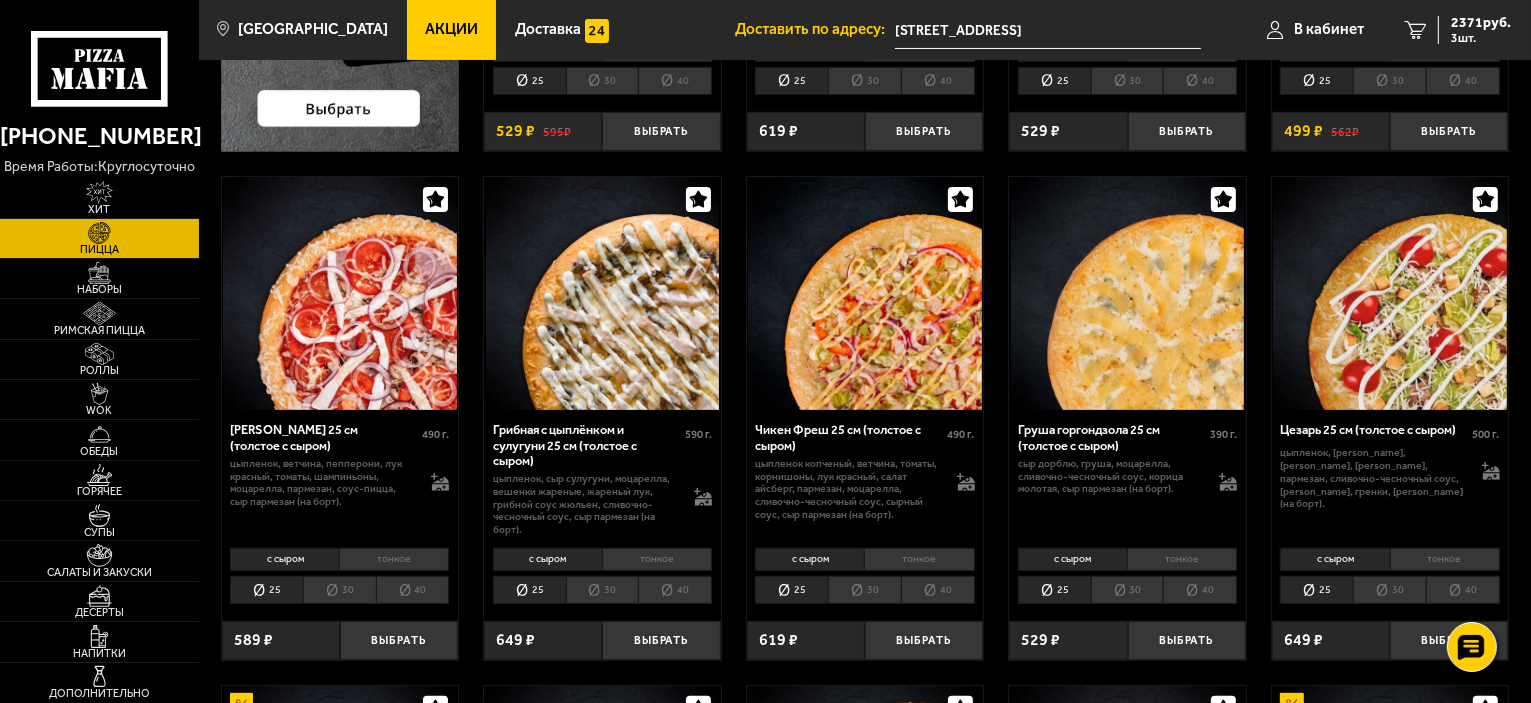 scroll, scrollTop: 600, scrollLeft: 0, axis: vertical 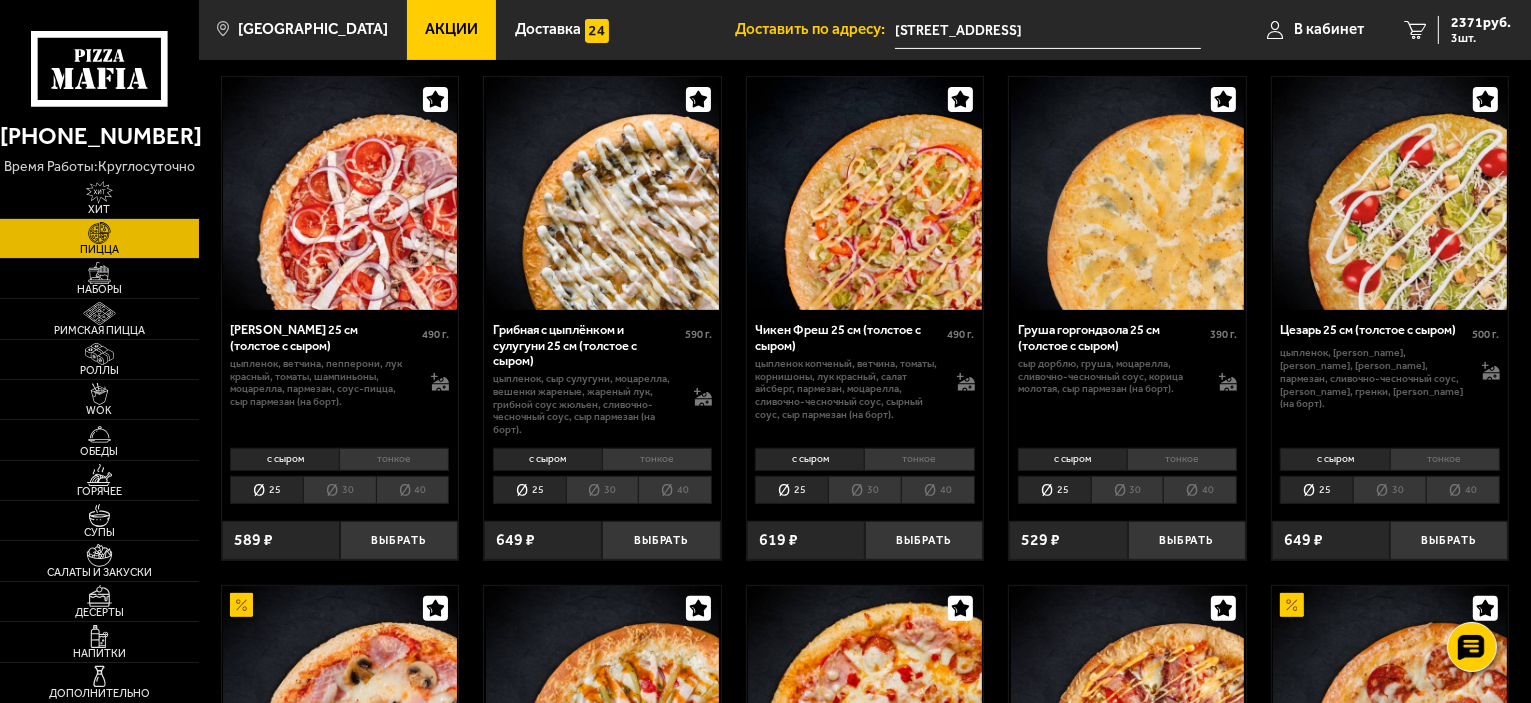 click at bounding box center (340, 194) 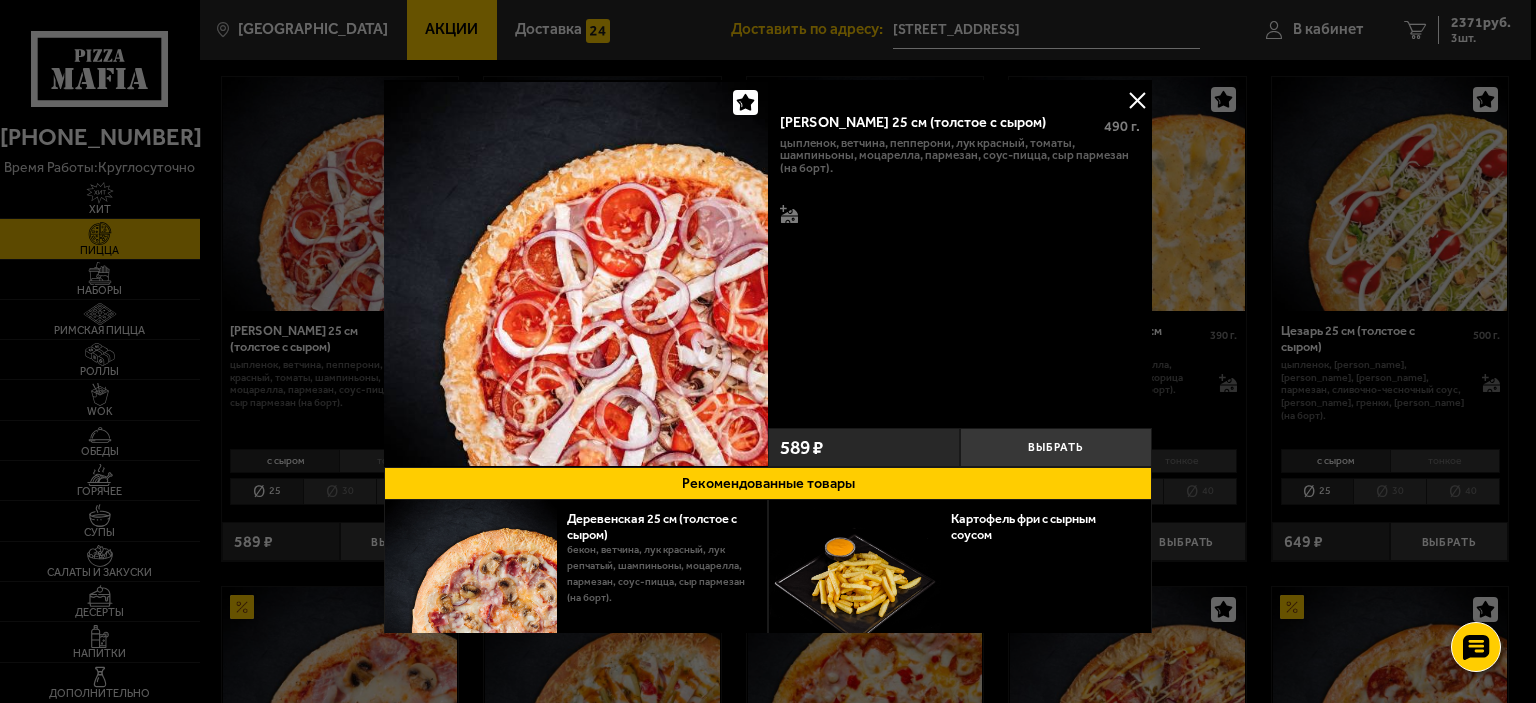 click at bounding box center [1137, 100] 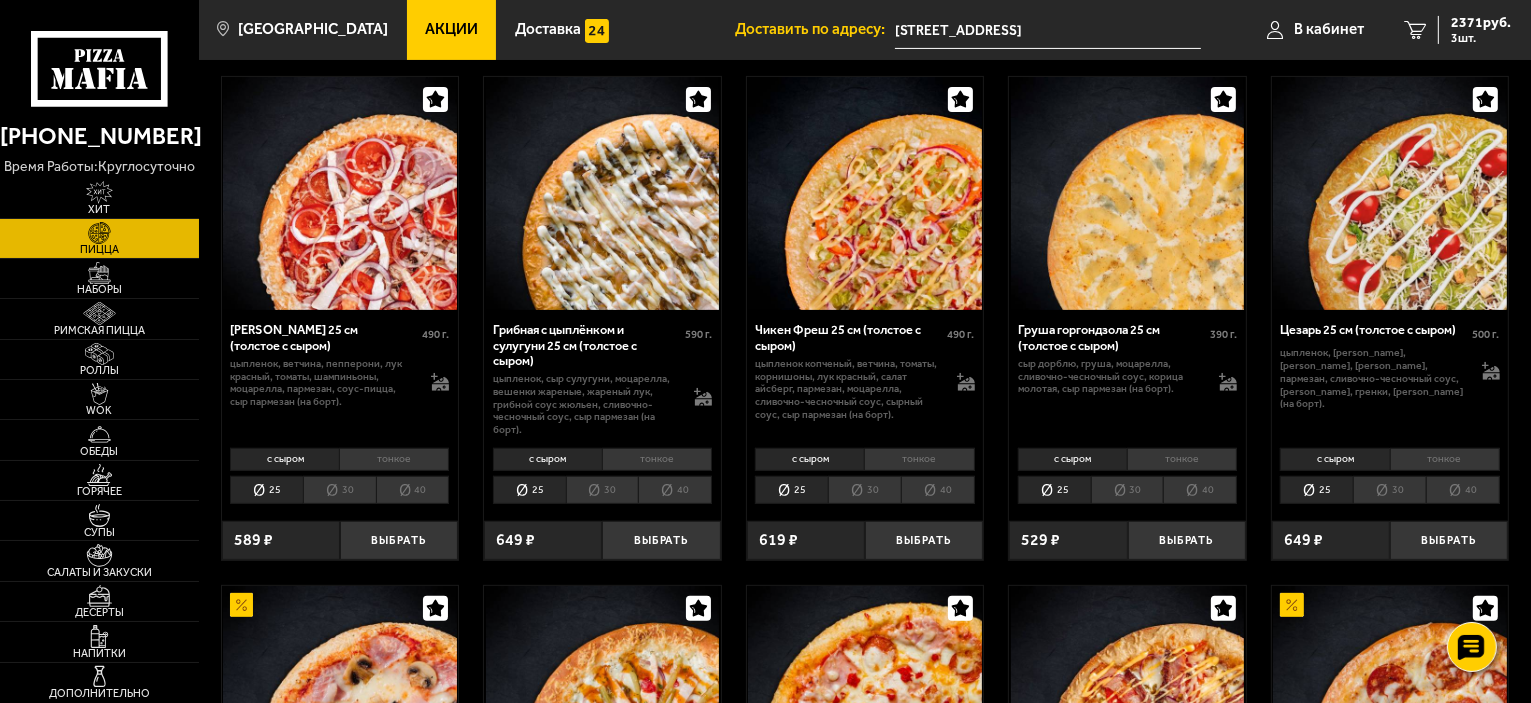 click at bounding box center [340, 194] 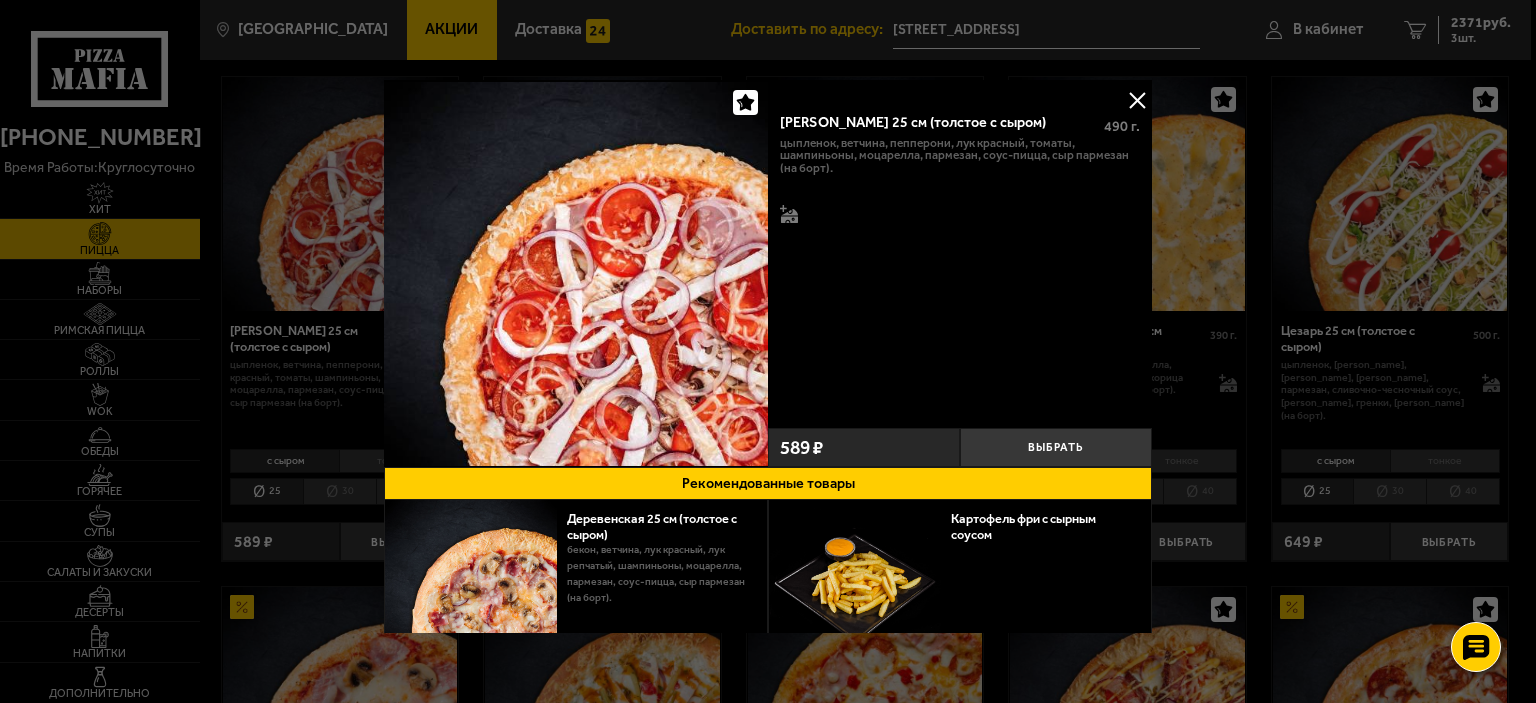 click at bounding box center [1137, 100] 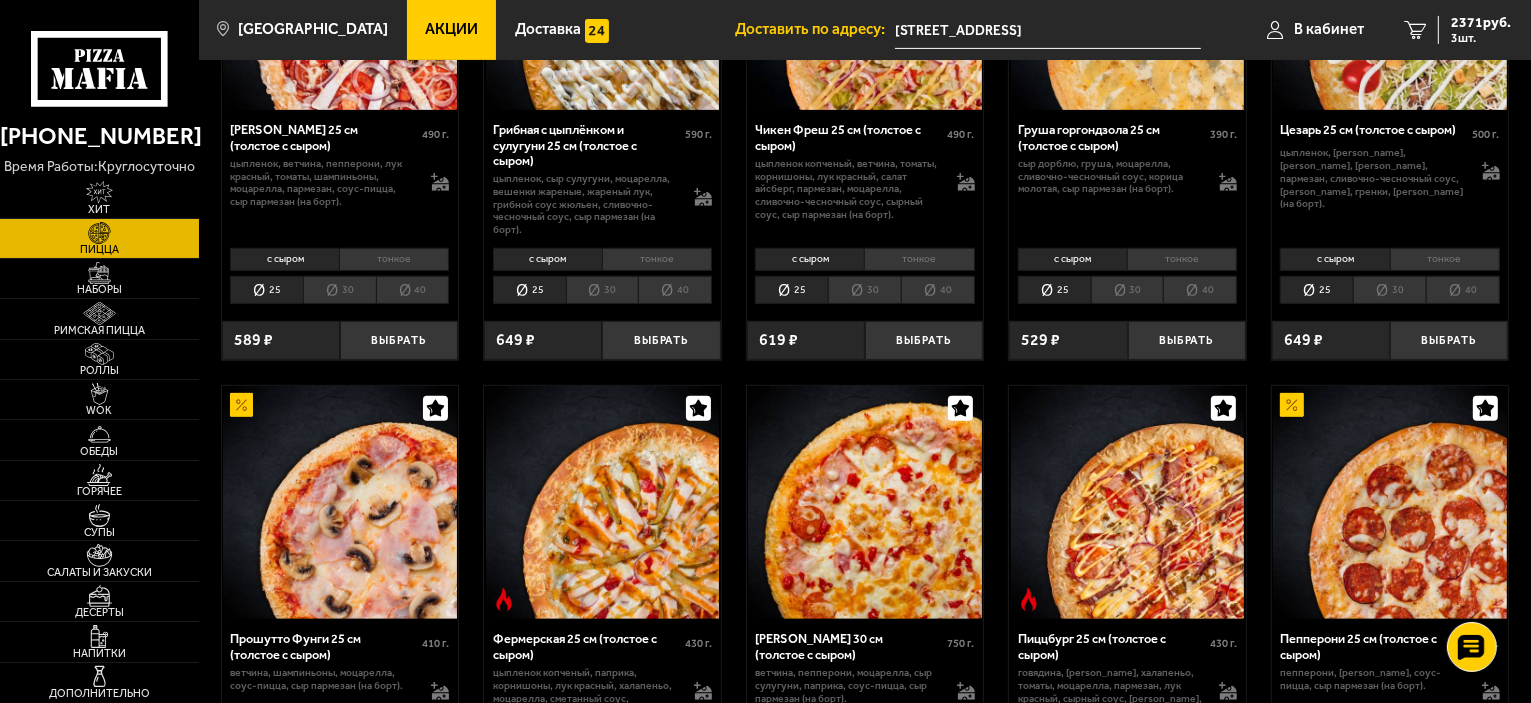 scroll, scrollTop: 900, scrollLeft: 0, axis: vertical 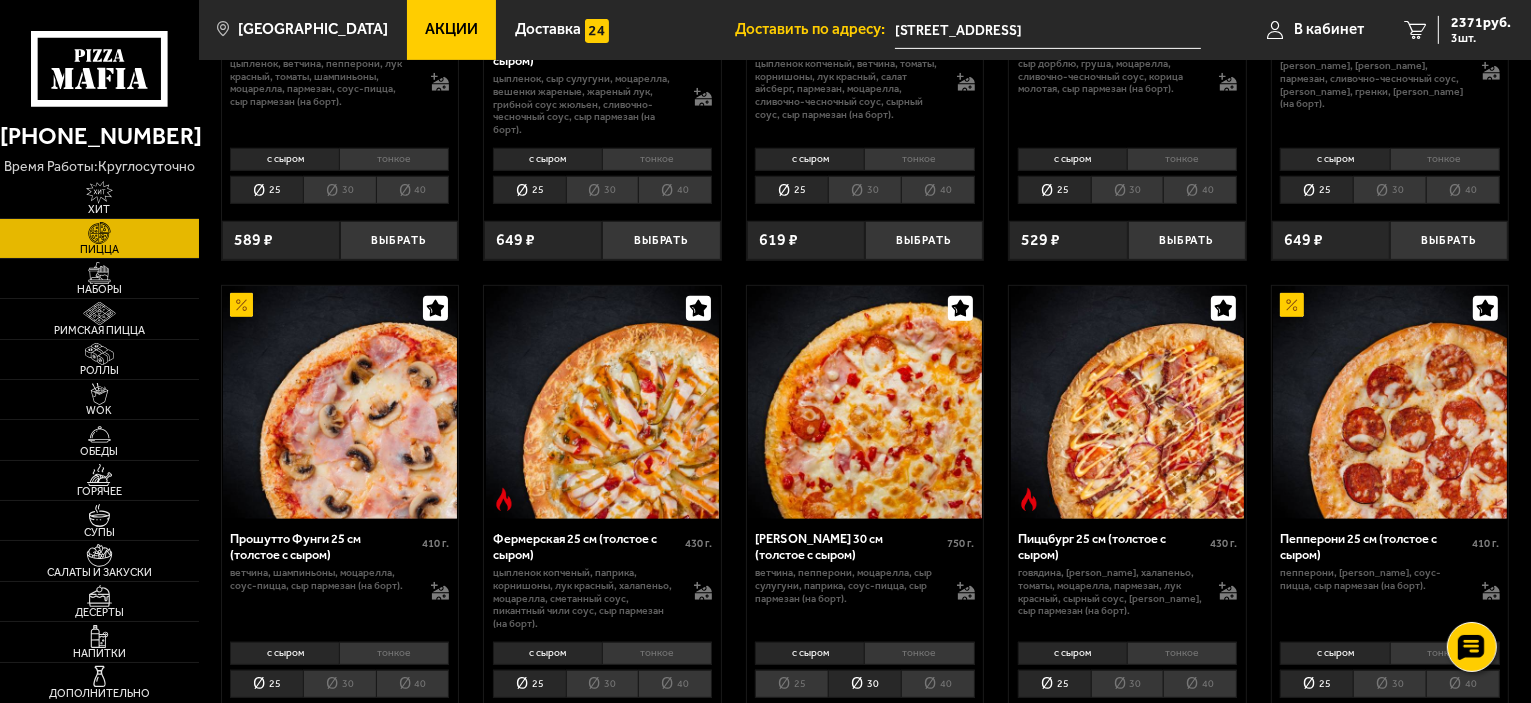 click at bounding box center [865, 403] 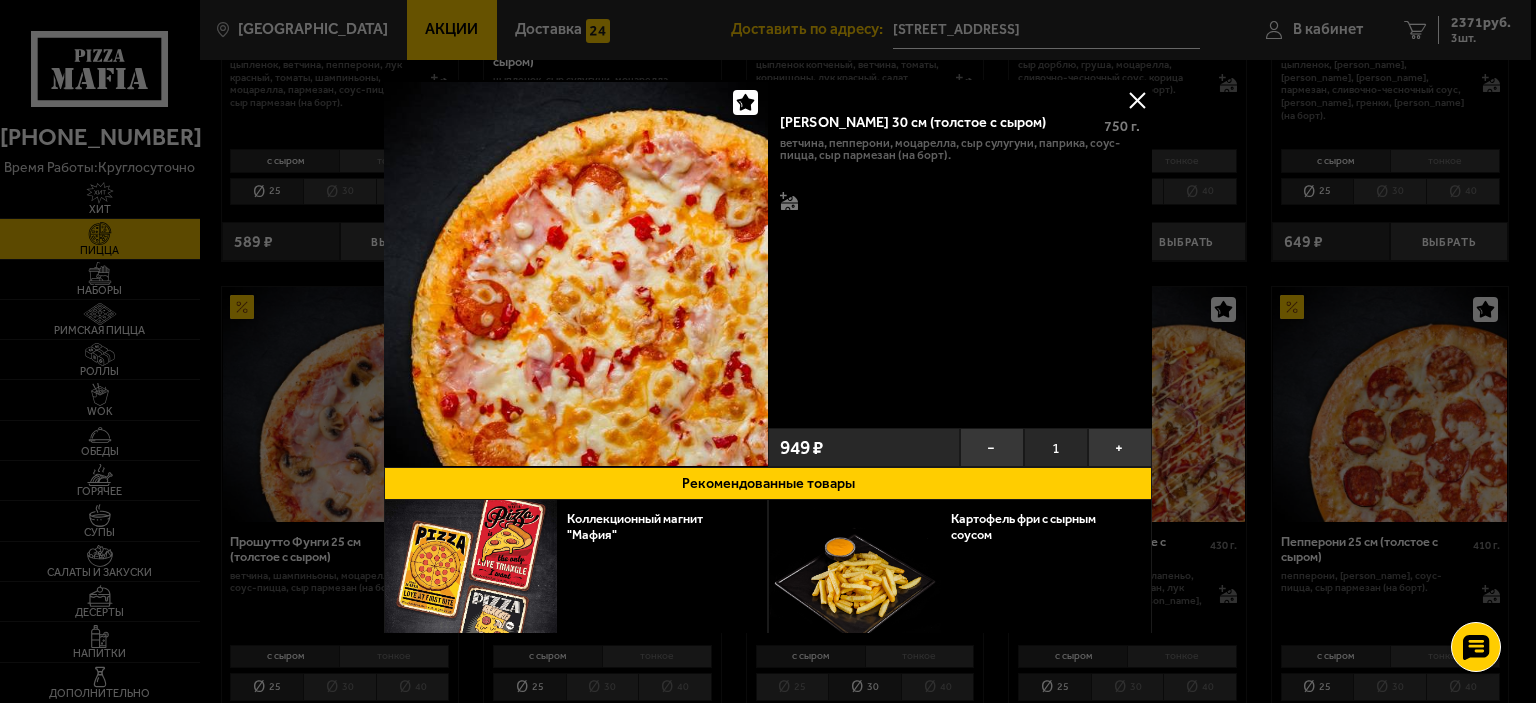 click at bounding box center [1137, 100] 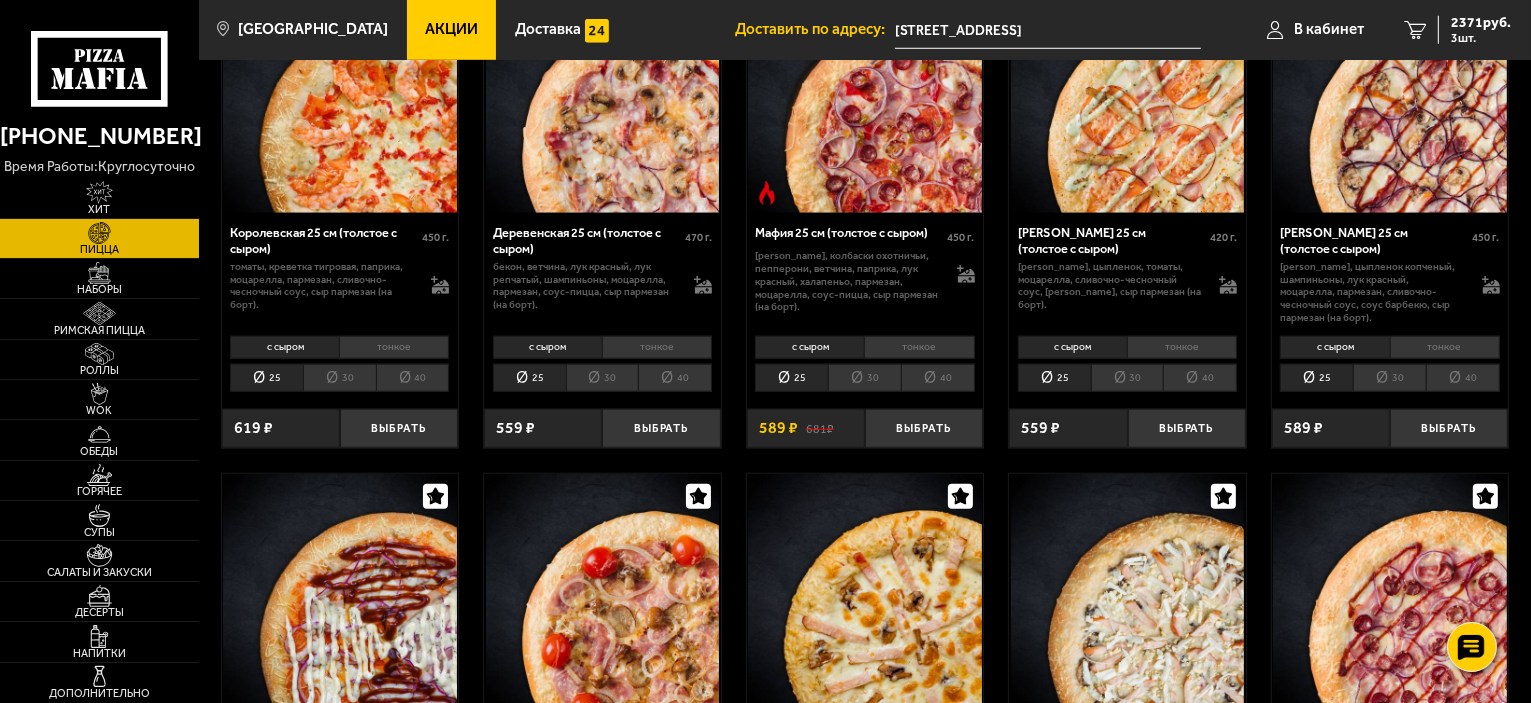 scroll, scrollTop: 1600, scrollLeft: 0, axis: vertical 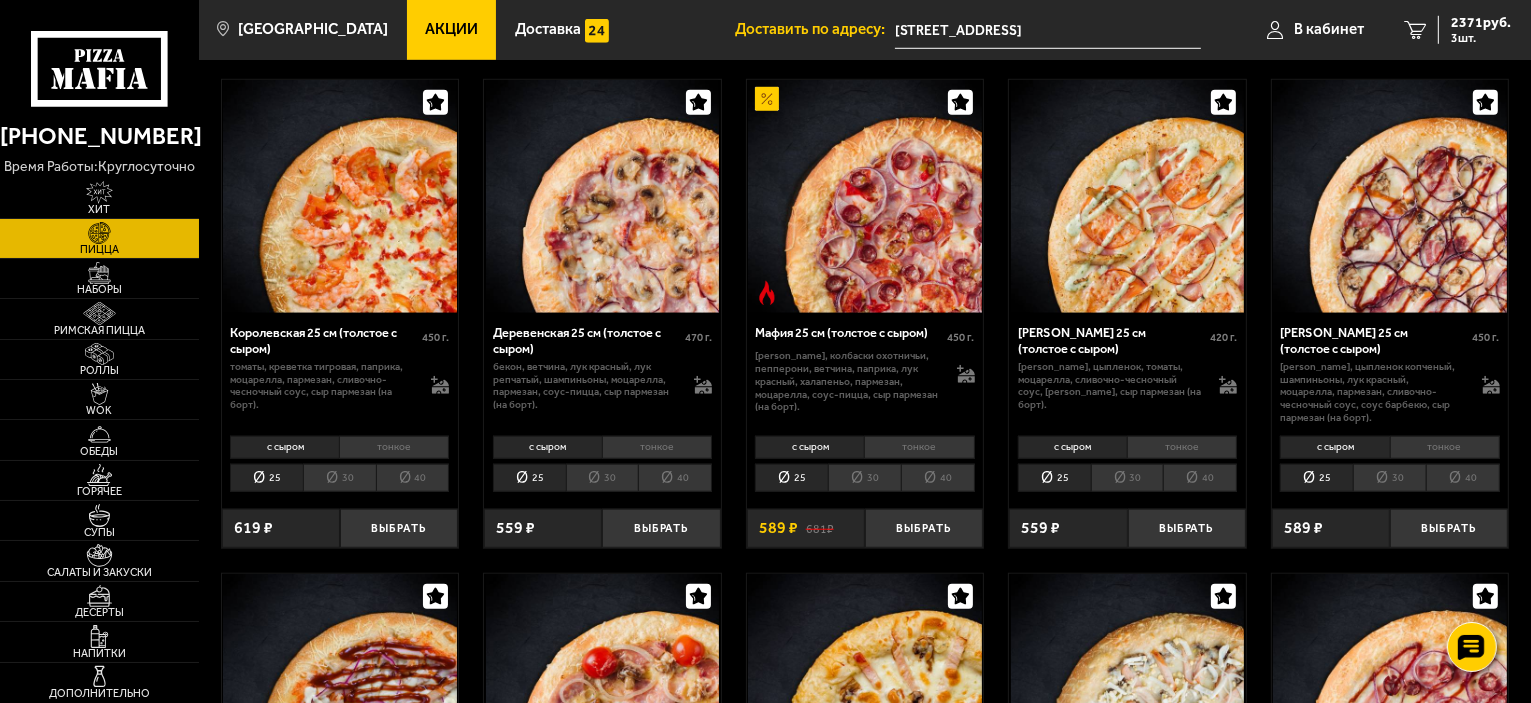 click at bounding box center [340, 197] 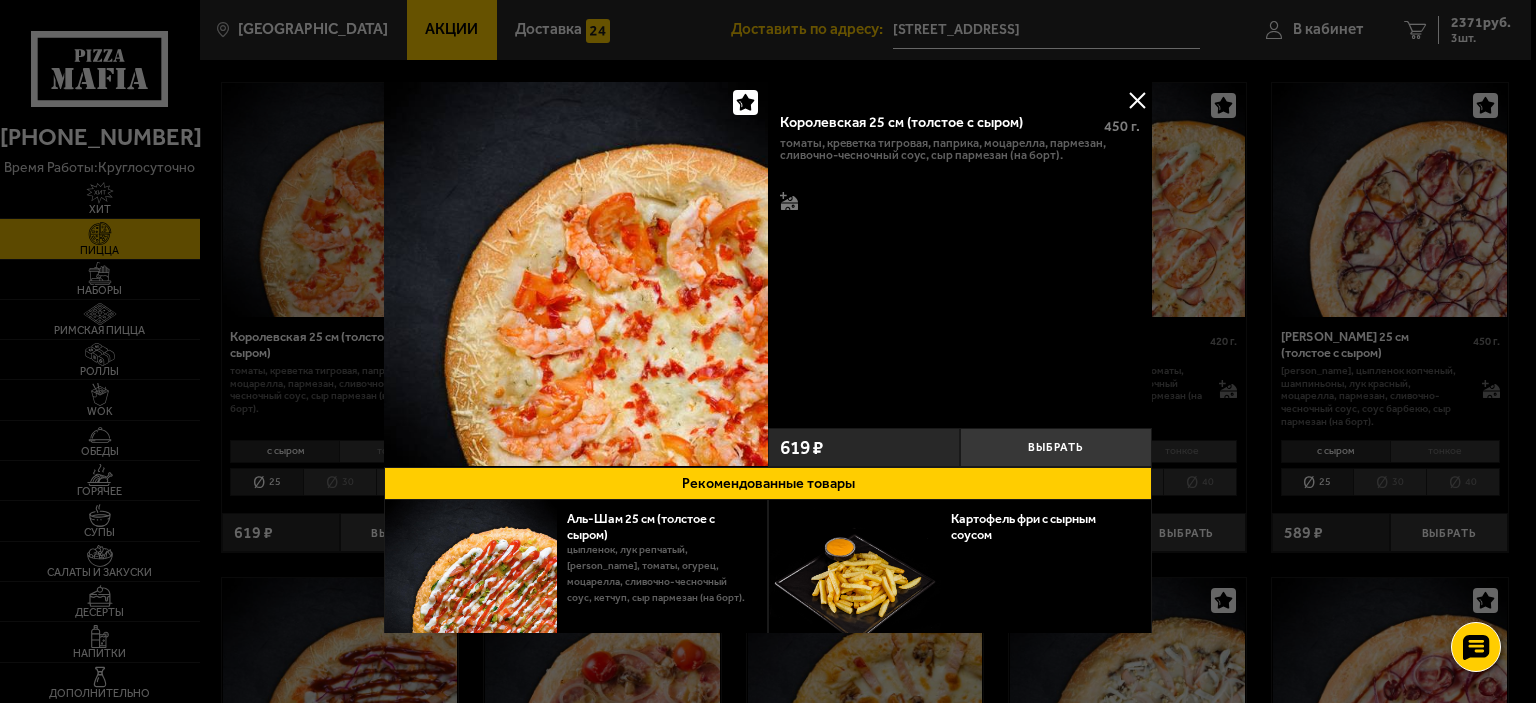 click at bounding box center (1137, 100) 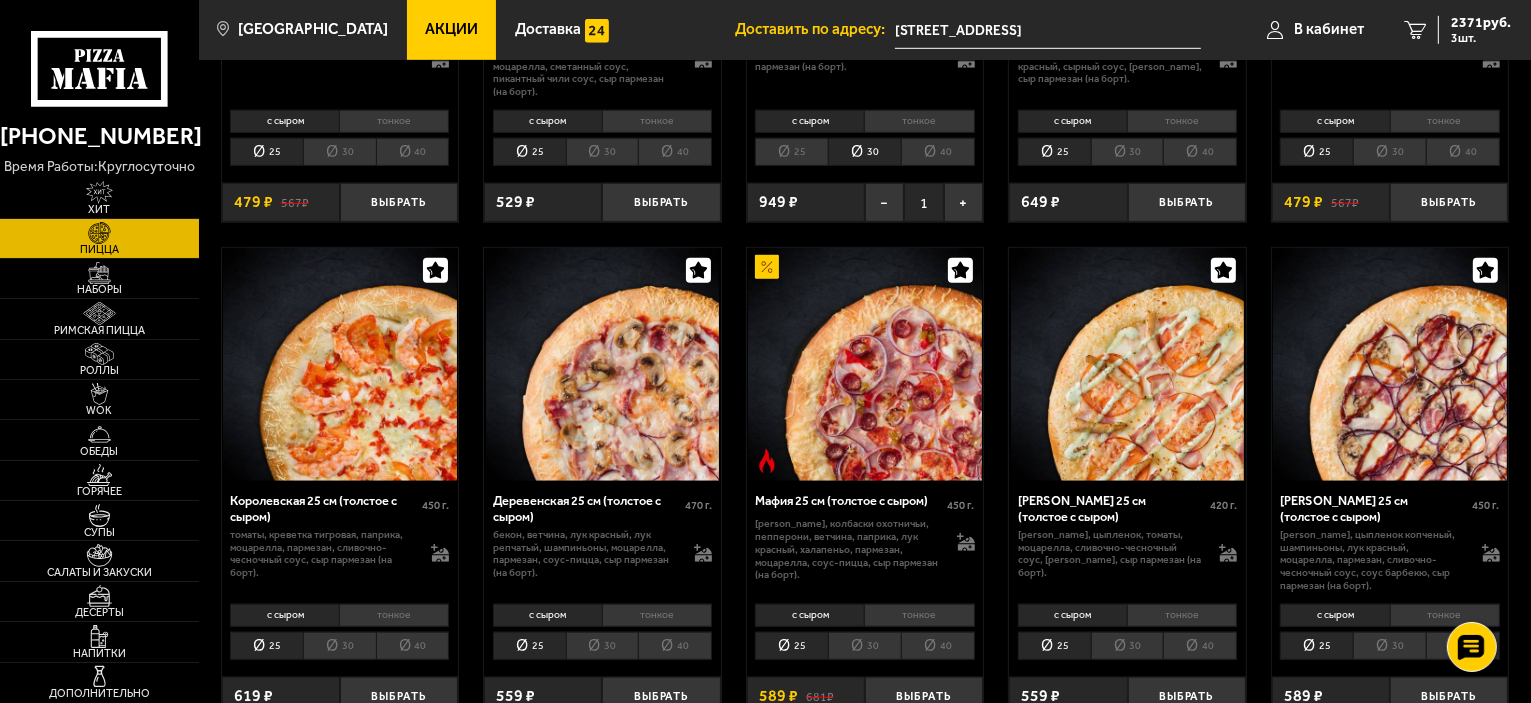 scroll, scrollTop: 1100, scrollLeft: 0, axis: vertical 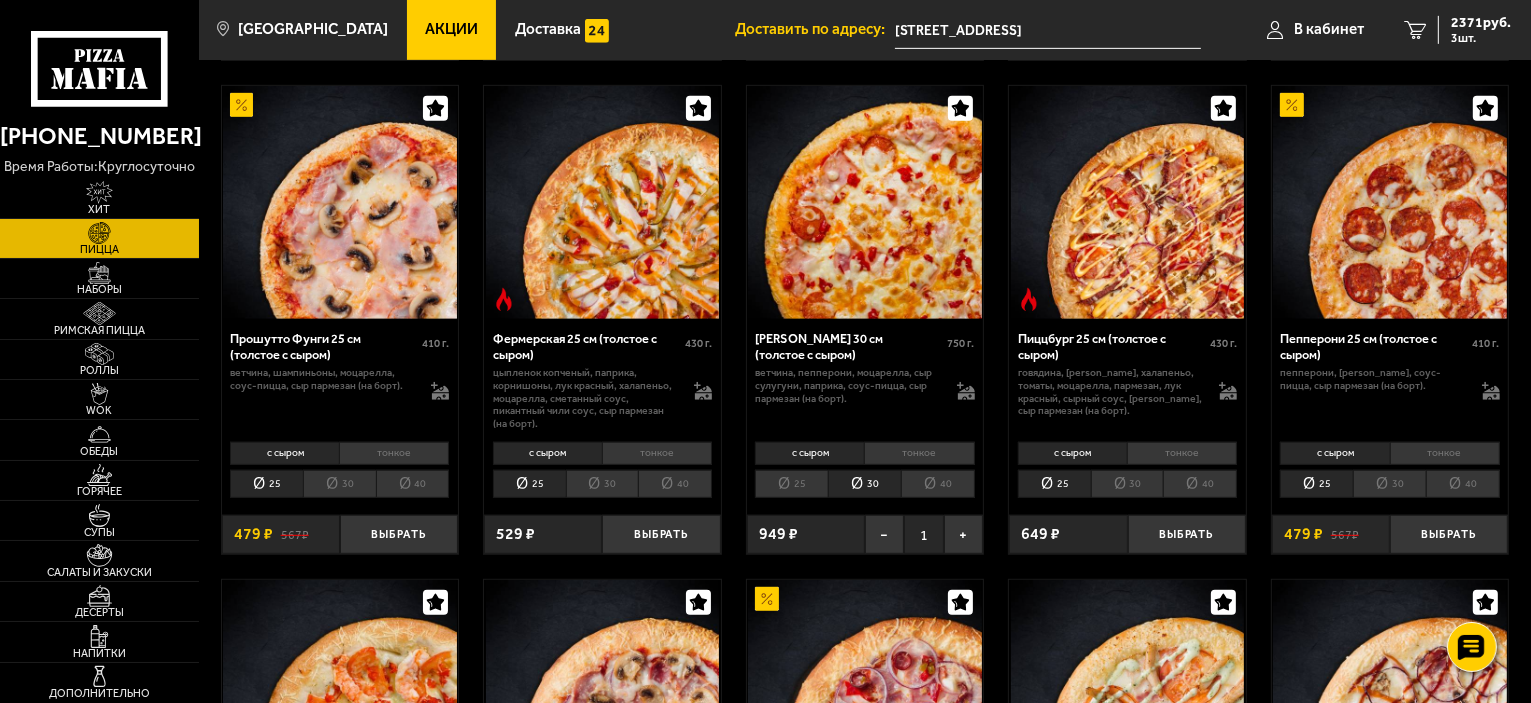 click on "25" at bounding box center [791, 484] 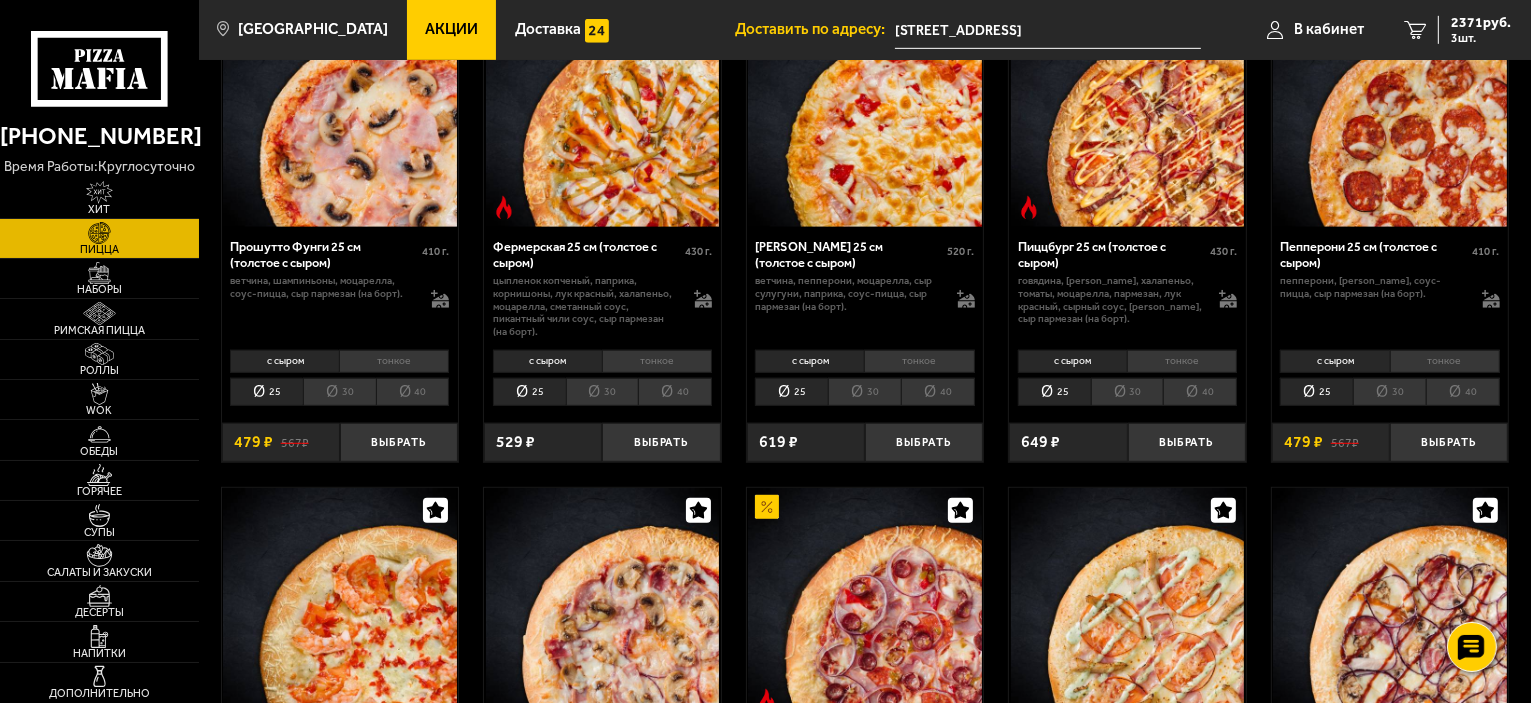 scroll, scrollTop: 1500, scrollLeft: 0, axis: vertical 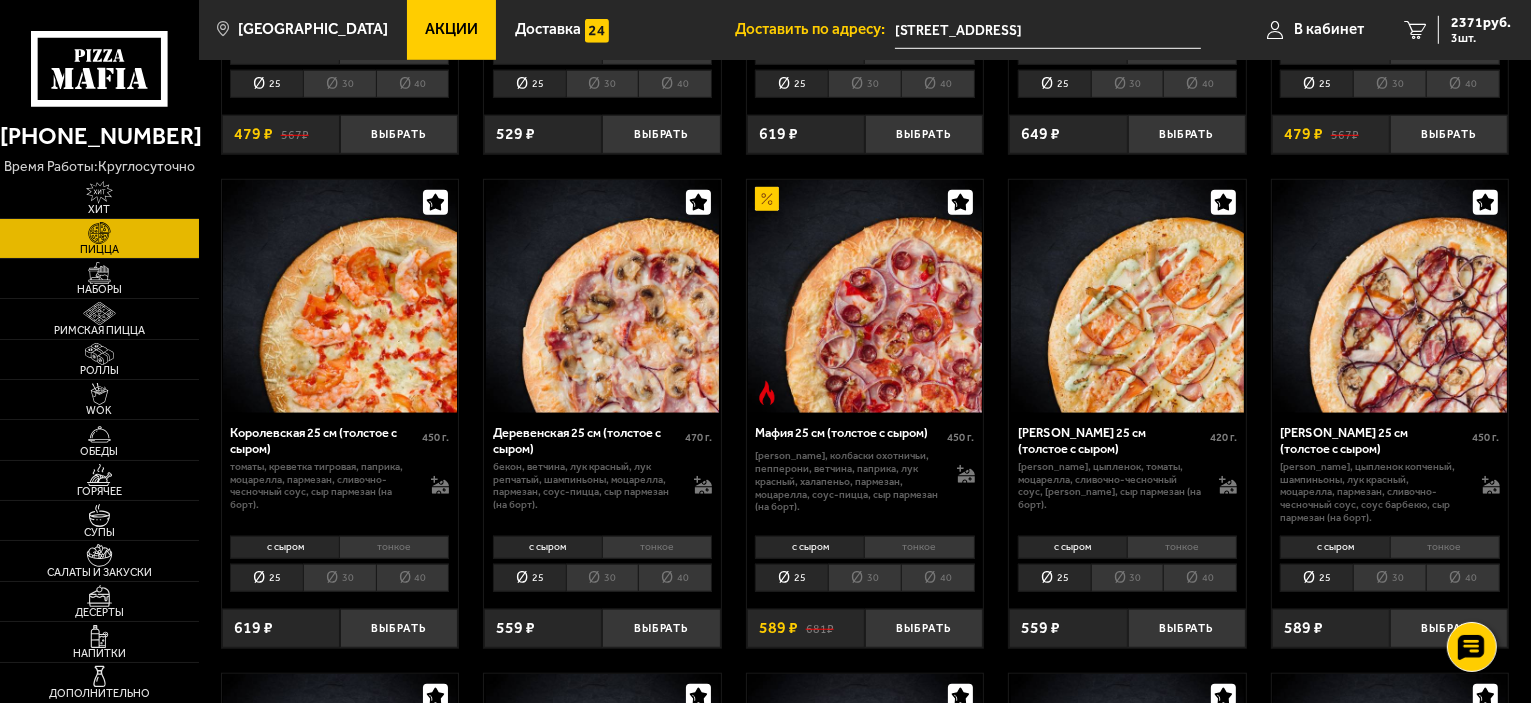 click at bounding box center [340, 297] 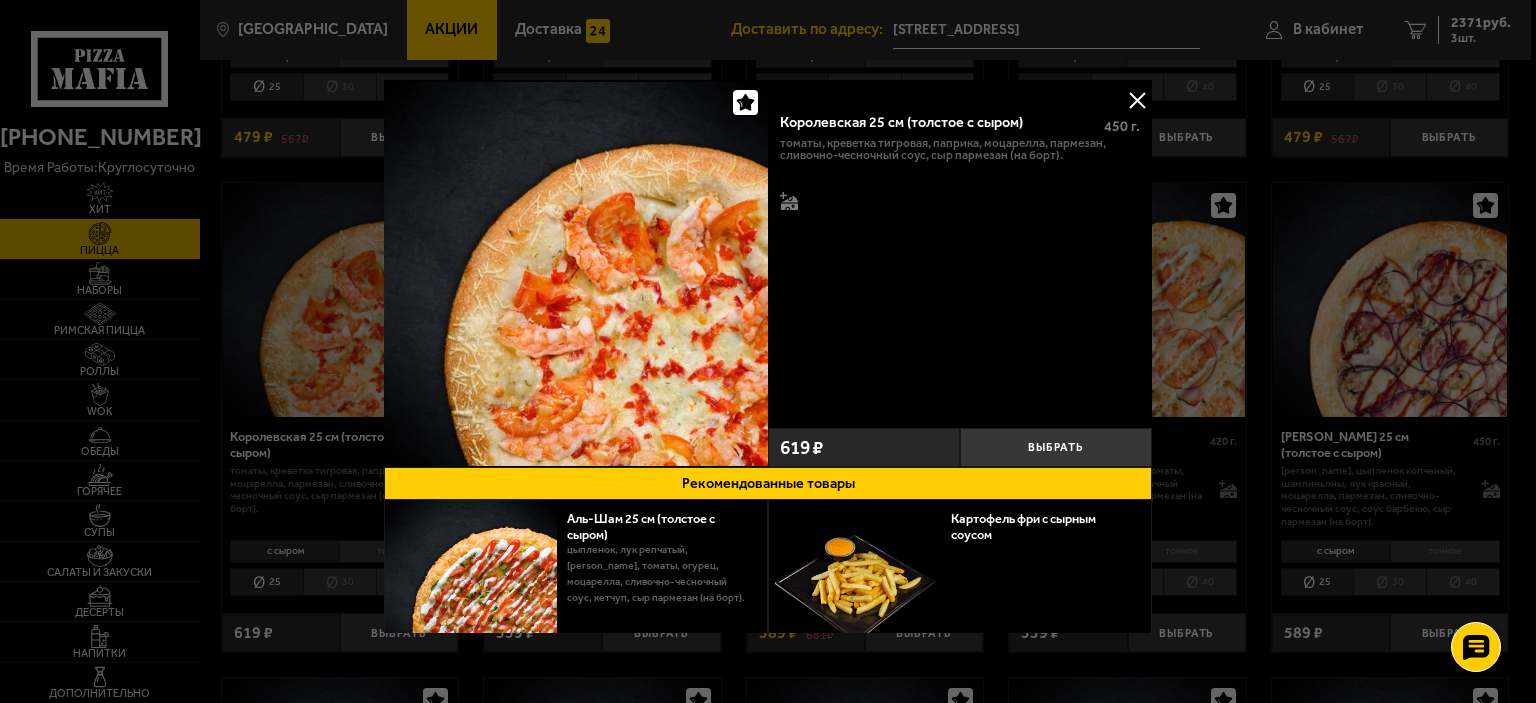 click at bounding box center (1137, 100) 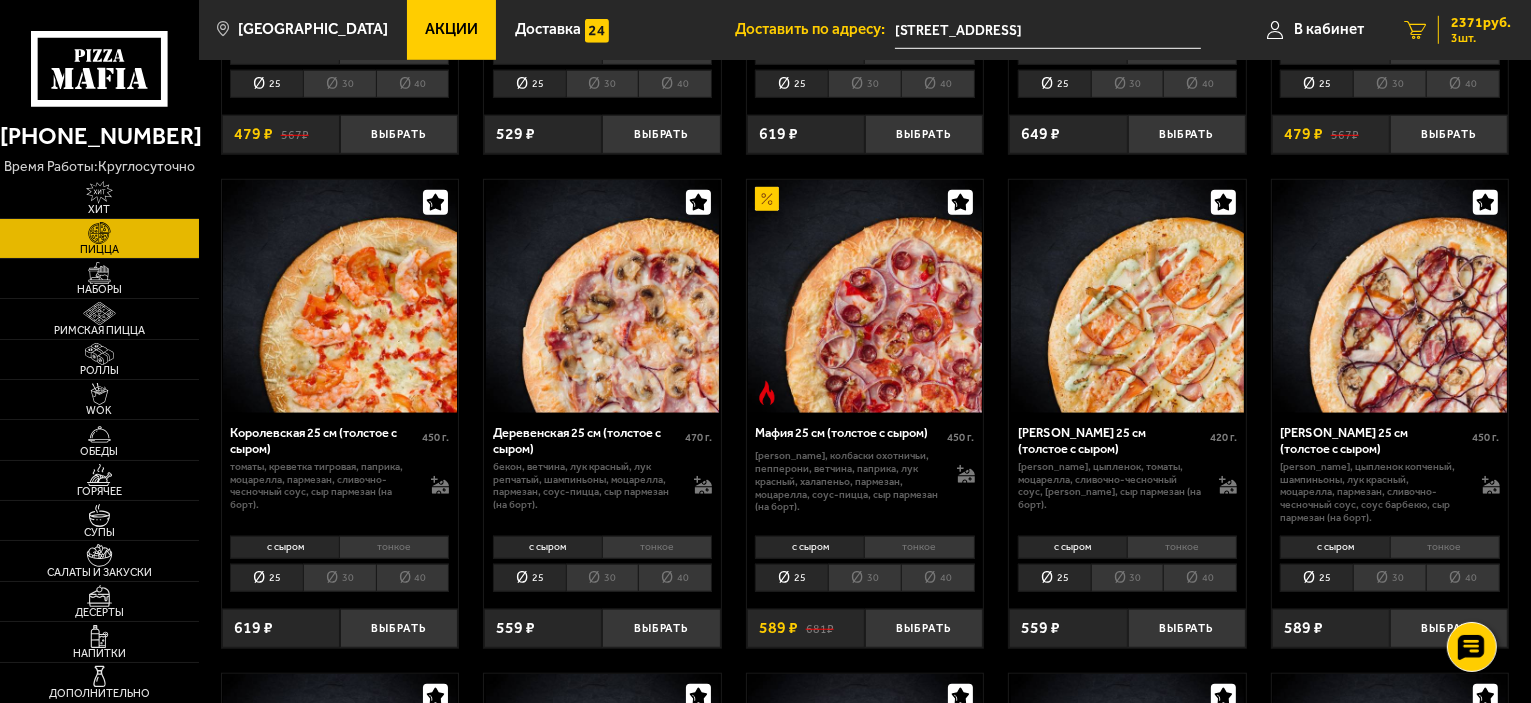 click on "3  шт." at bounding box center (1481, 38) 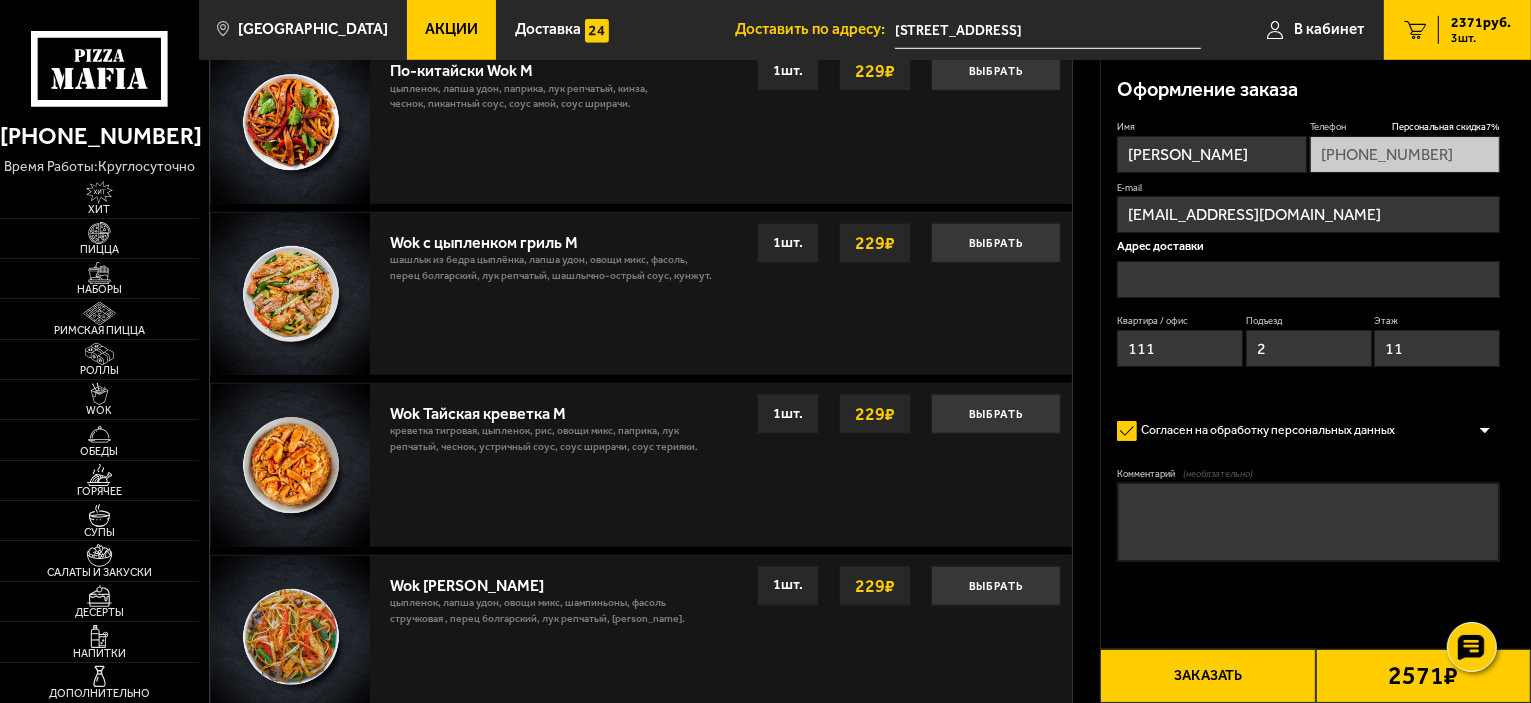 scroll, scrollTop: 0, scrollLeft: 0, axis: both 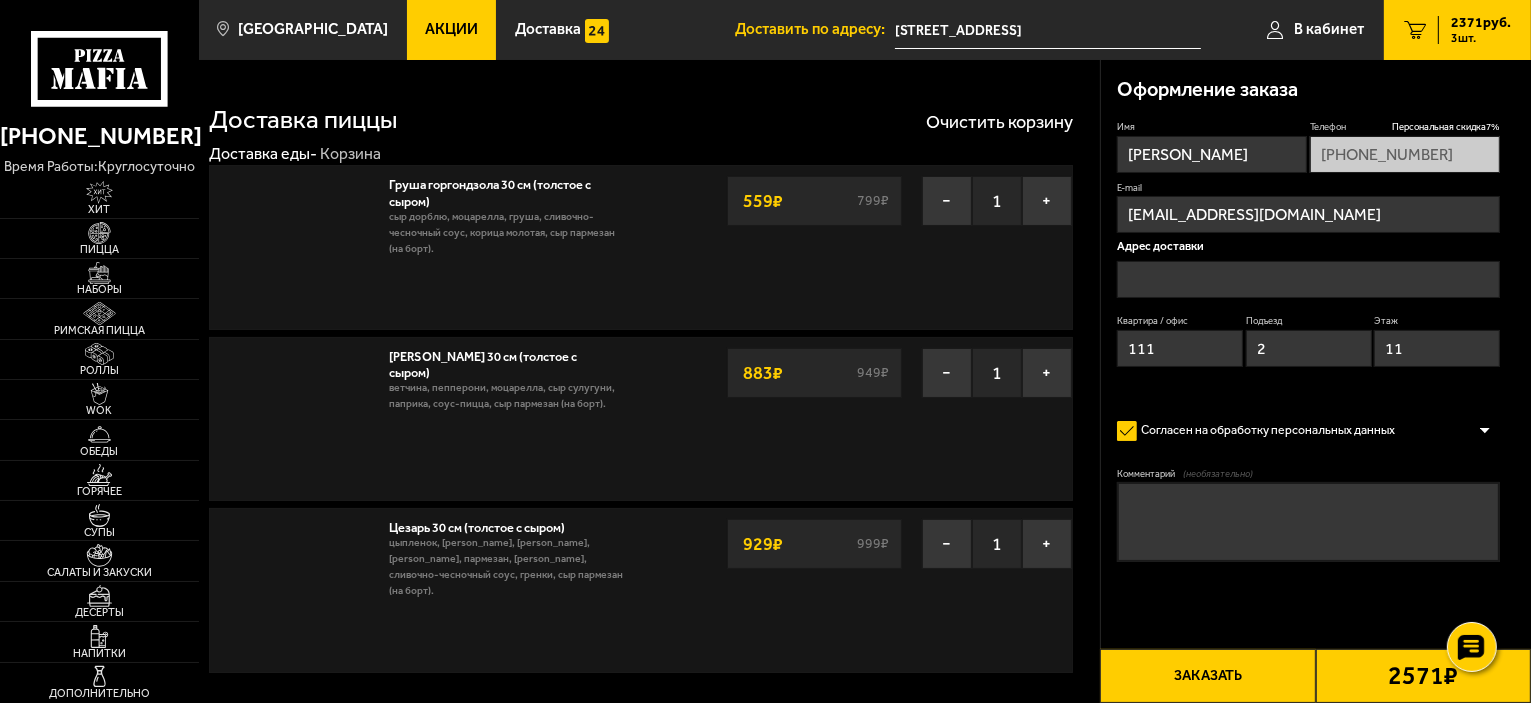 type on "[STREET_ADDRESS]" 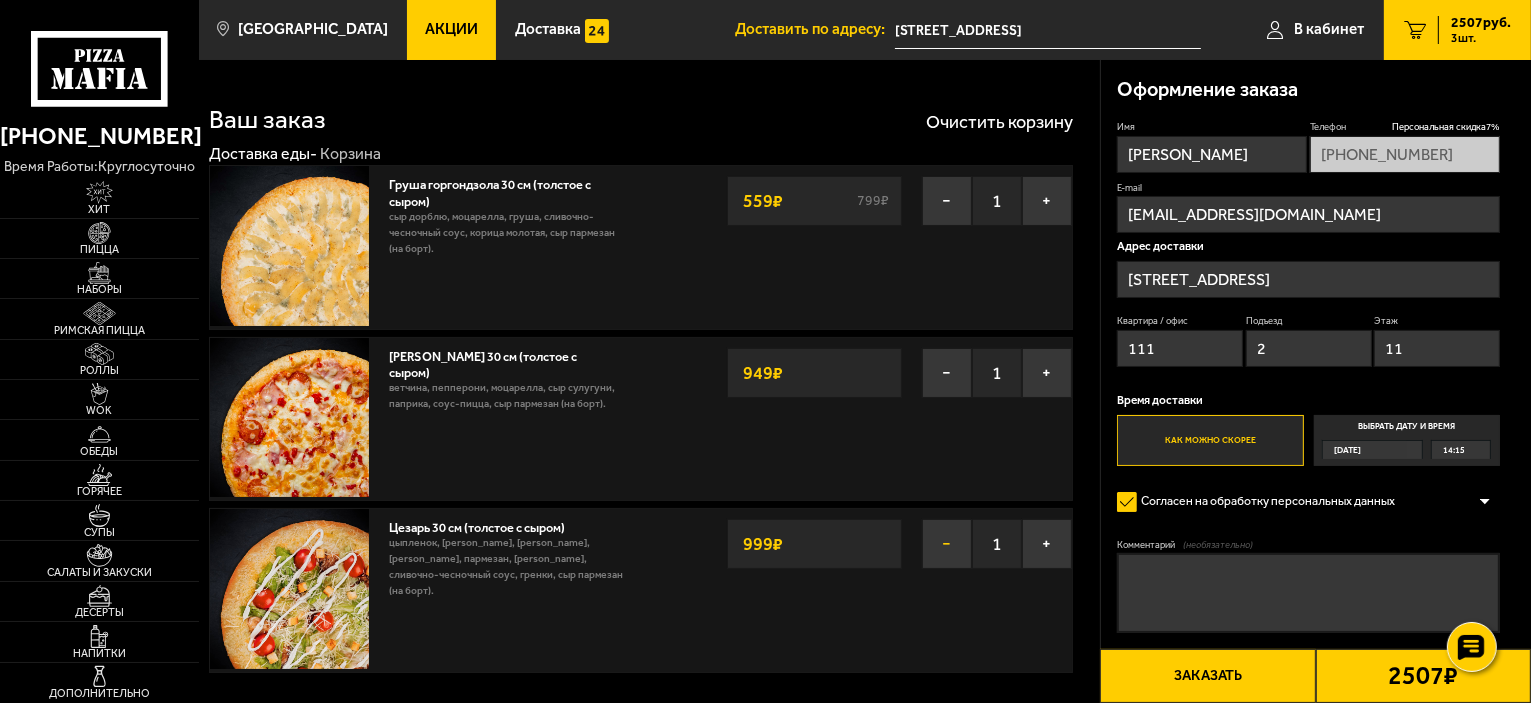 click on "−" at bounding box center (947, 544) 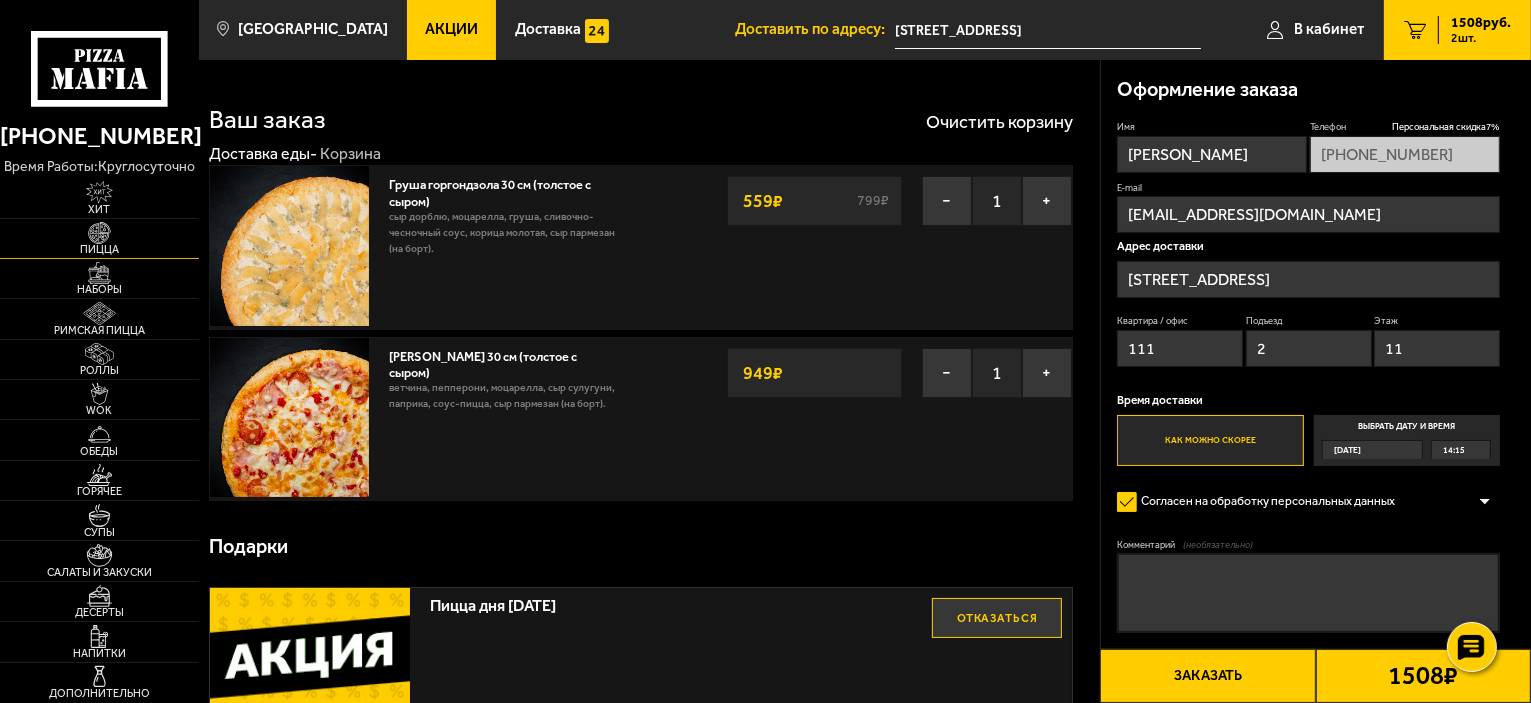 click on "Пицца" at bounding box center [99, 249] 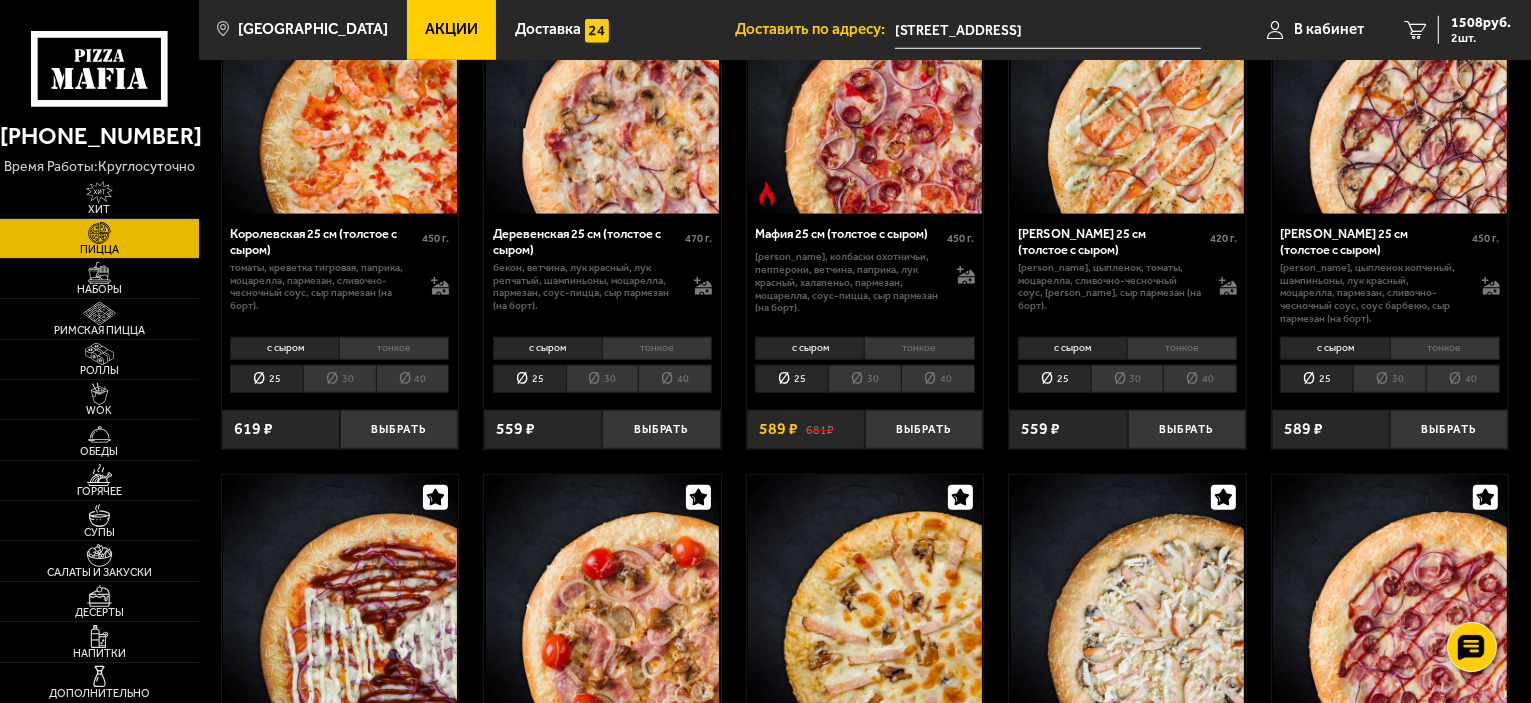 scroll, scrollTop: 1800, scrollLeft: 0, axis: vertical 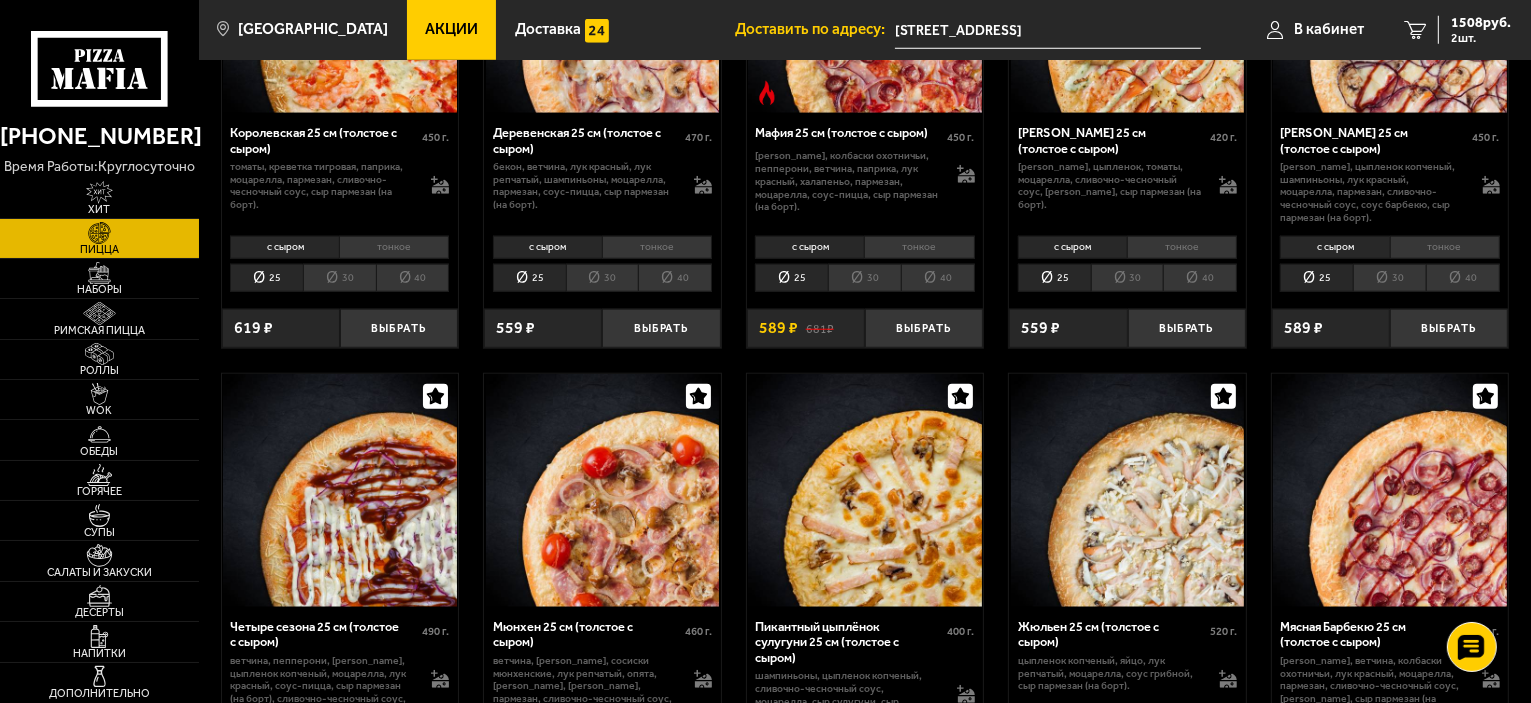 click on "30" at bounding box center (339, 278) 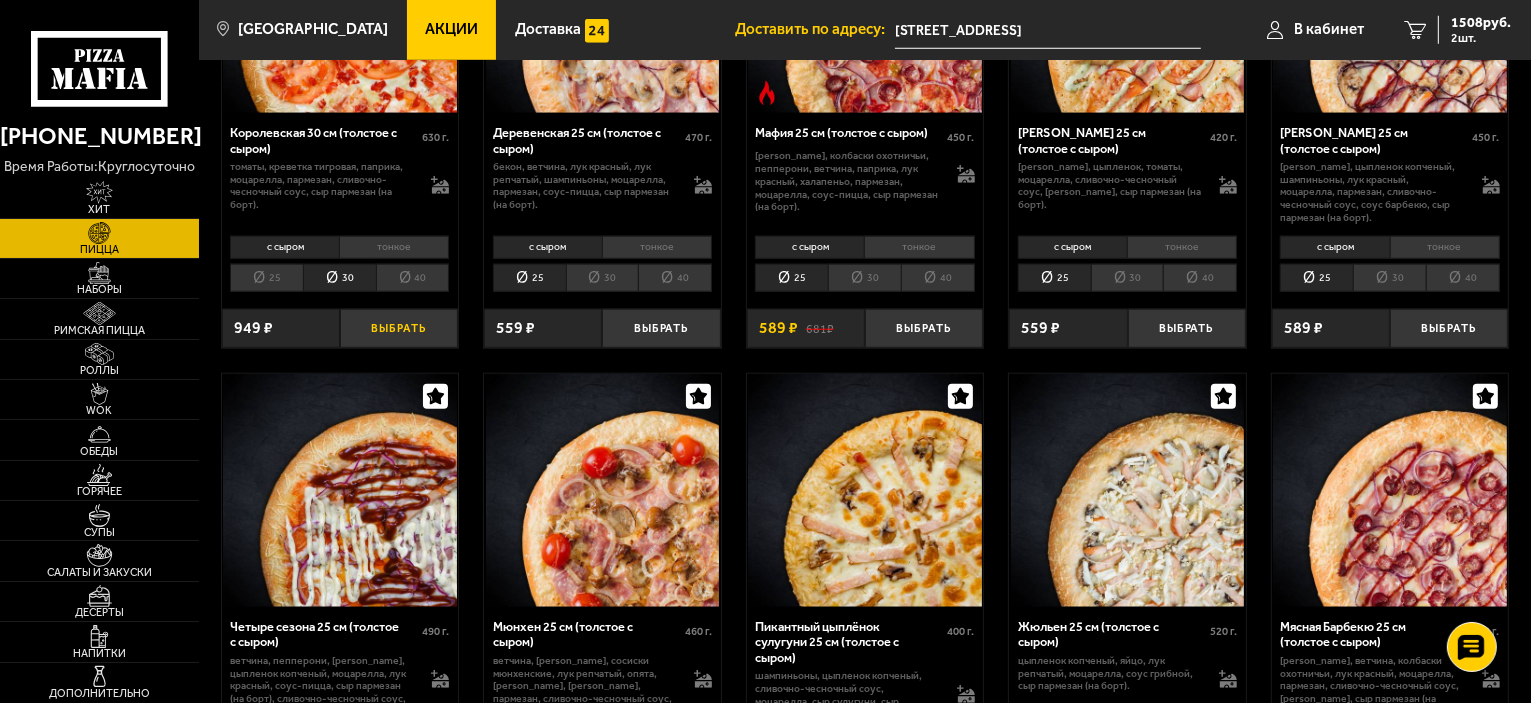 click on "Выбрать" at bounding box center (399, 328) 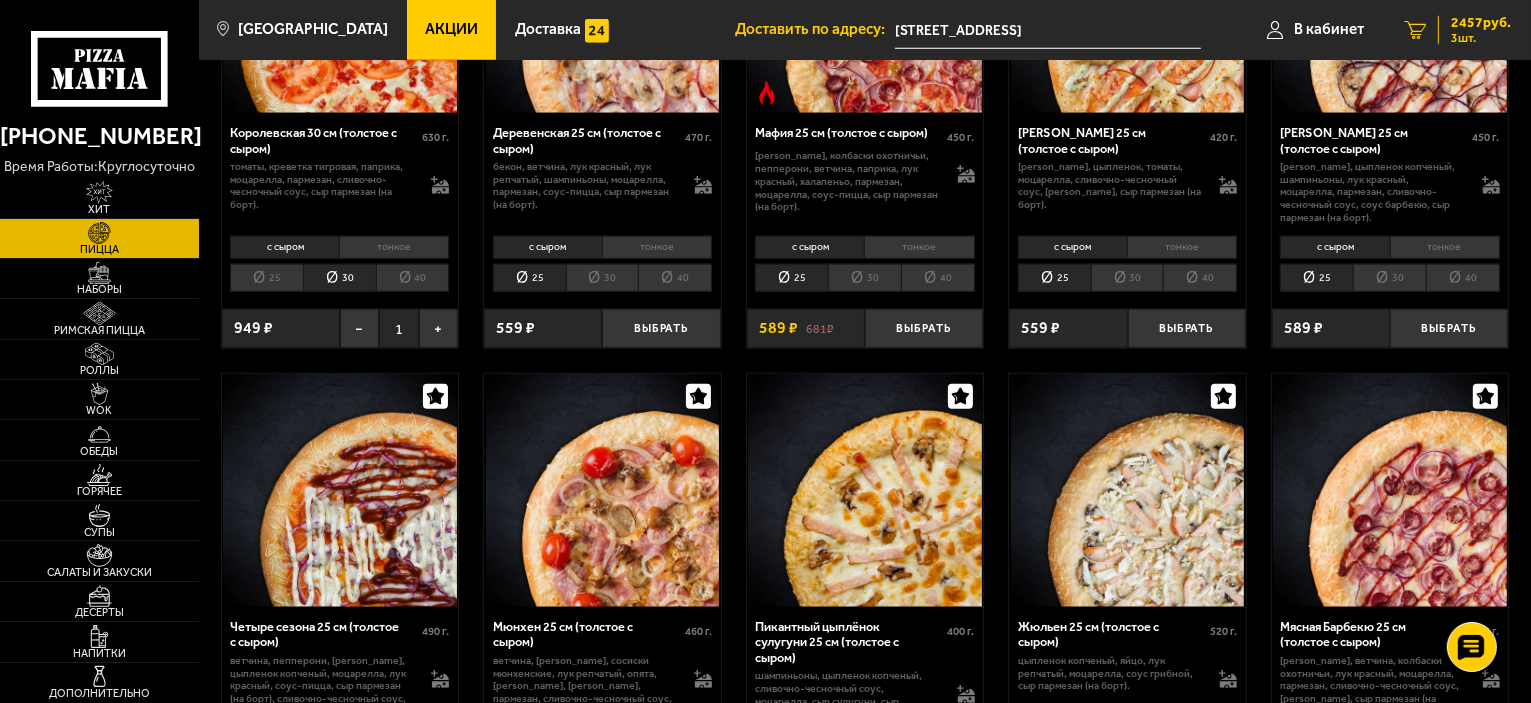 click on "3  шт." at bounding box center [1481, 38] 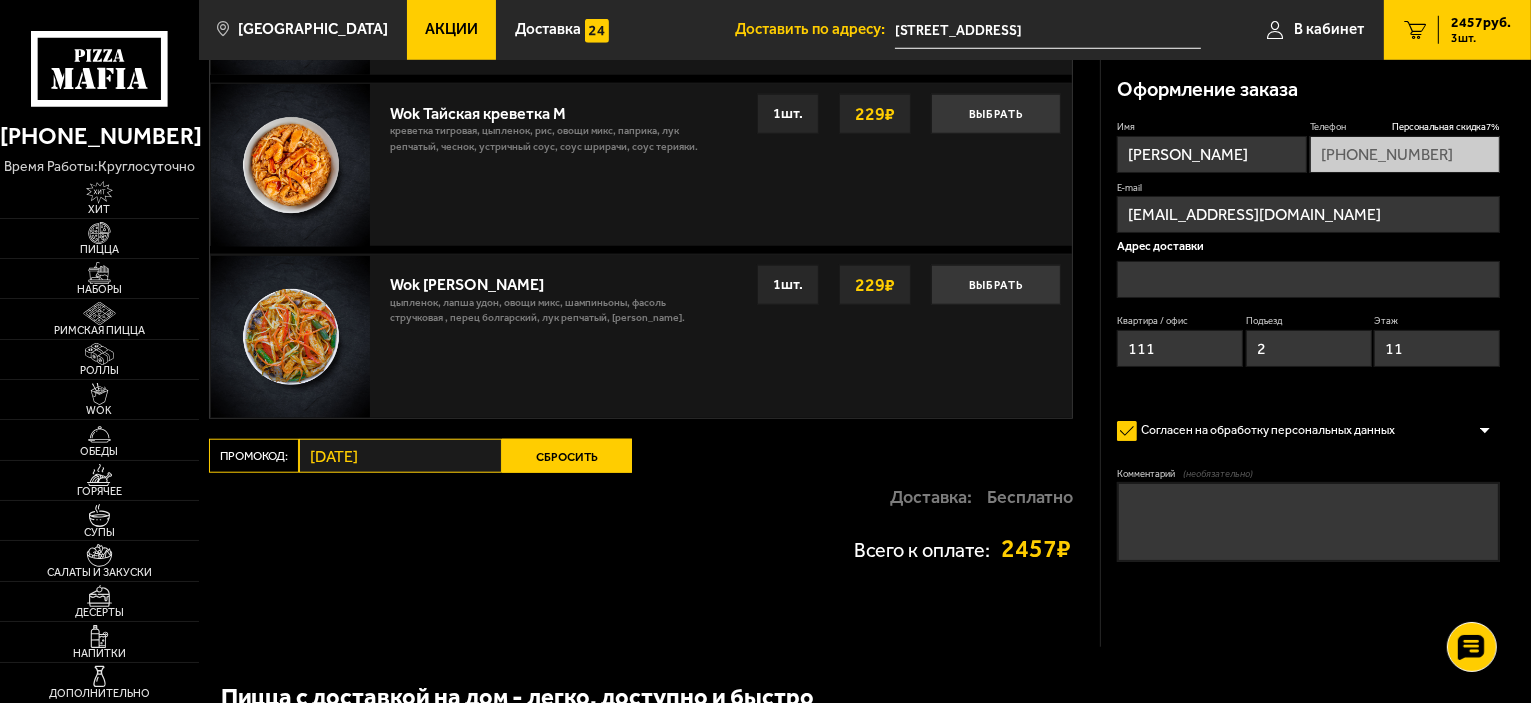 scroll, scrollTop: 0, scrollLeft: 0, axis: both 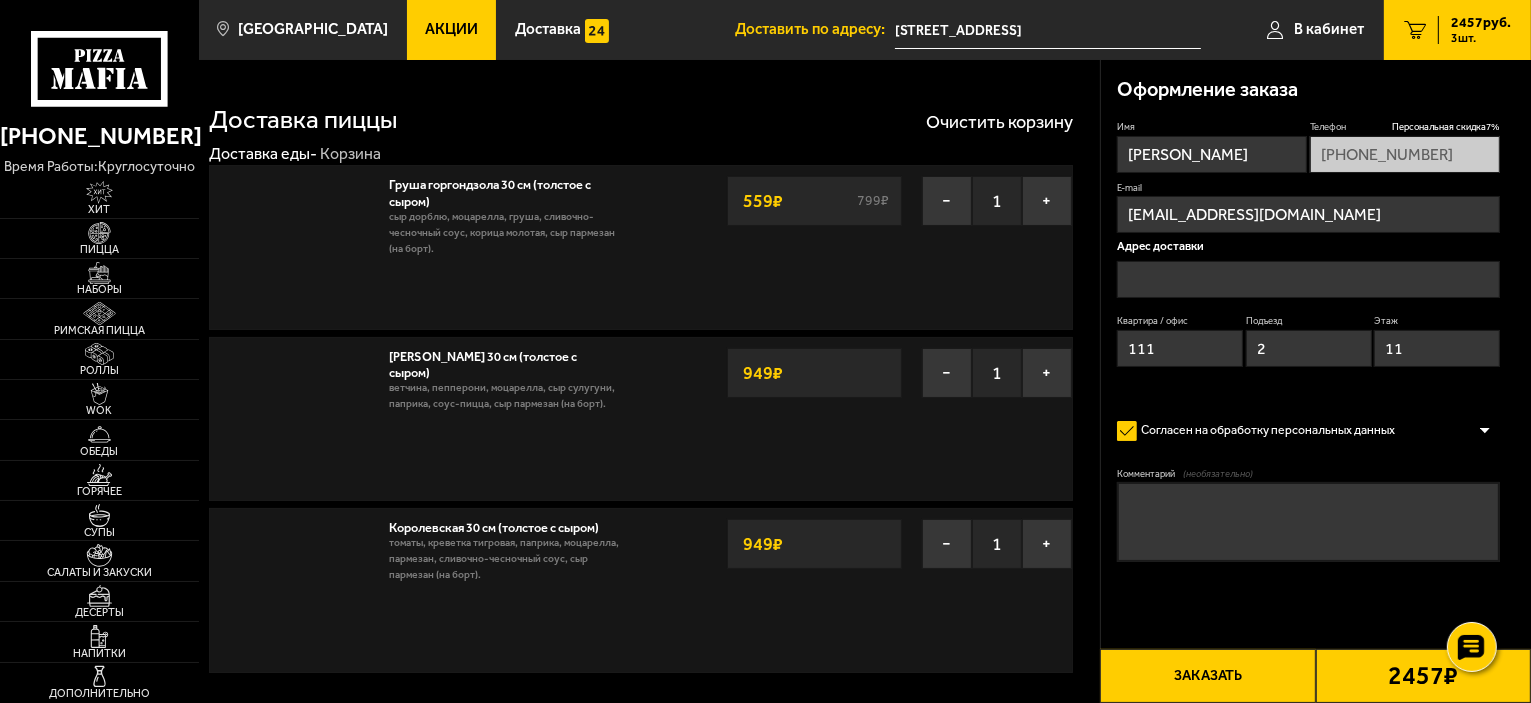 type on "[STREET_ADDRESS]" 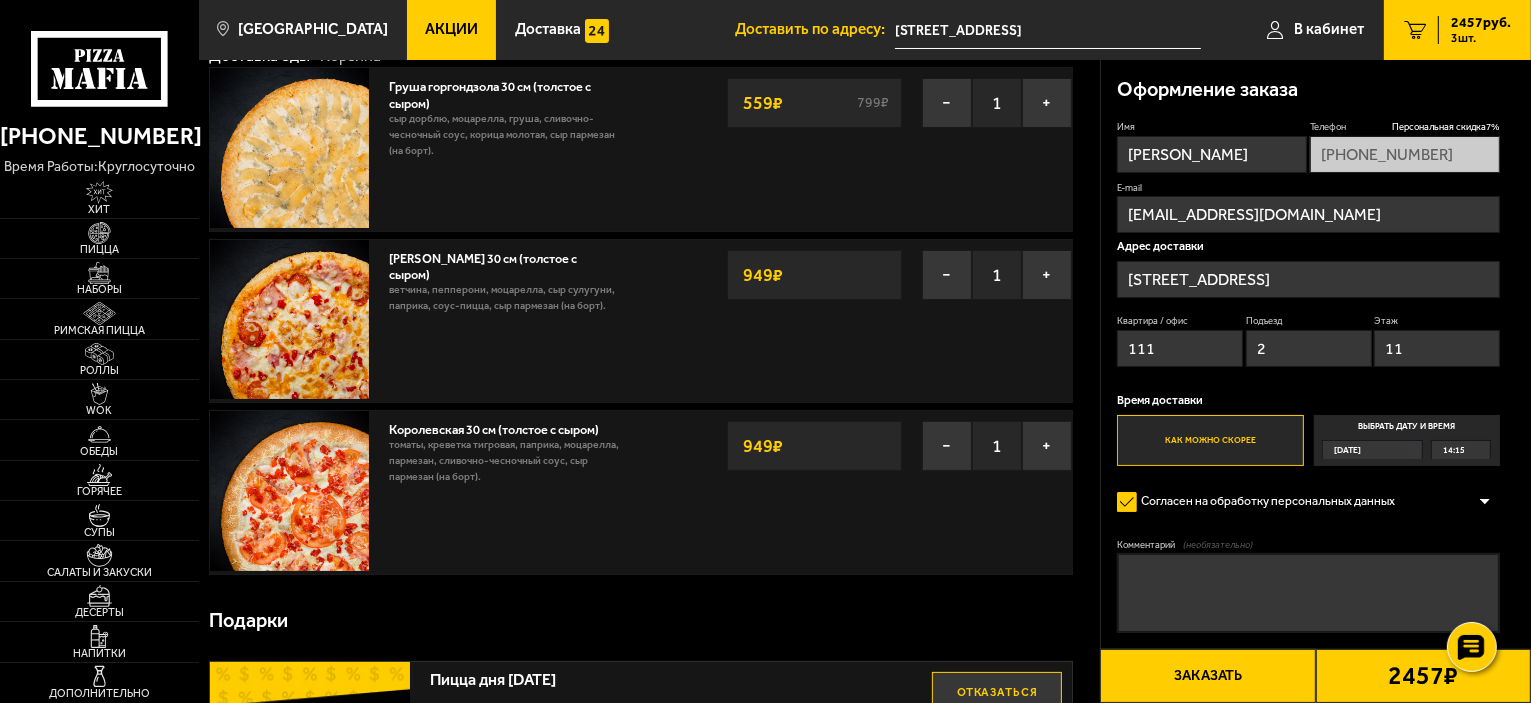 scroll, scrollTop: 0, scrollLeft: 0, axis: both 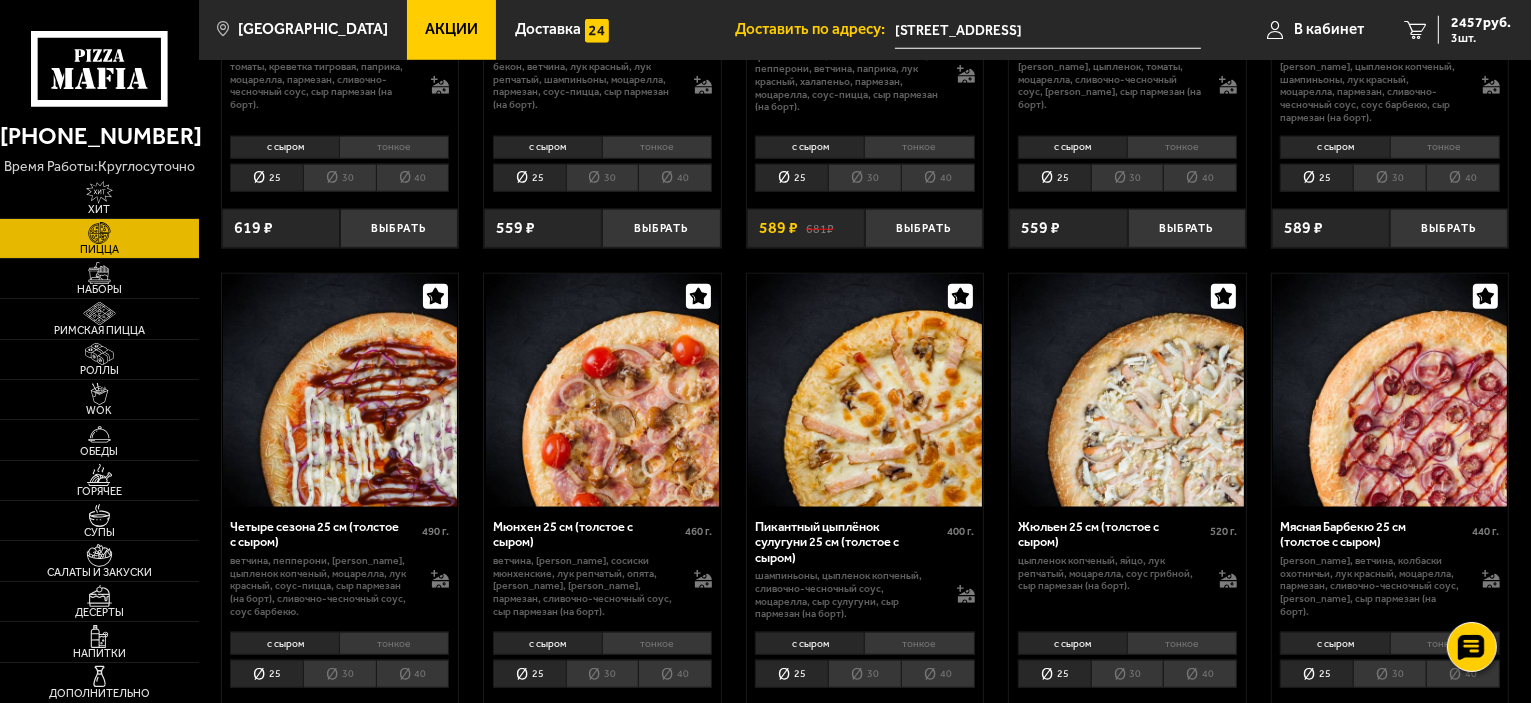 click at bounding box center (340, 391) 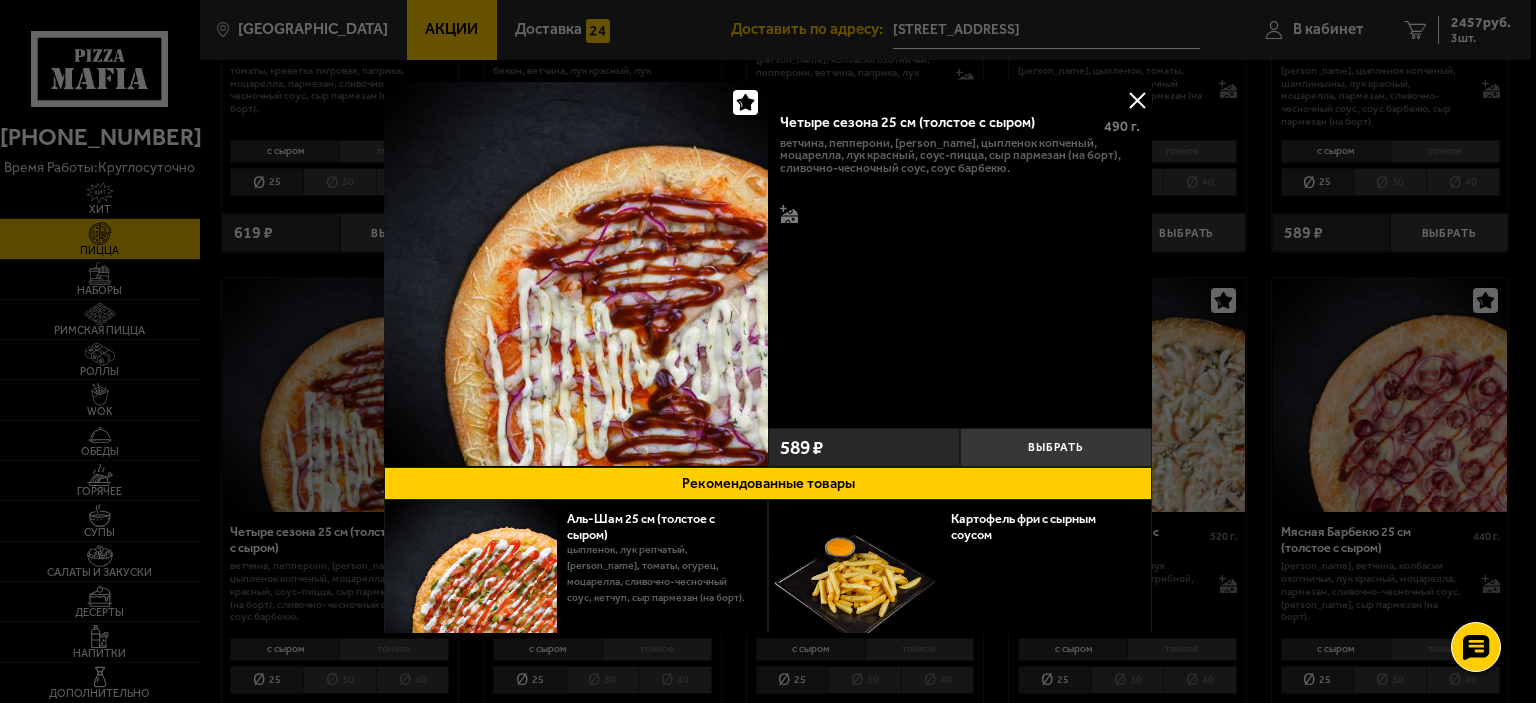 scroll, scrollTop: 68, scrollLeft: 0, axis: vertical 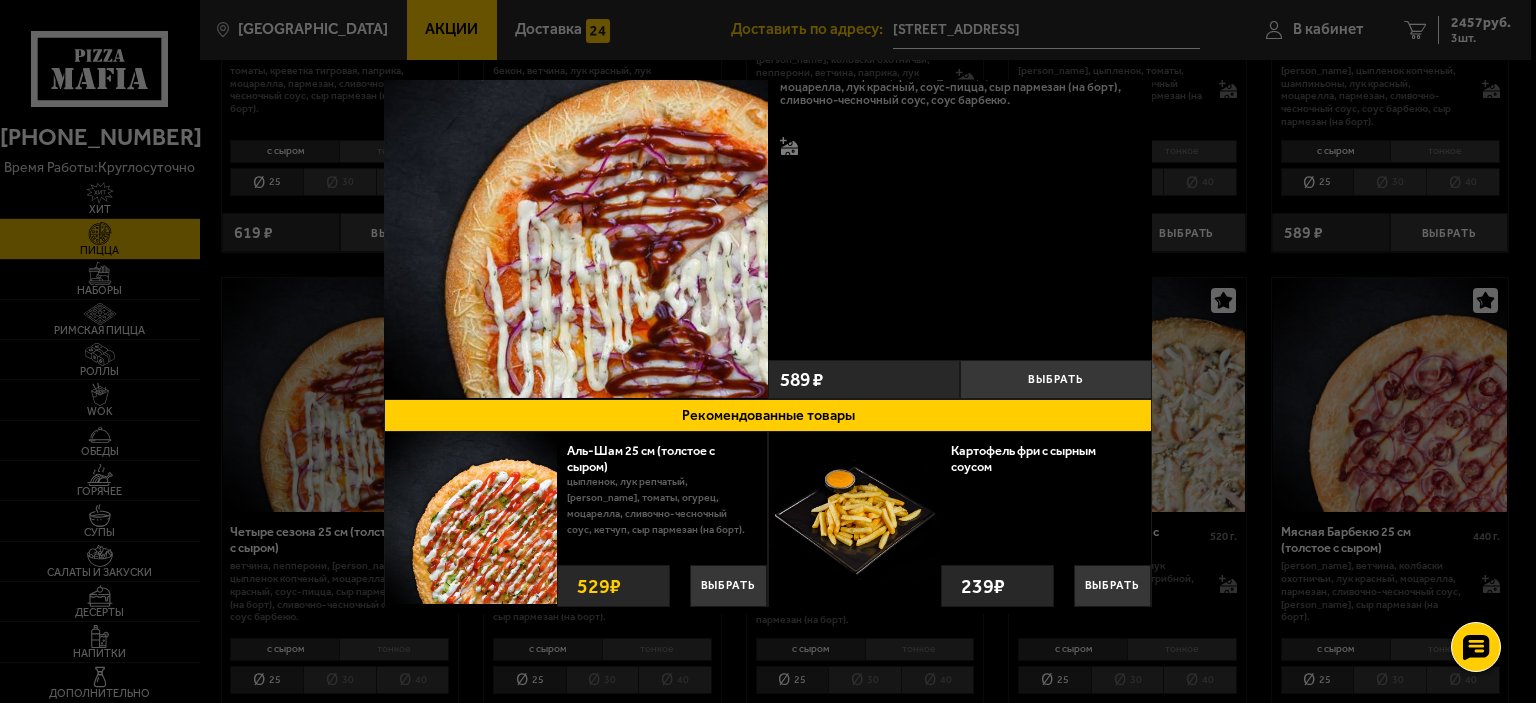 click at bounding box center (576, 205) 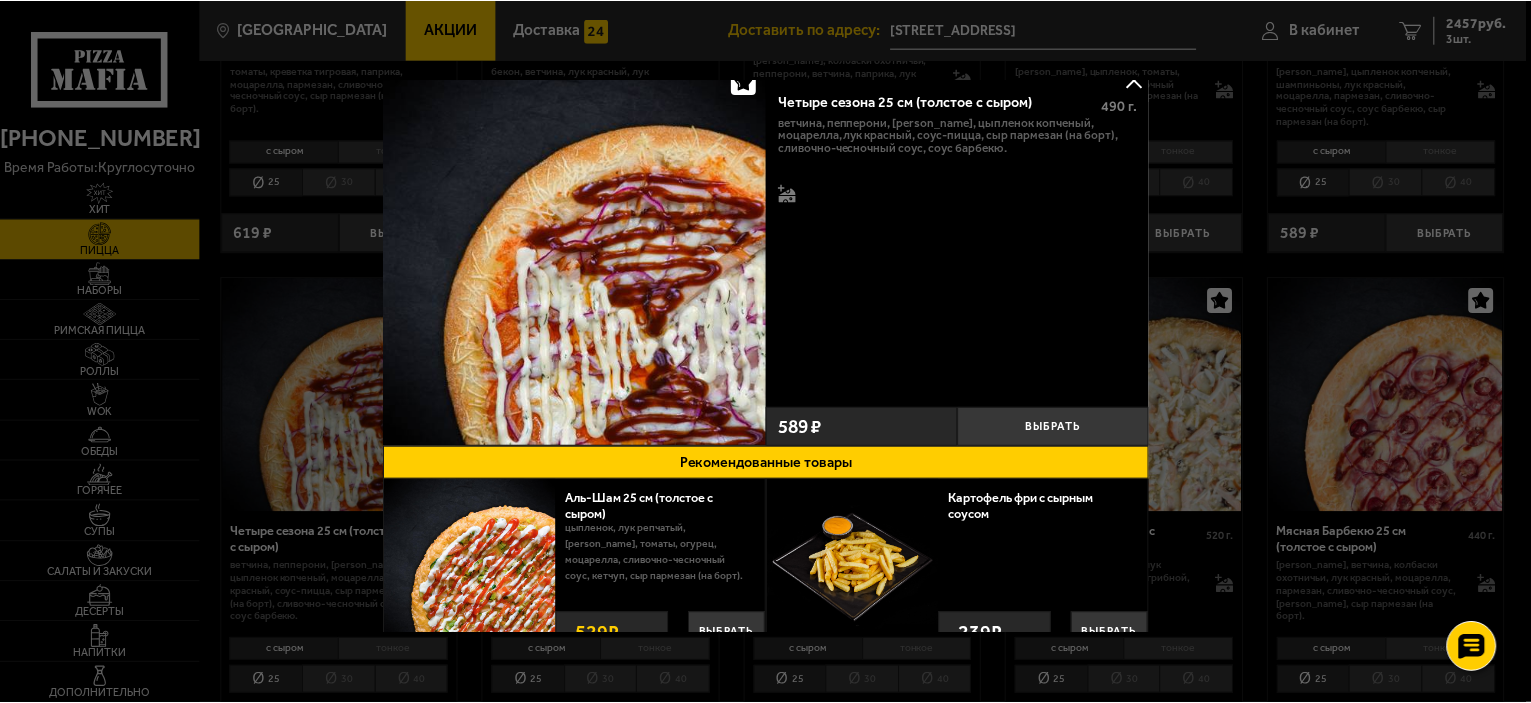 scroll, scrollTop: 0, scrollLeft: 0, axis: both 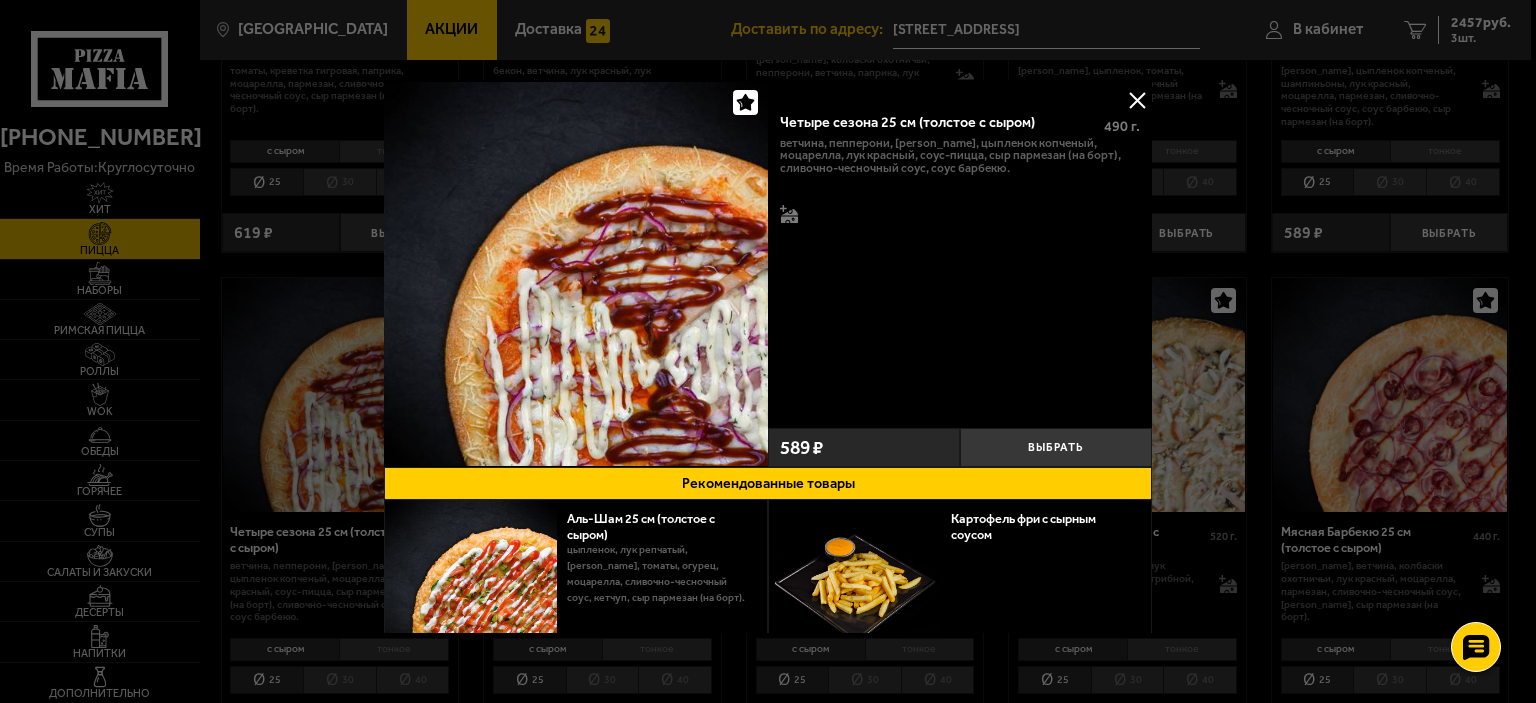 click at bounding box center (1137, 100) 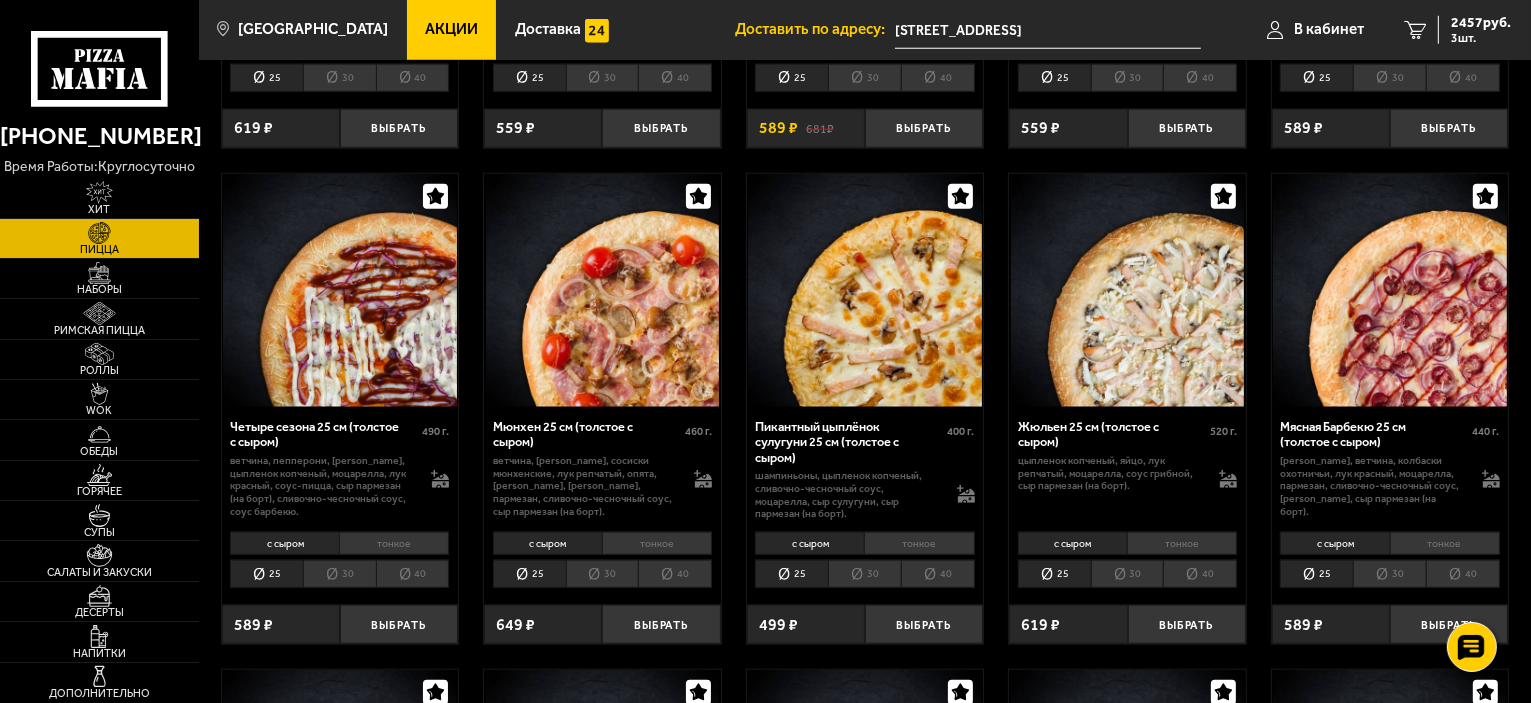 scroll, scrollTop: 1800, scrollLeft: 0, axis: vertical 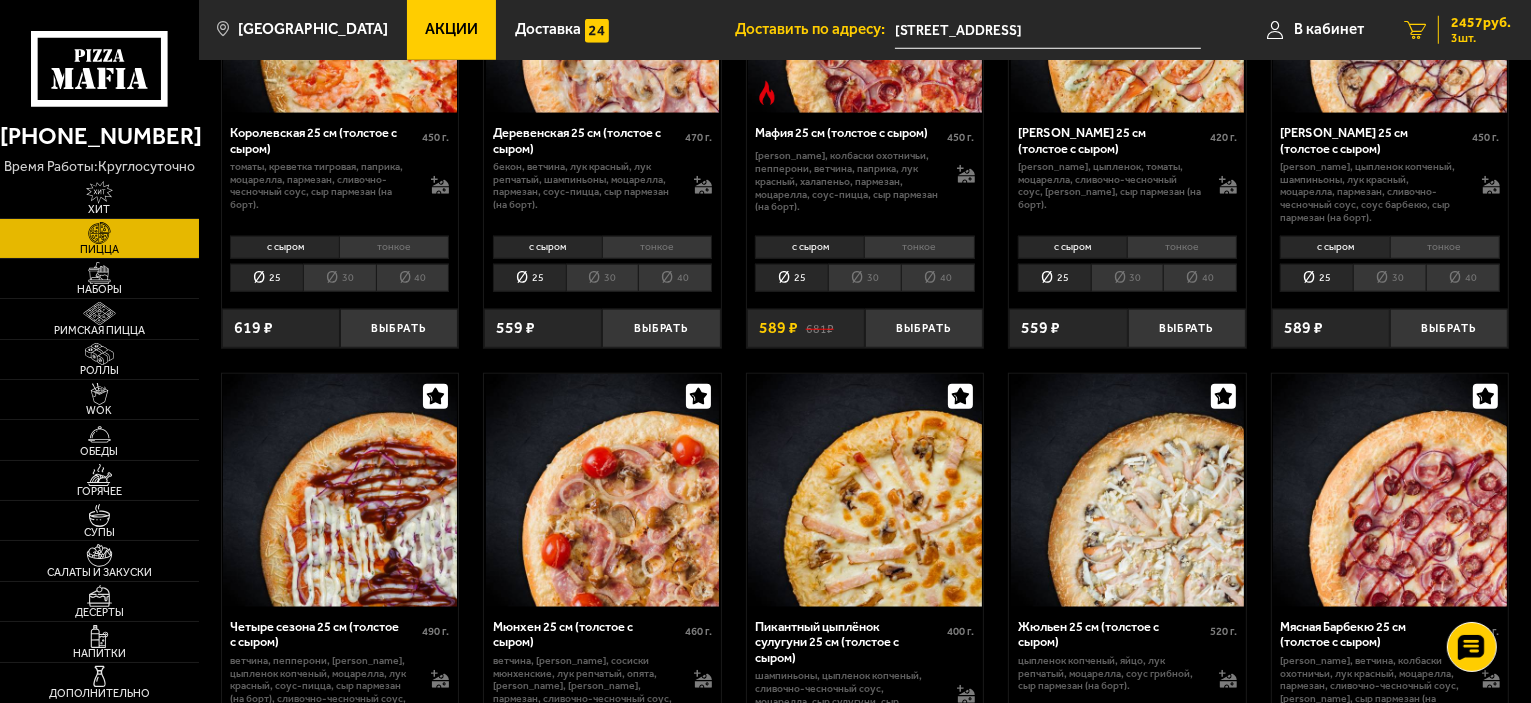 click on "2457  руб." at bounding box center [1481, 23] 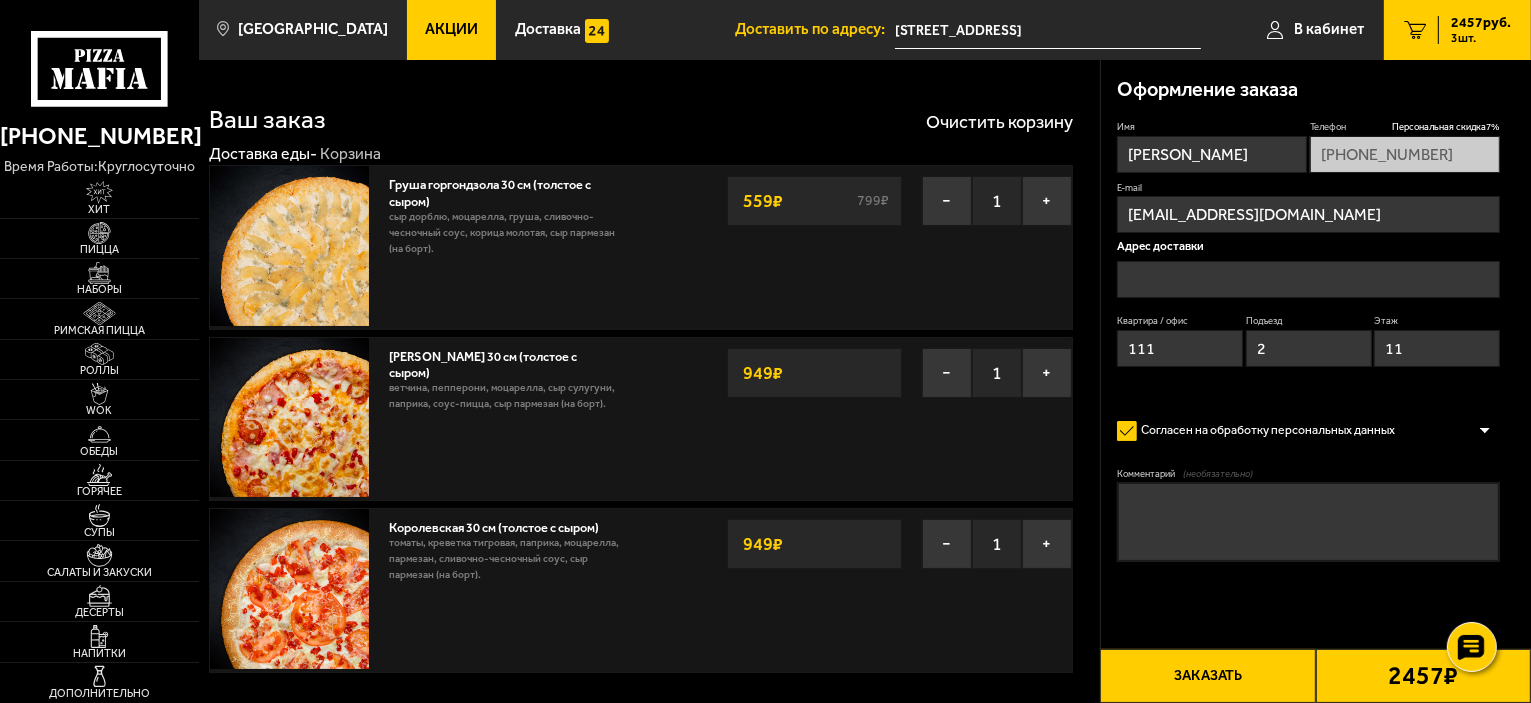 type on "[STREET_ADDRESS]" 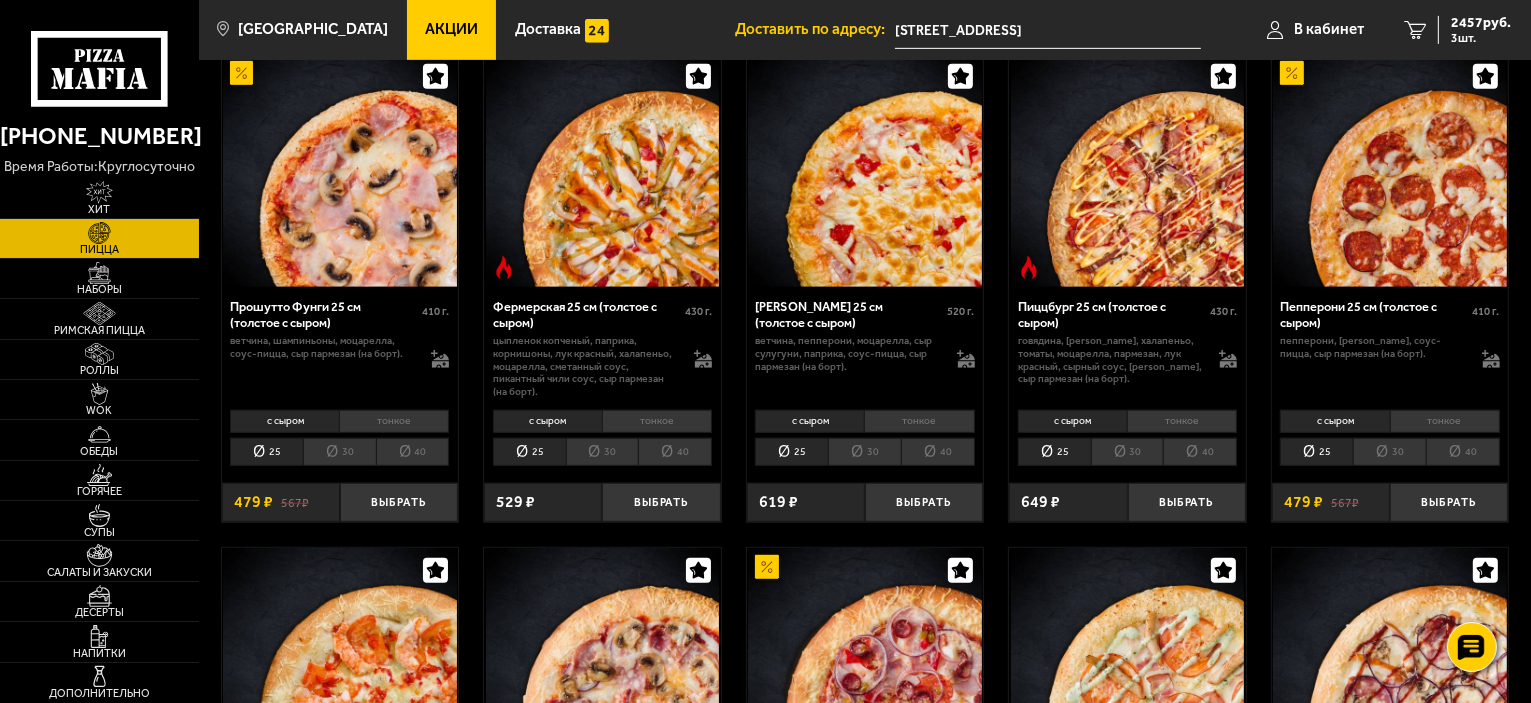scroll, scrollTop: 1000, scrollLeft: 0, axis: vertical 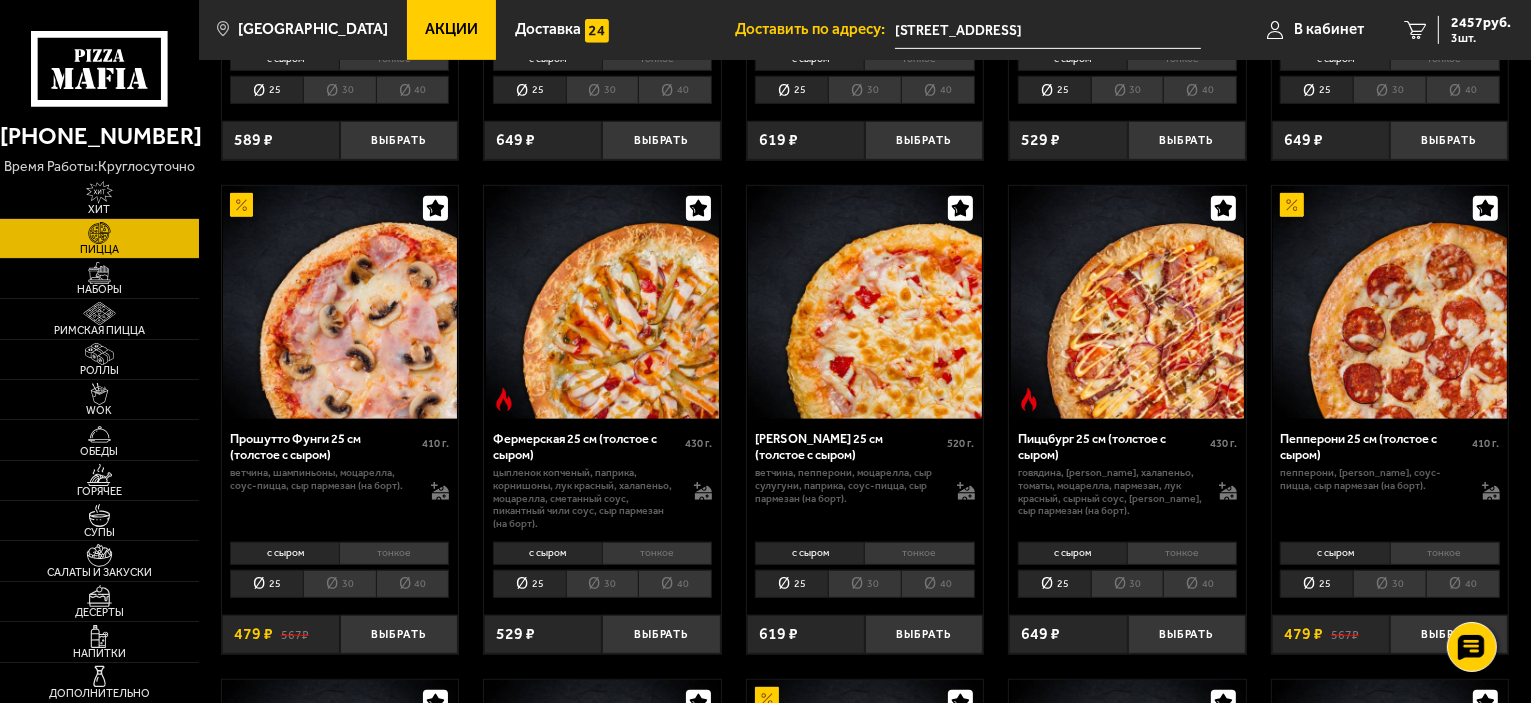 click at bounding box center (865, 303) 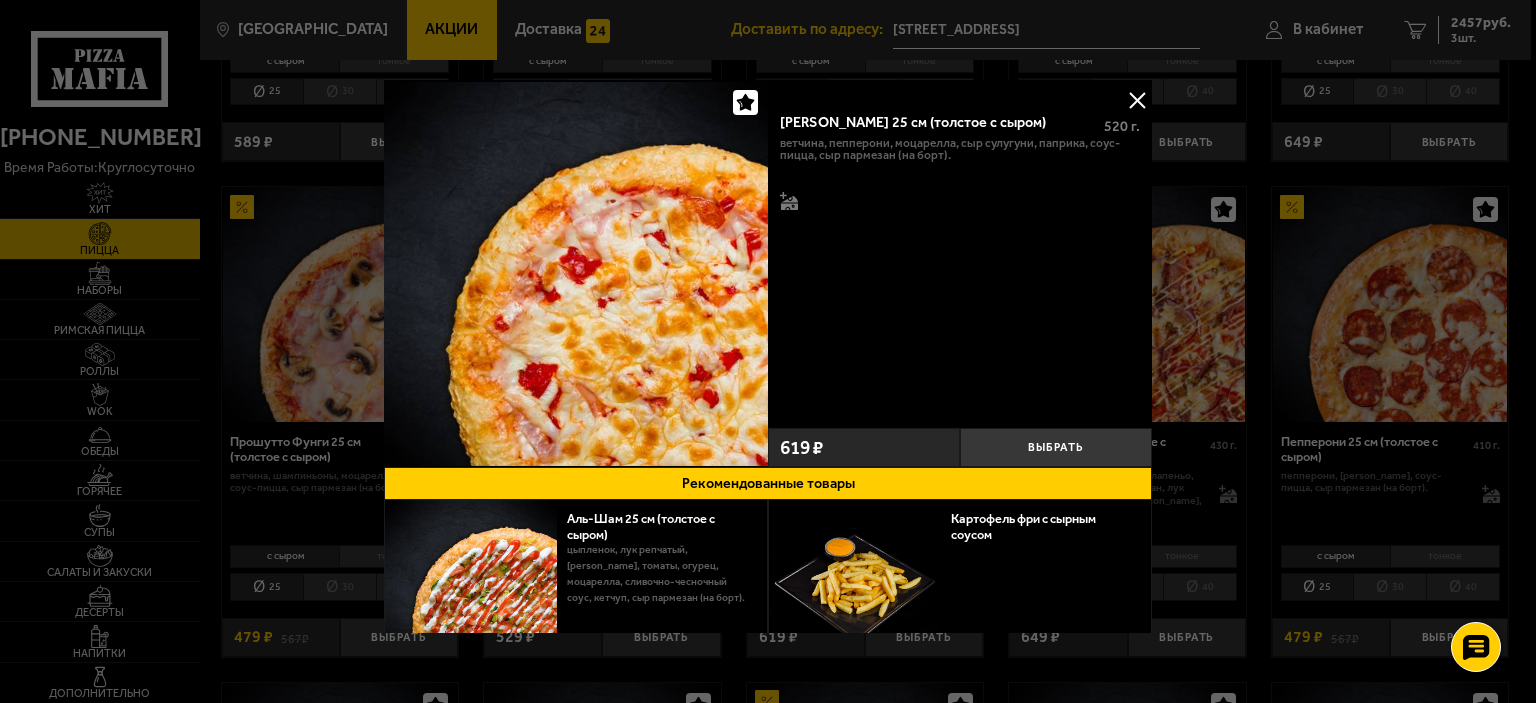 click at bounding box center [1137, 100] 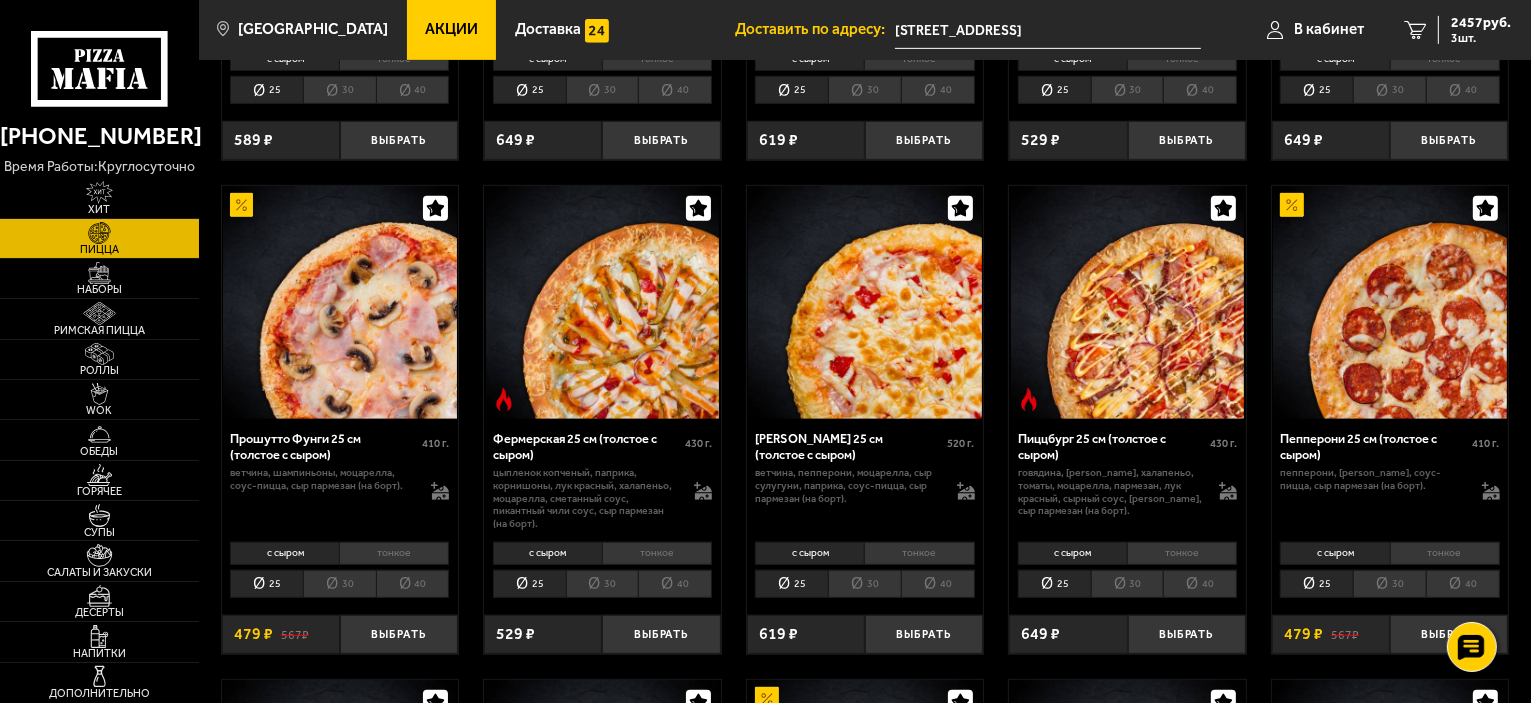 click at bounding box center (1127, 303) 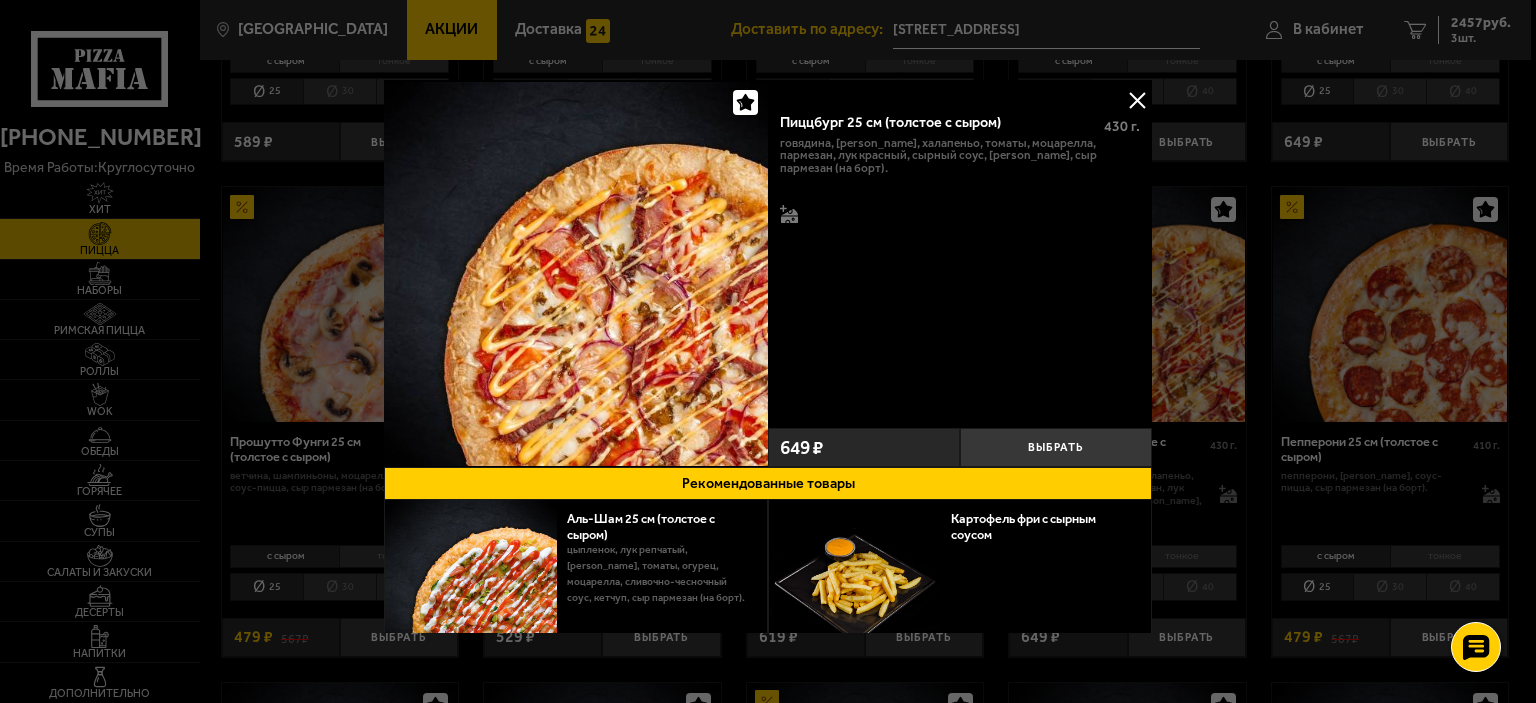 click at bounding box center (1137, 100) 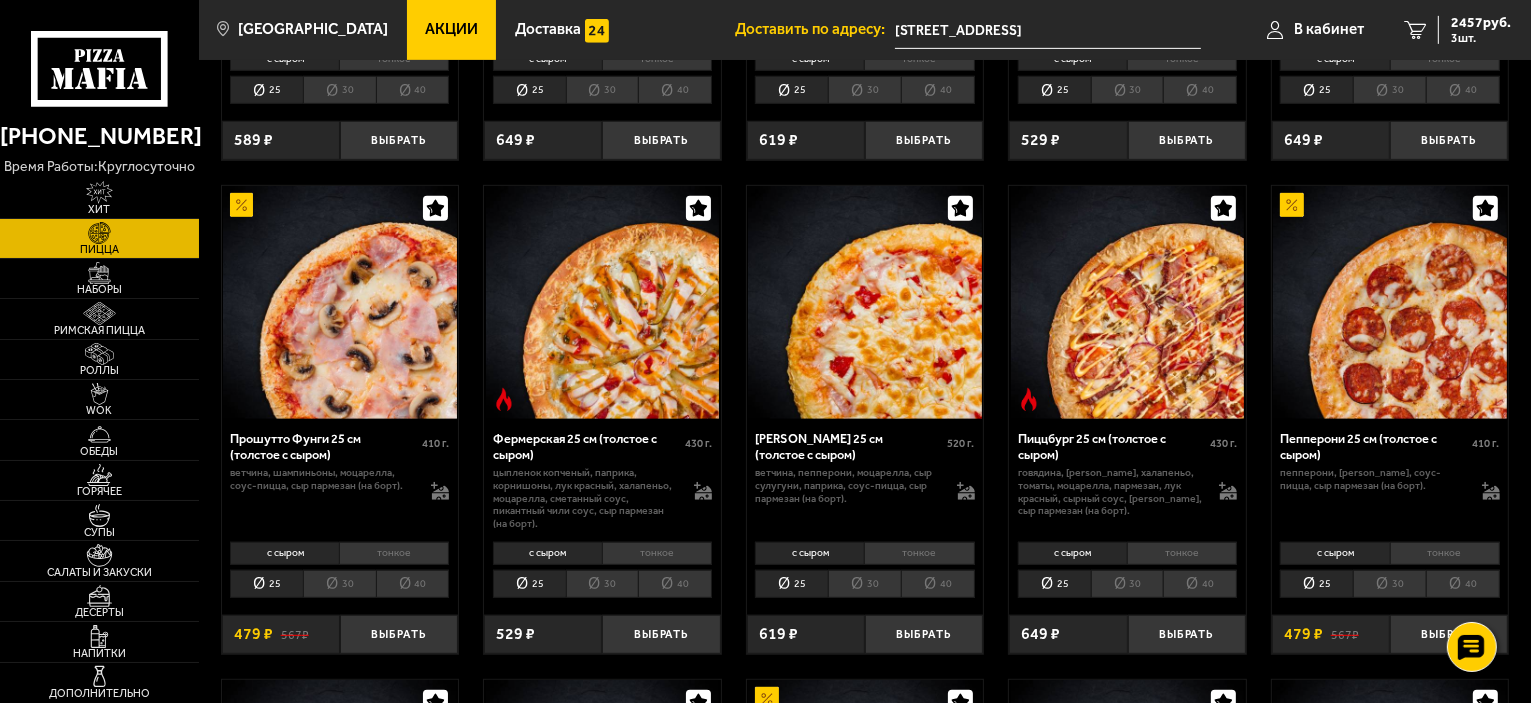 click at bounding box center (1390, 303) 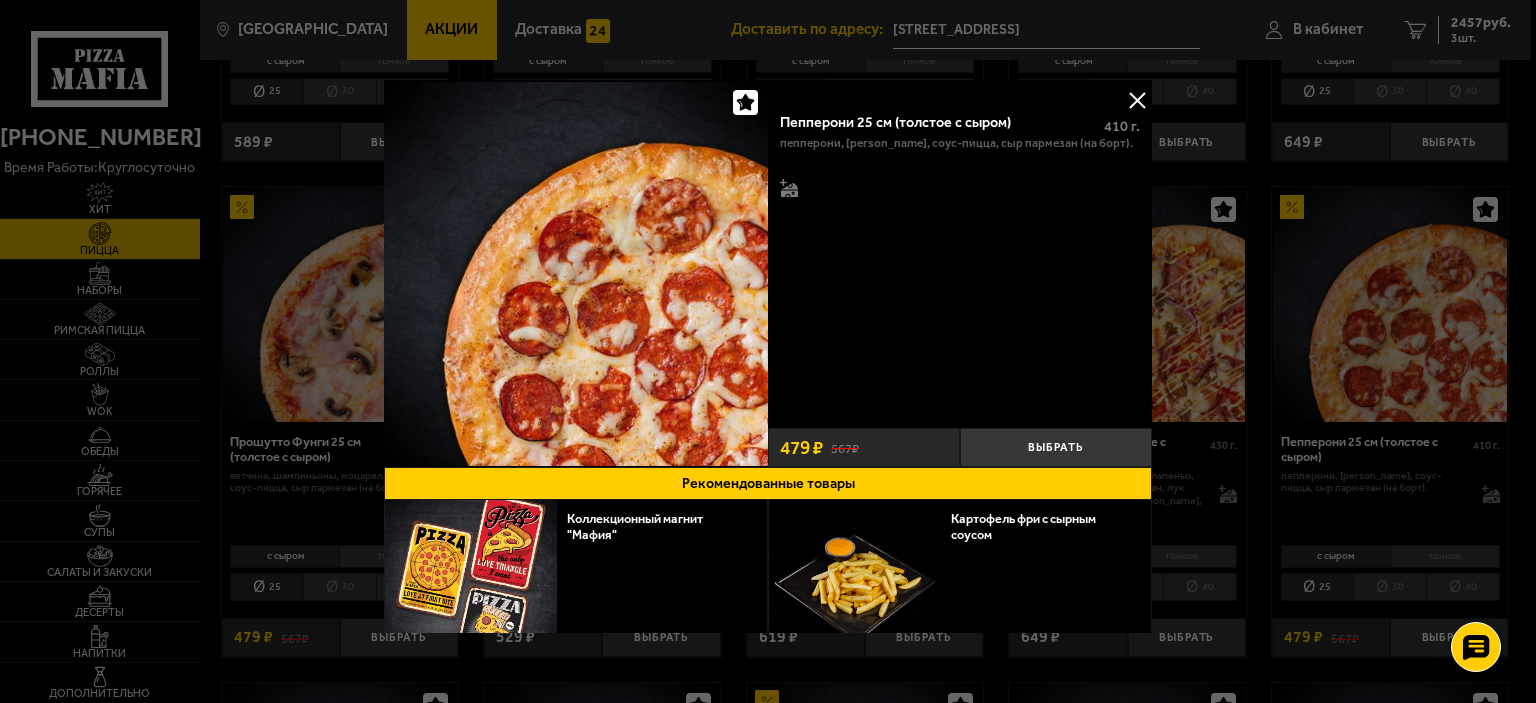 click at bounding box center [1137, 100] 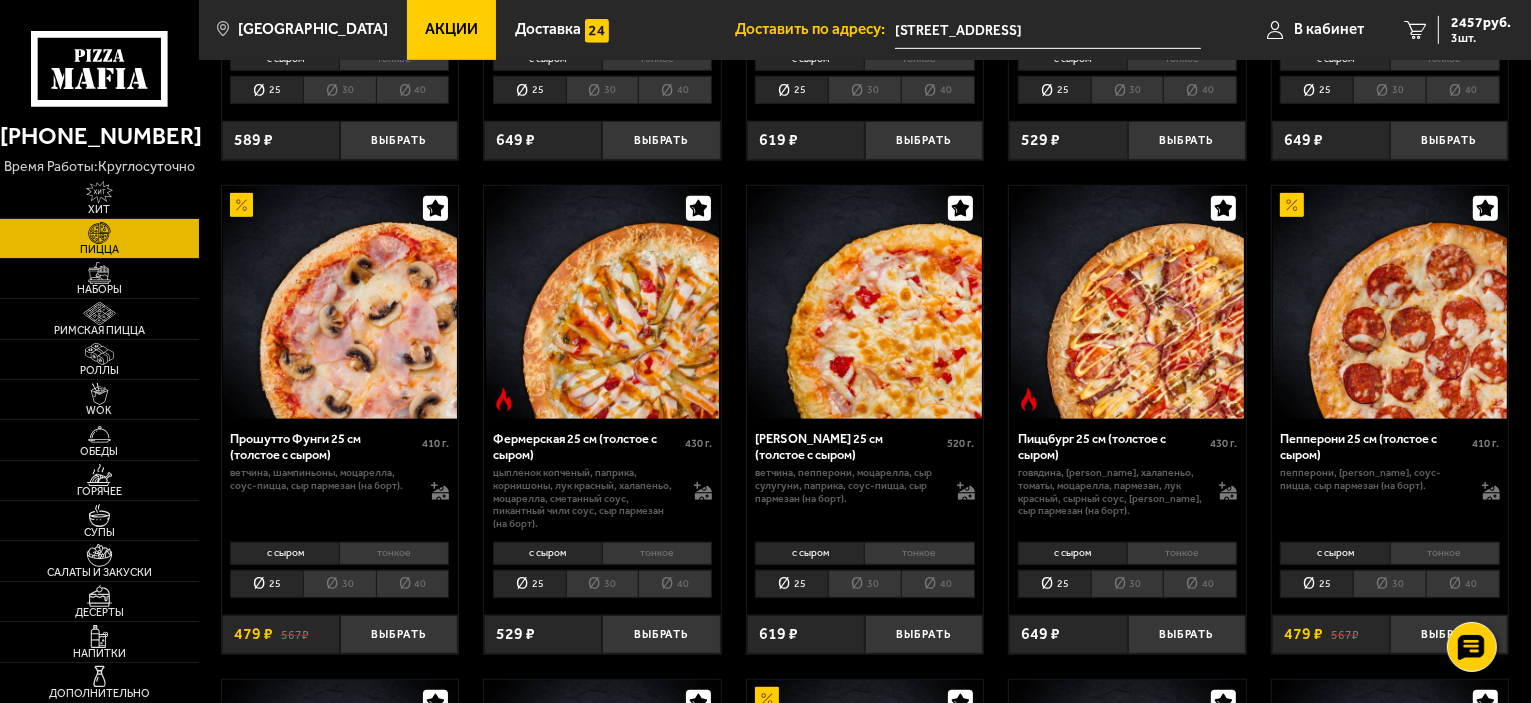 click at bounding box center (602, 303) 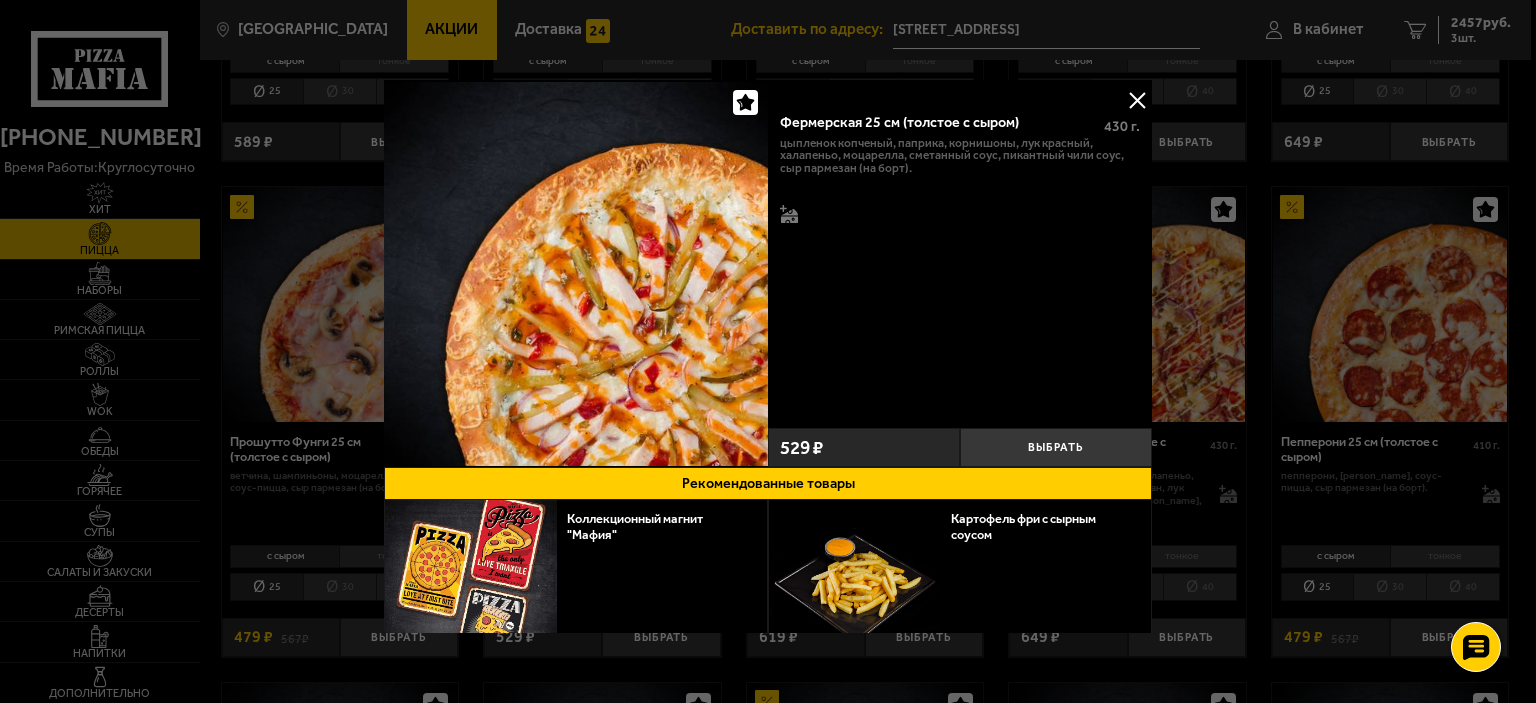 click at bounding box center [1137, 100] 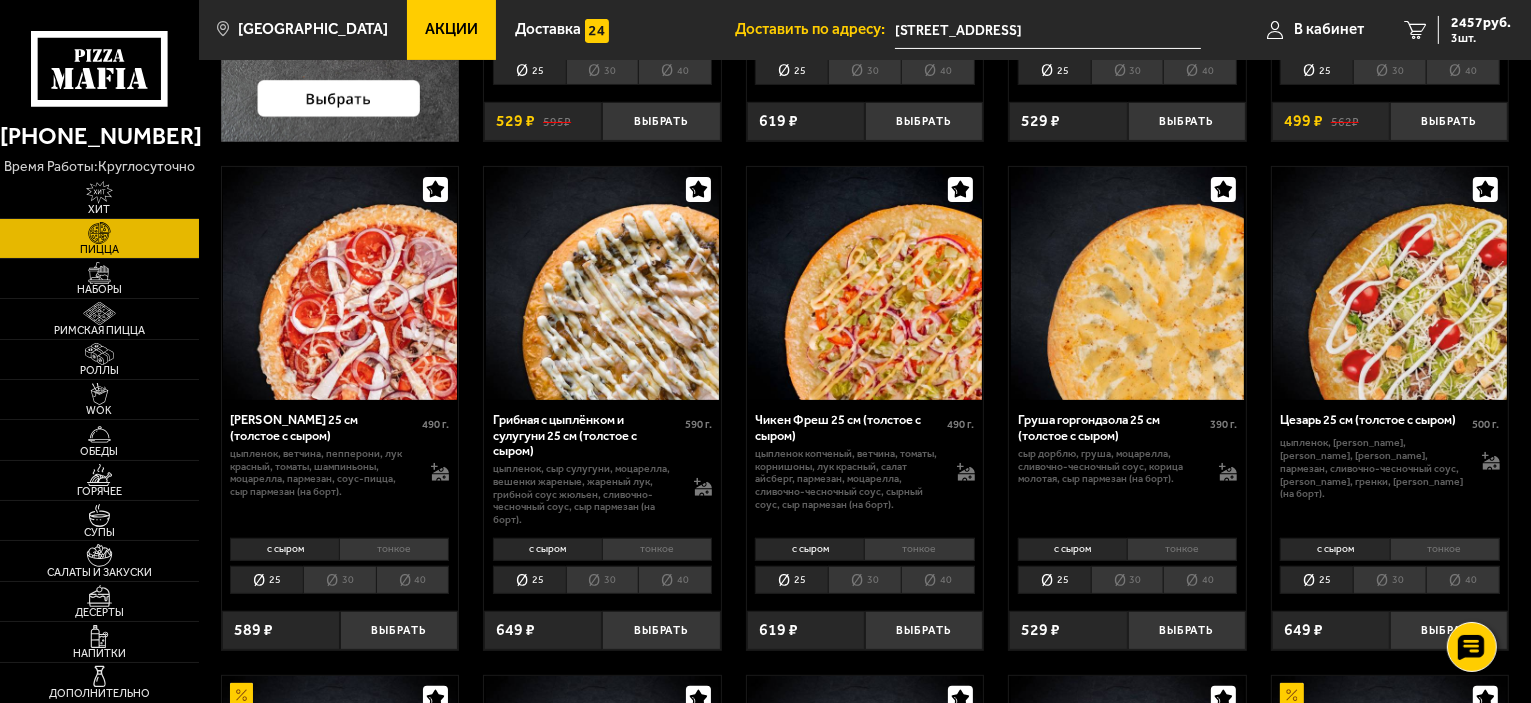 scroll, scrollTop: 500, scrollLeft: 0, axis: vertical 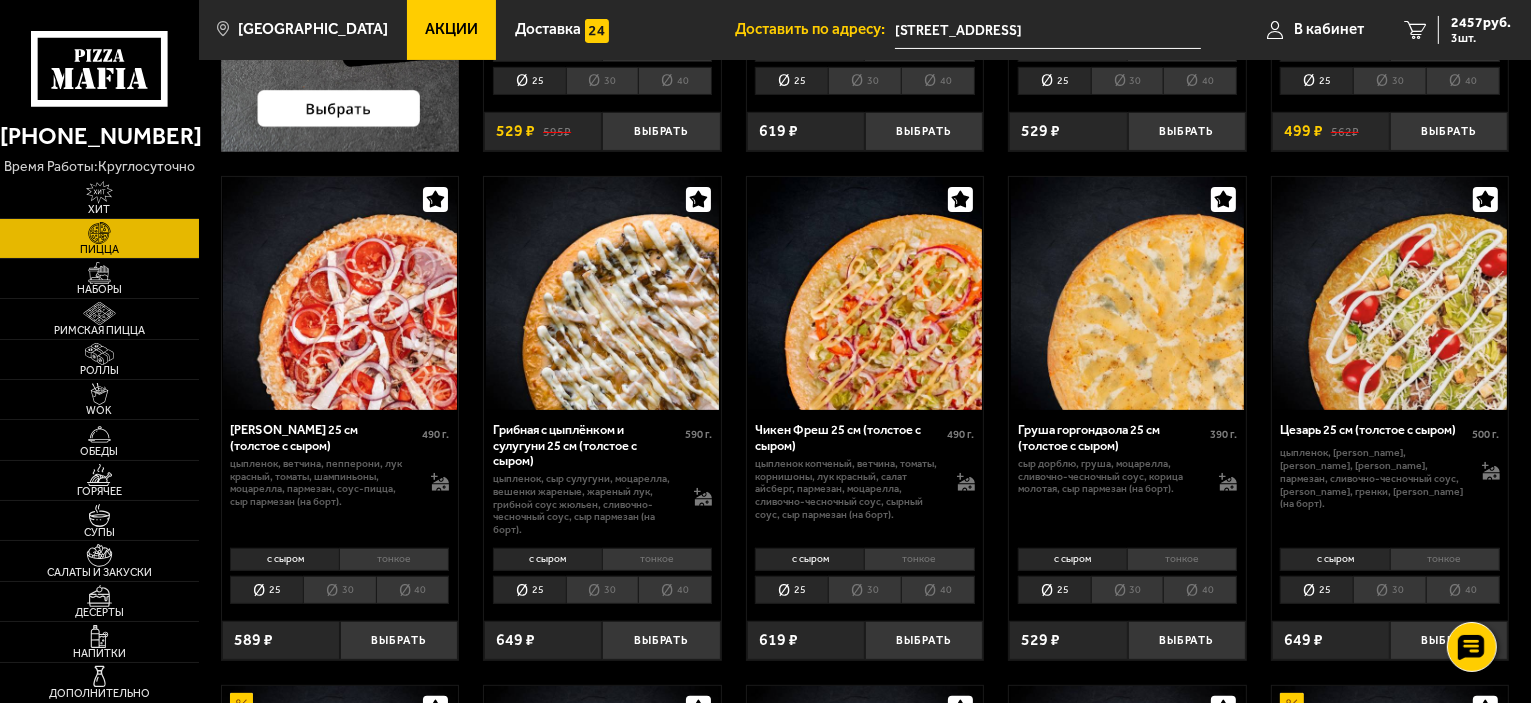 click at bounding box center (1127, 294) 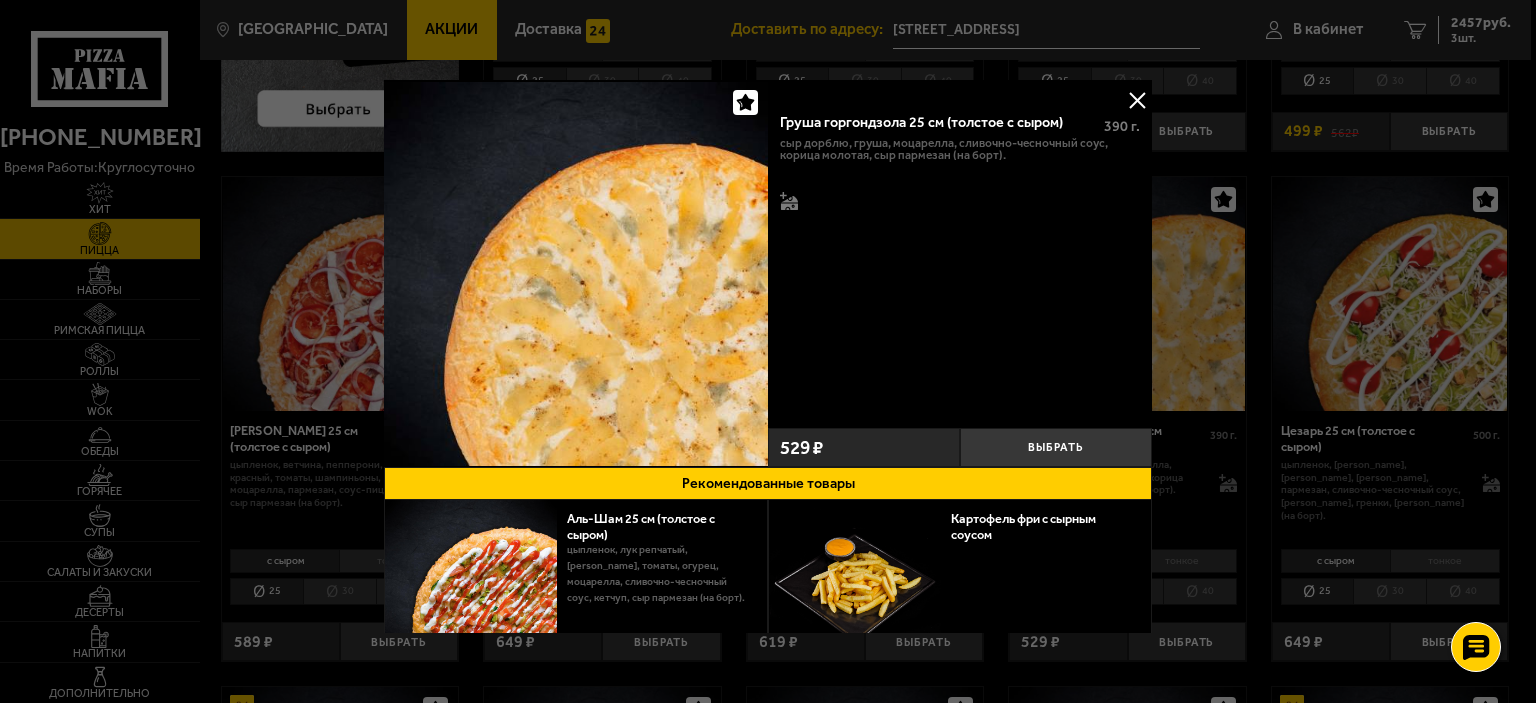 click at bounding box center (1137, 100) 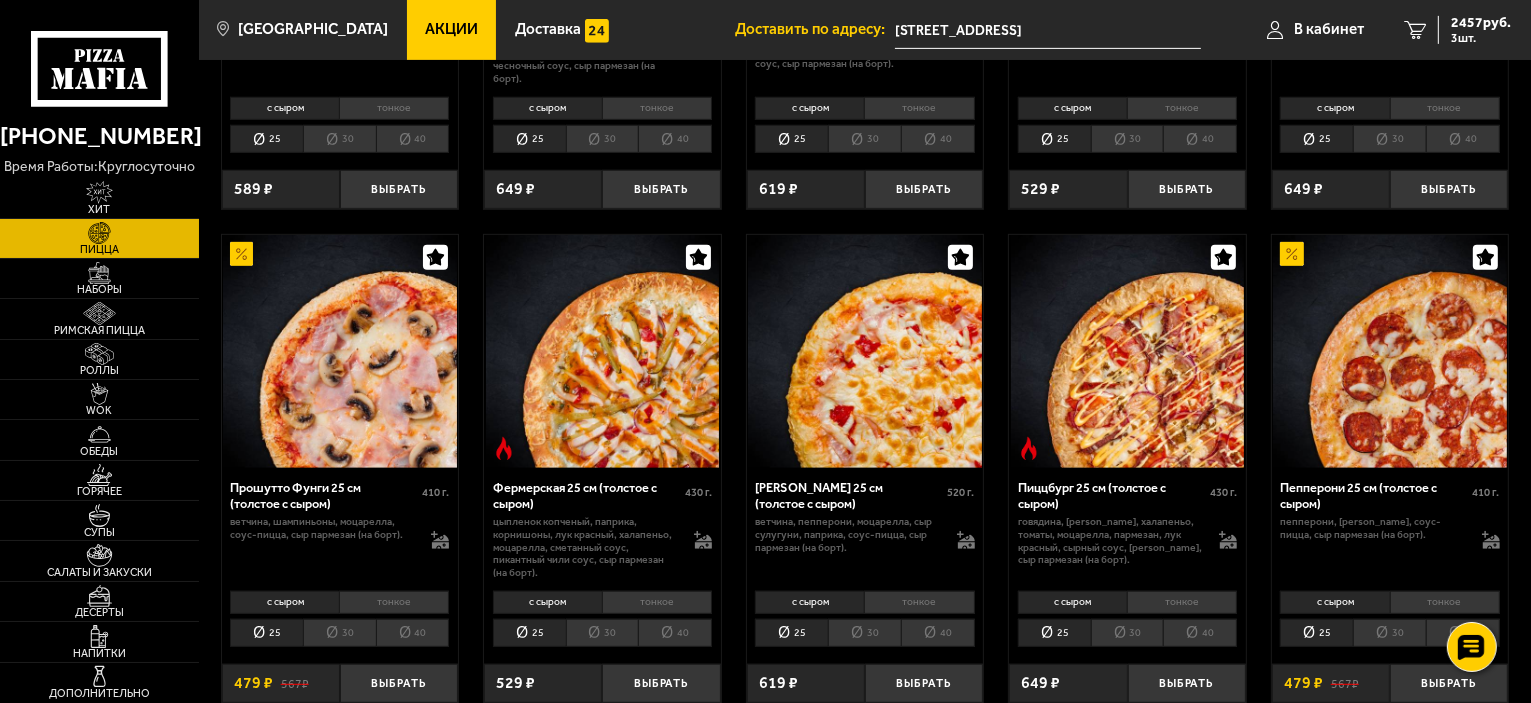 scroll, scrollTop: 1000, scrollLeft: 0, axis: vertical 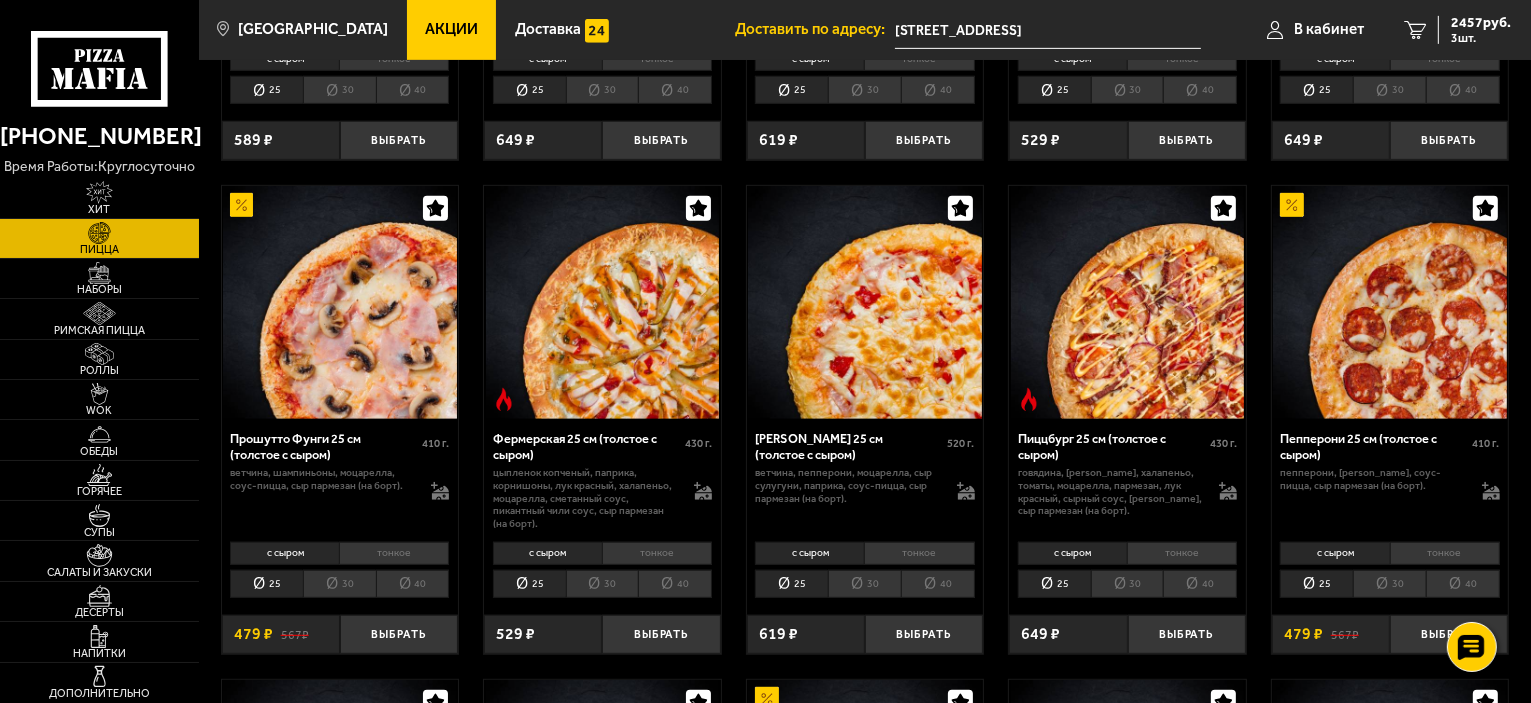 click at bounding box center (865, 303) 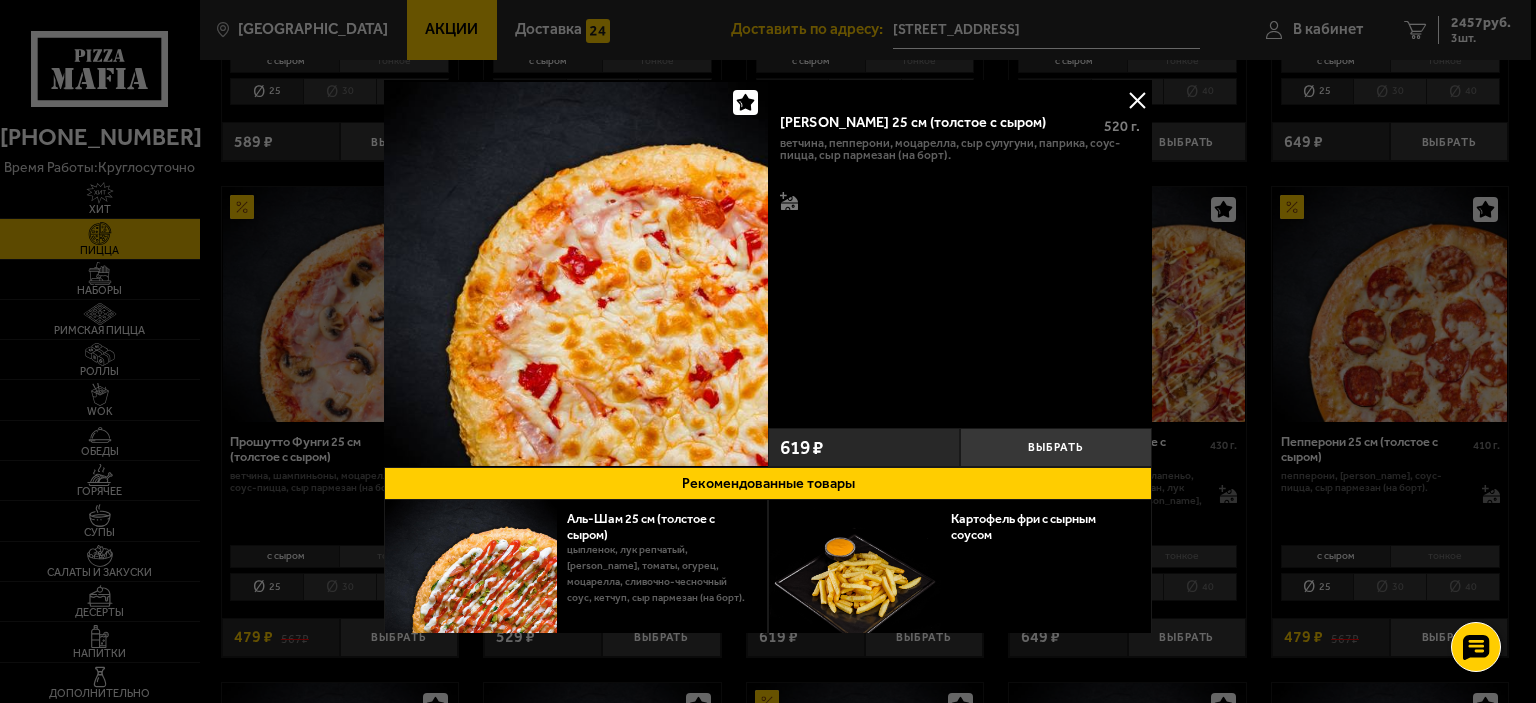 click at bounding box center (1137, 100) 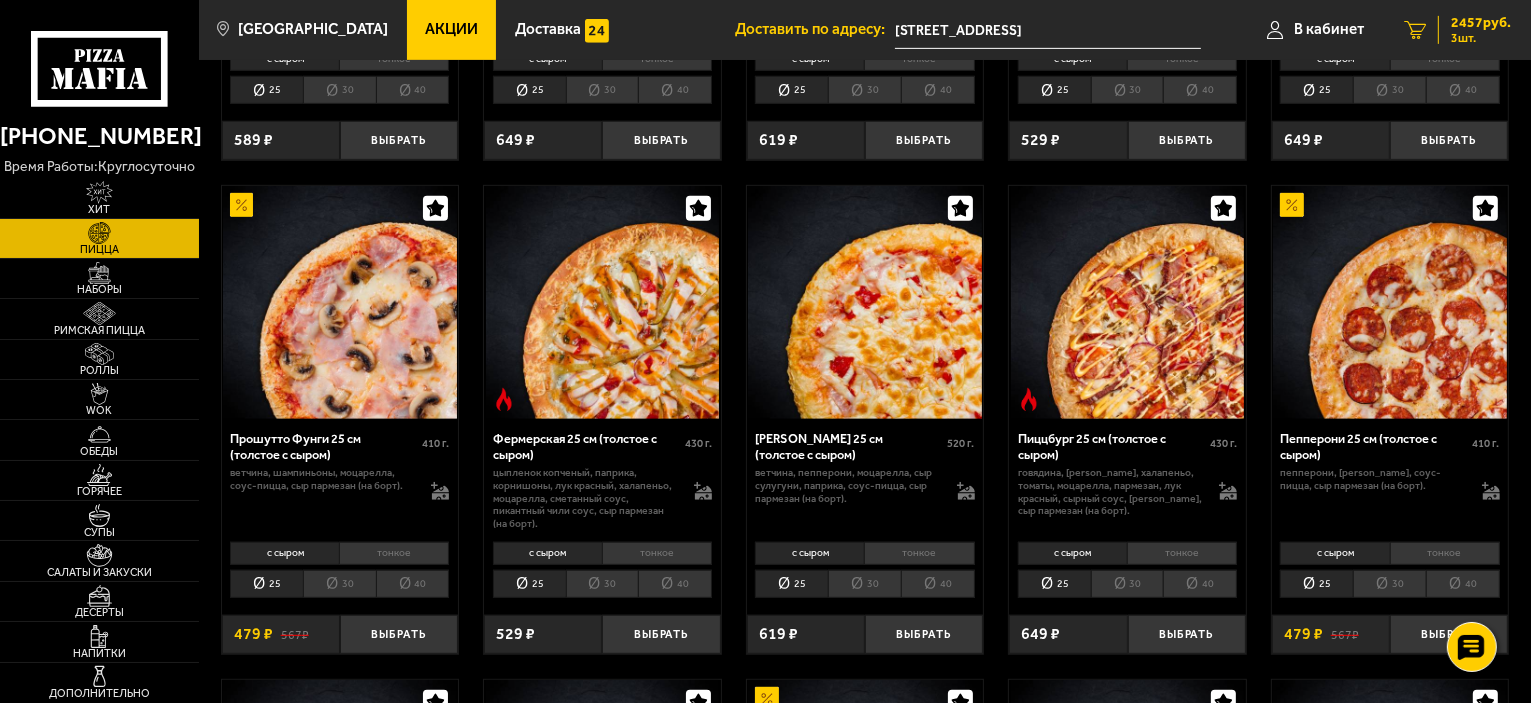 click on "3  шт." at bounding box center (1481, 38) 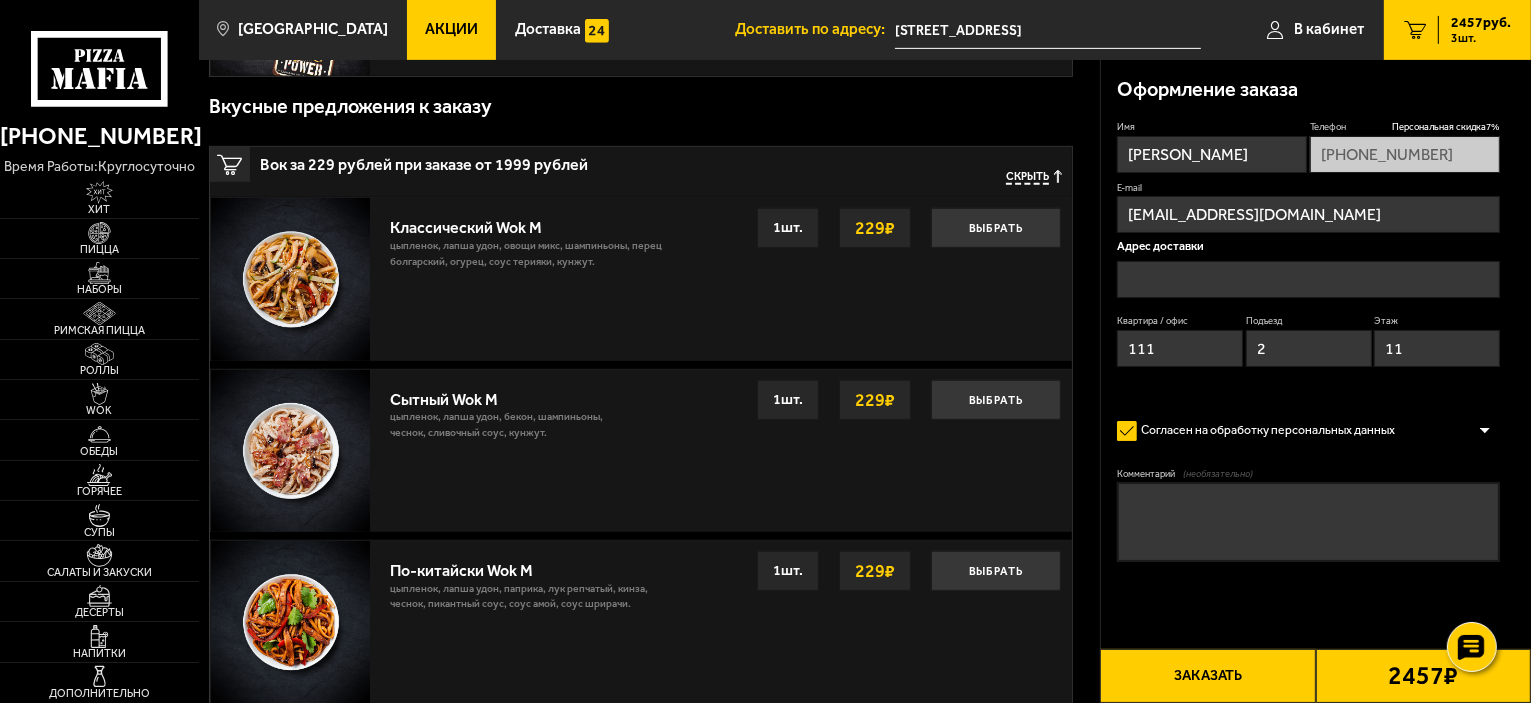 scroll, scrollTop: 0, scrollLeft: 0, axis: both 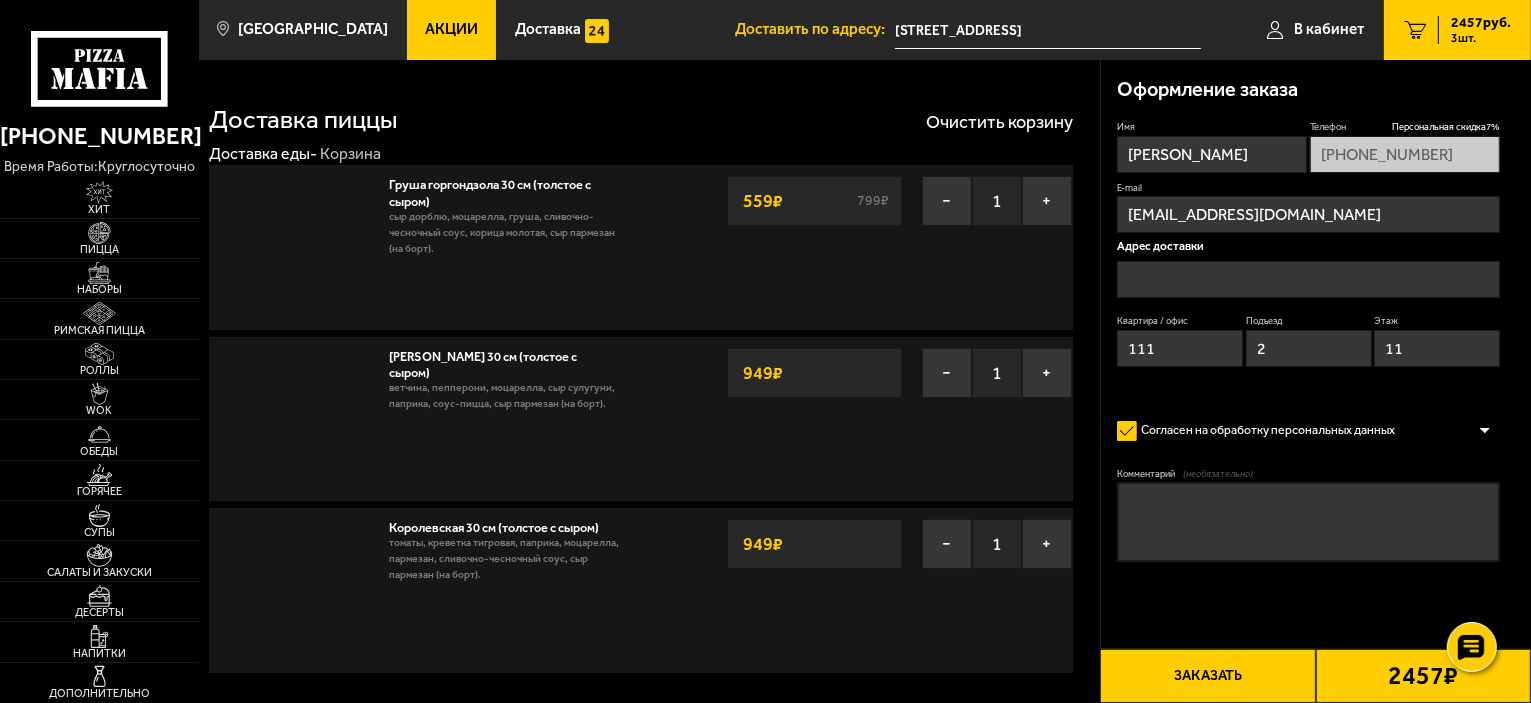 type on "[STREET_ADDRESS]" 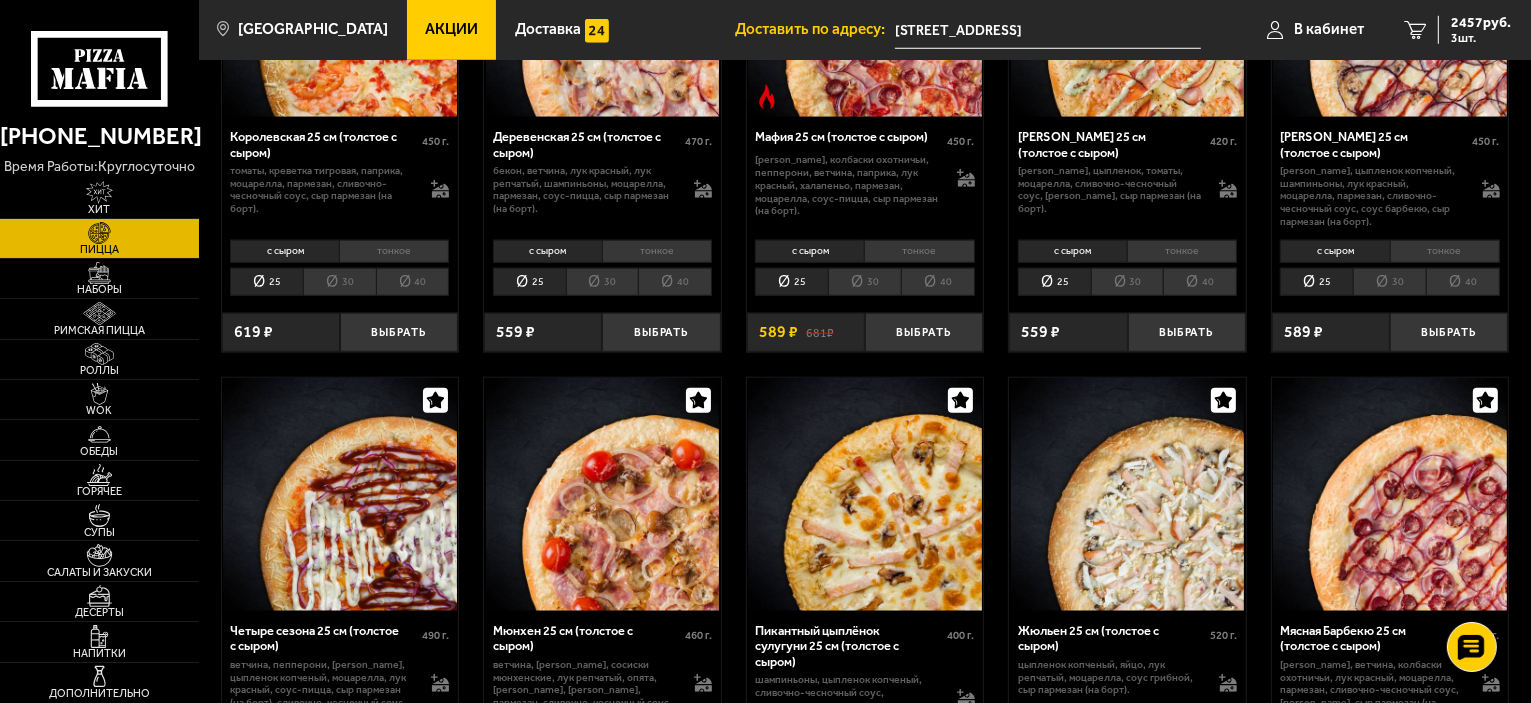 scroll, scrollTop: 2100, scrollLeft: 0, axis: vertical 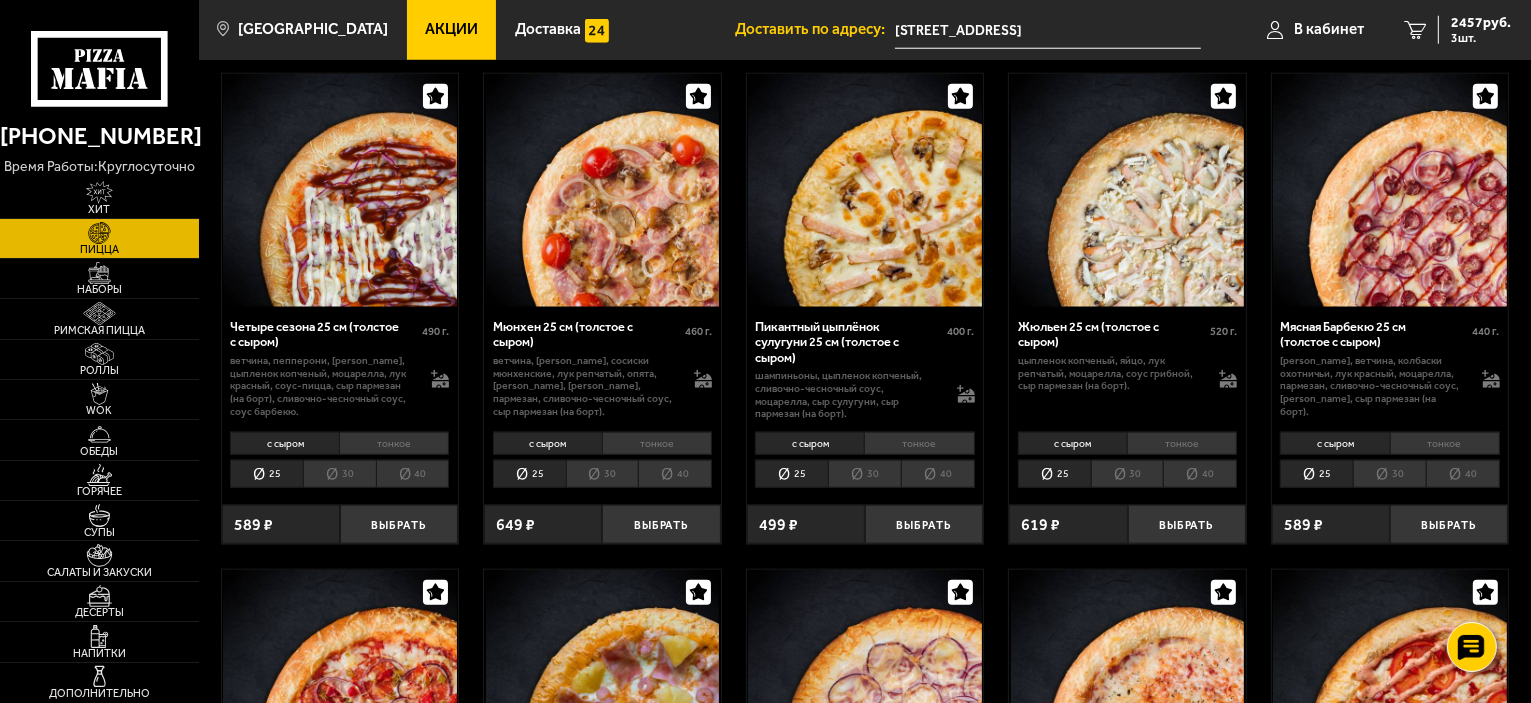 click at bounding box center (340, 191) 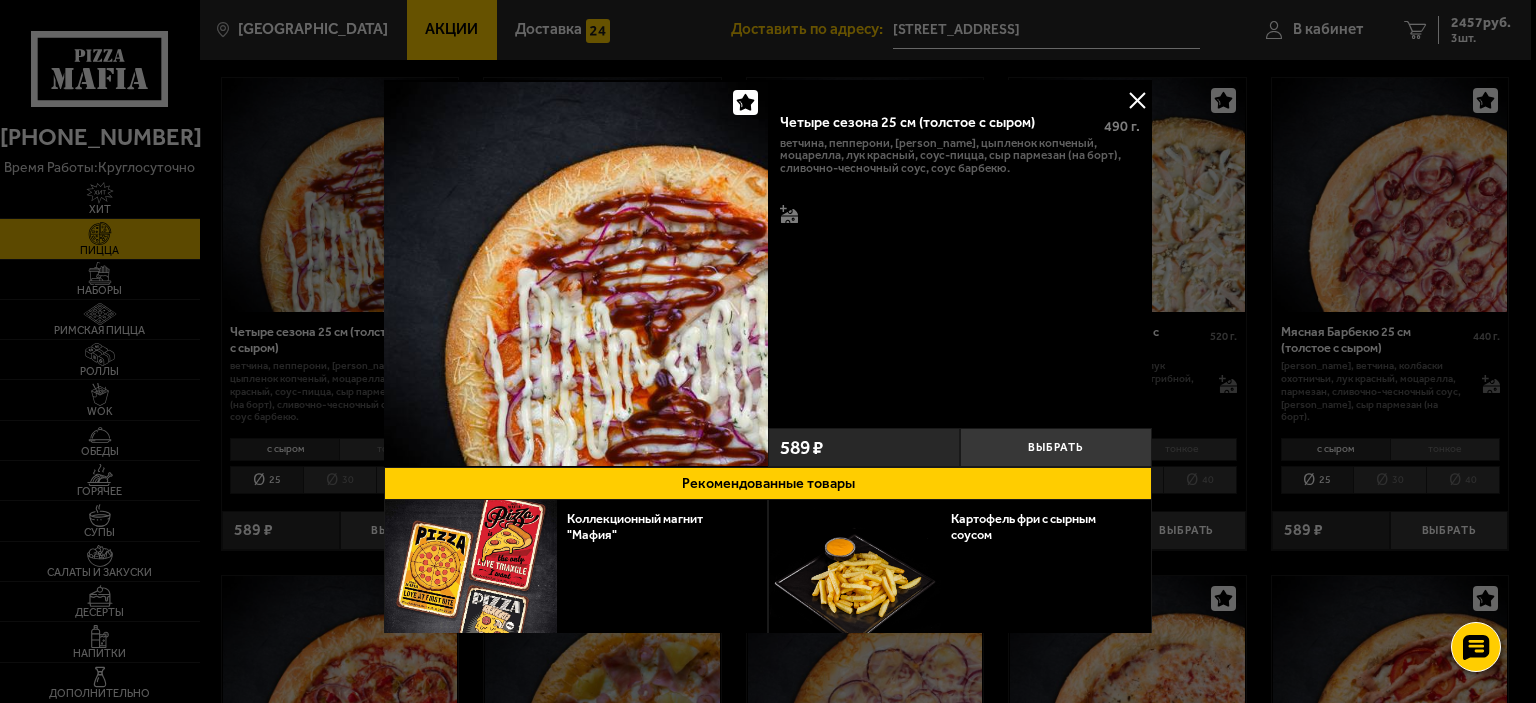 click at bounding box center (1137, 100) 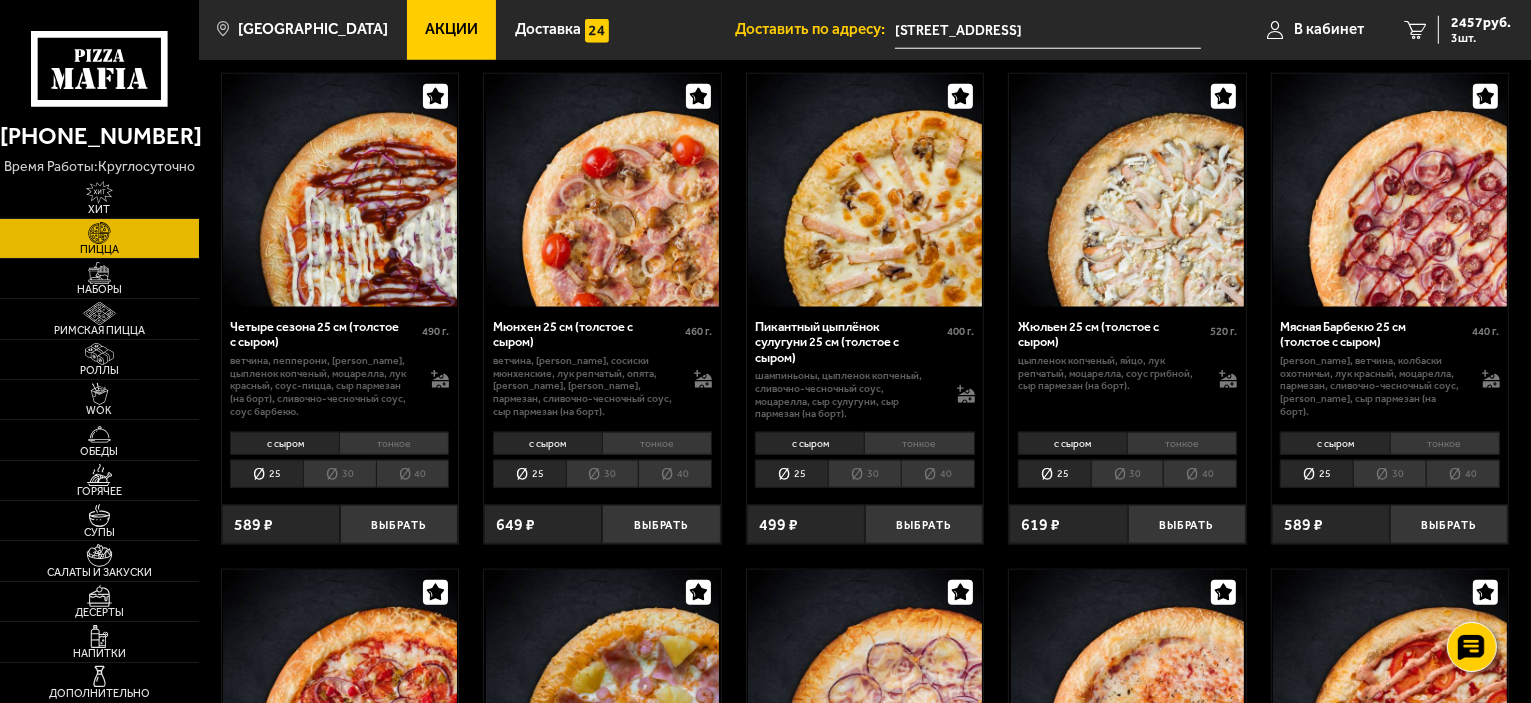 click on "30" at bounding box center [339, 474] 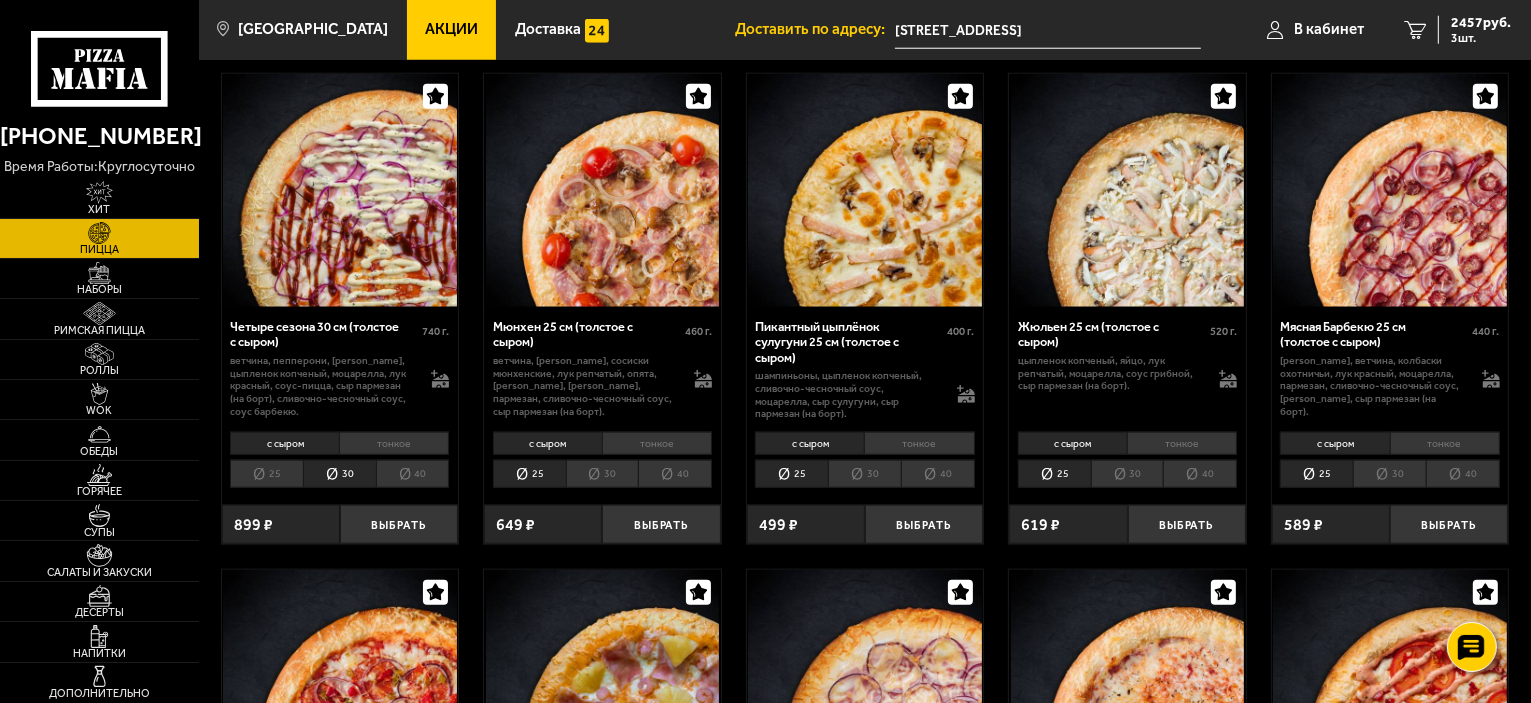 click at bounding box center [340, 191] 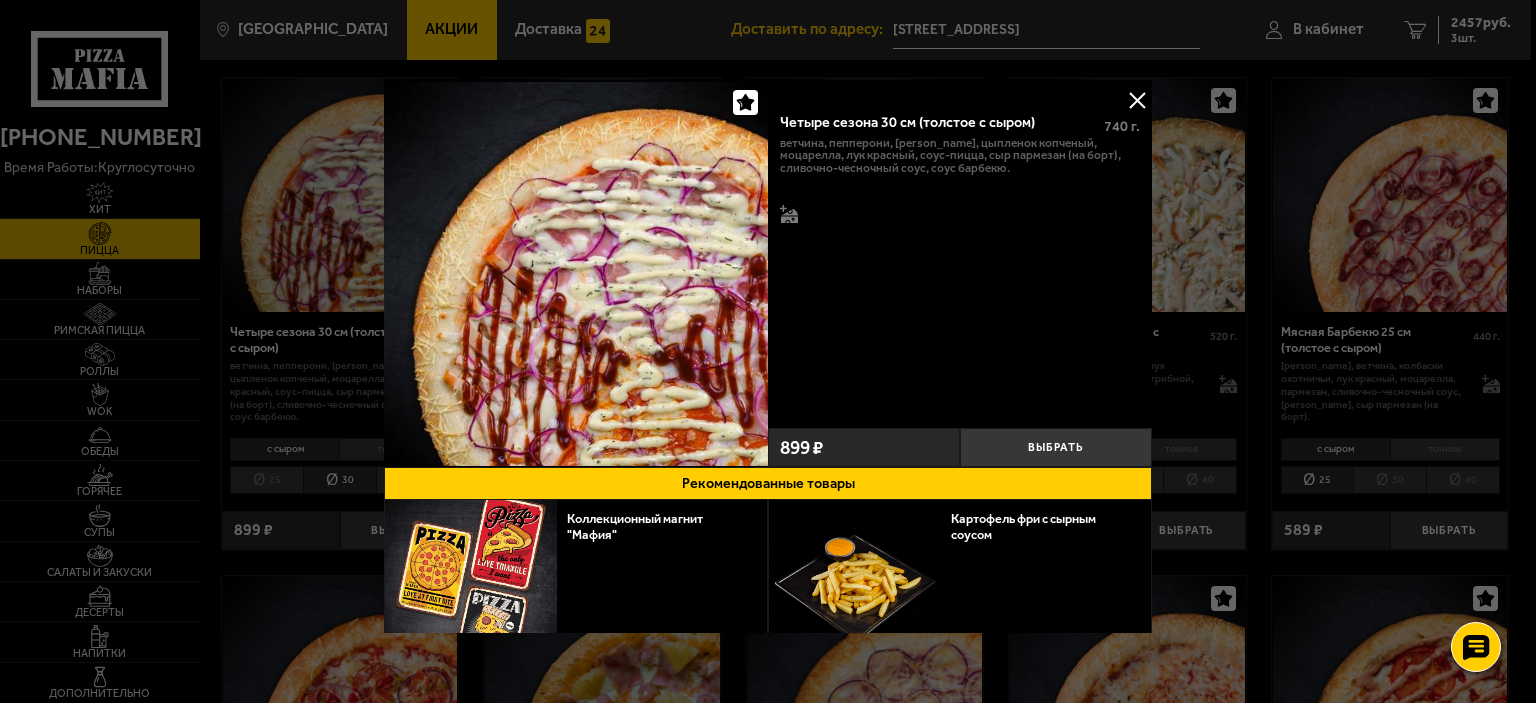 click on "Четыре сезона 30 см (толстое с сыром) 740   г . ветчина, пепперони, бекон, цыпленок копченый, моцарелла, лук красный, соус-пицца, сыр пармезан (на борт), сливочно-чесночный соус, соус барбекю." at bounding box center [960, 260] 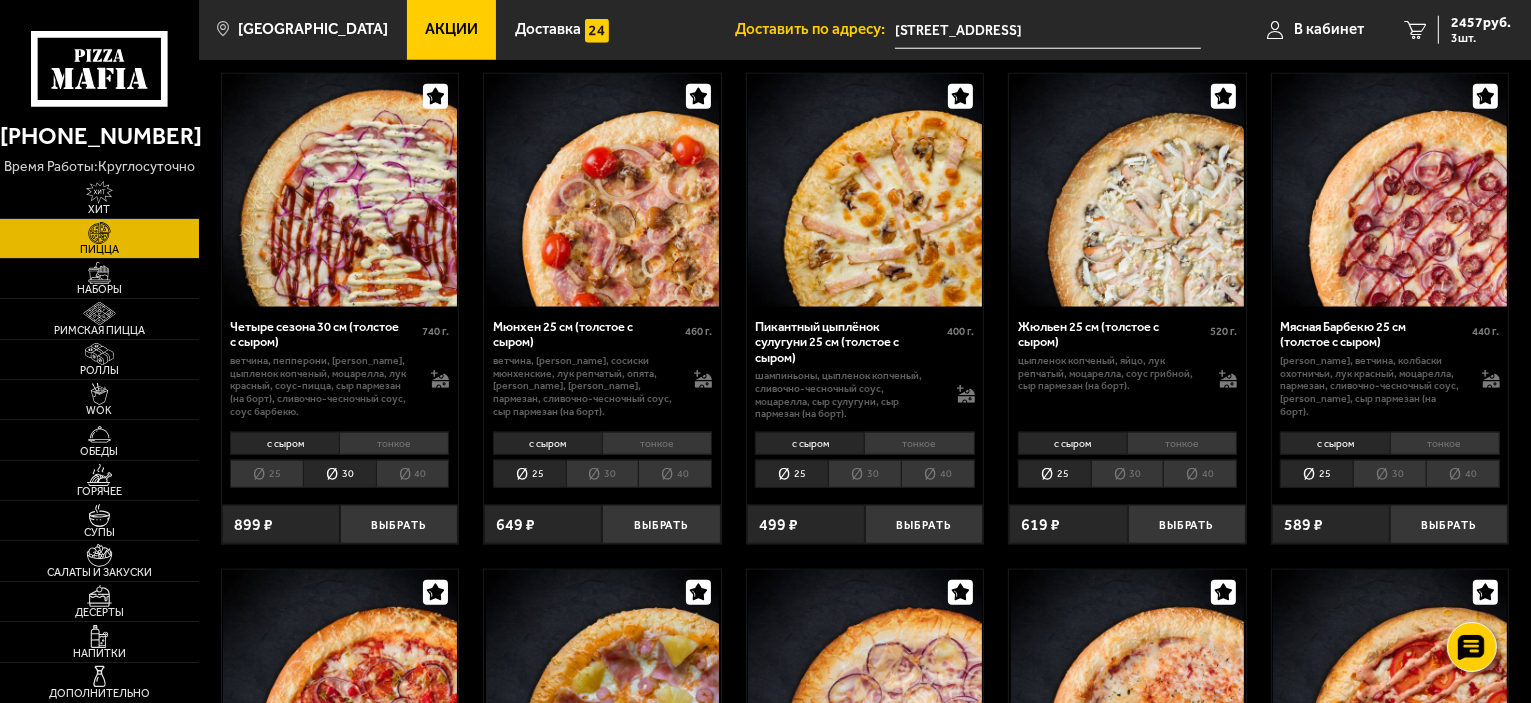 click on "40" at bounding box center [413, 474] 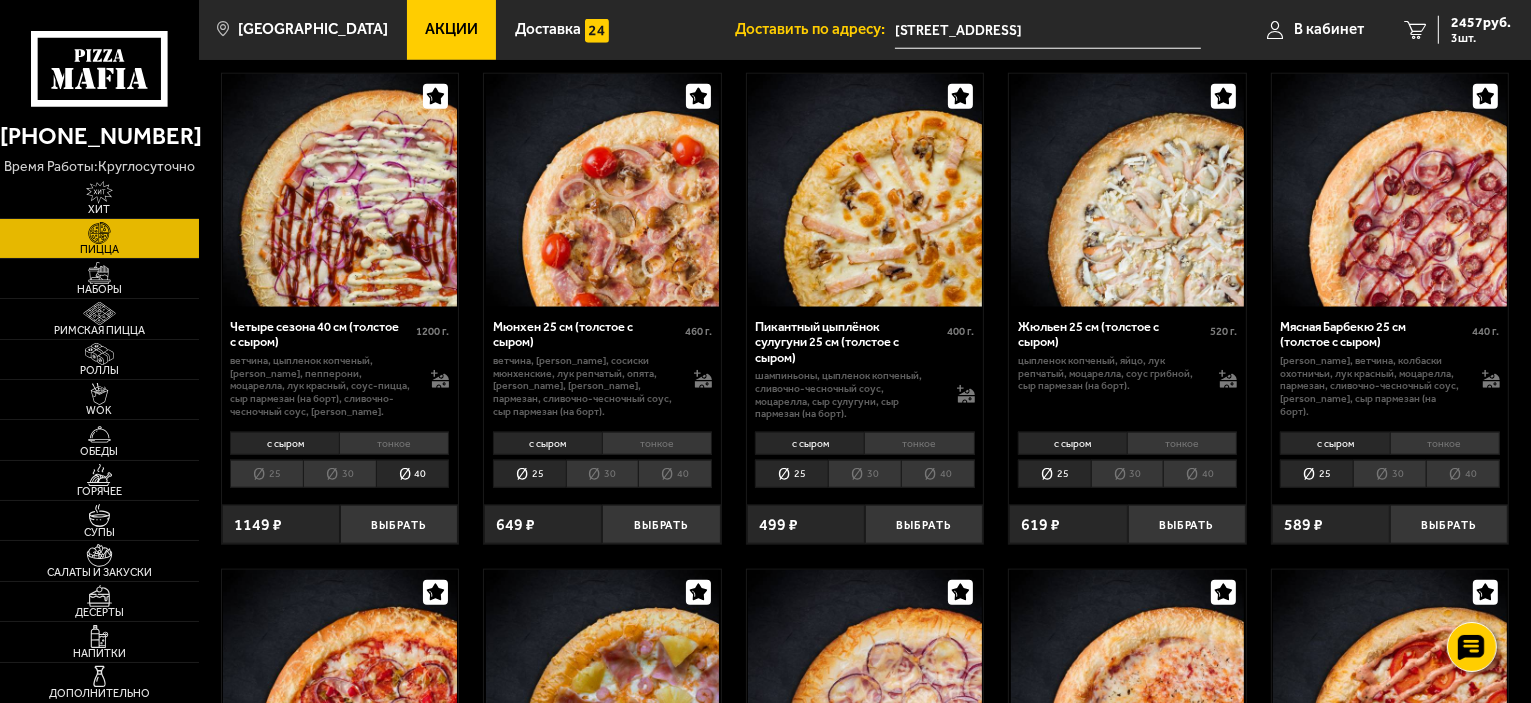click on "30" at bounding box center [339, 474] 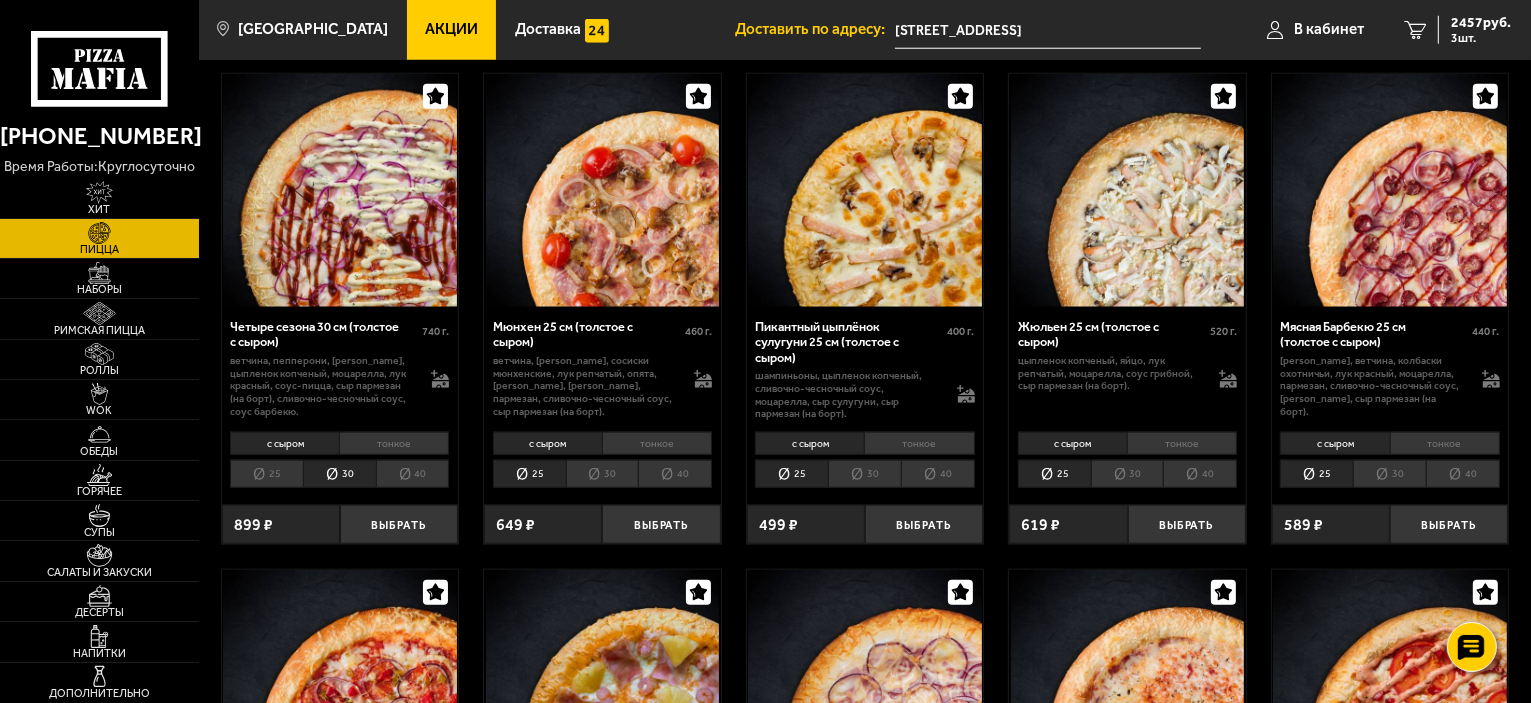 click on "тонкое" at bounding box center [394, 443] 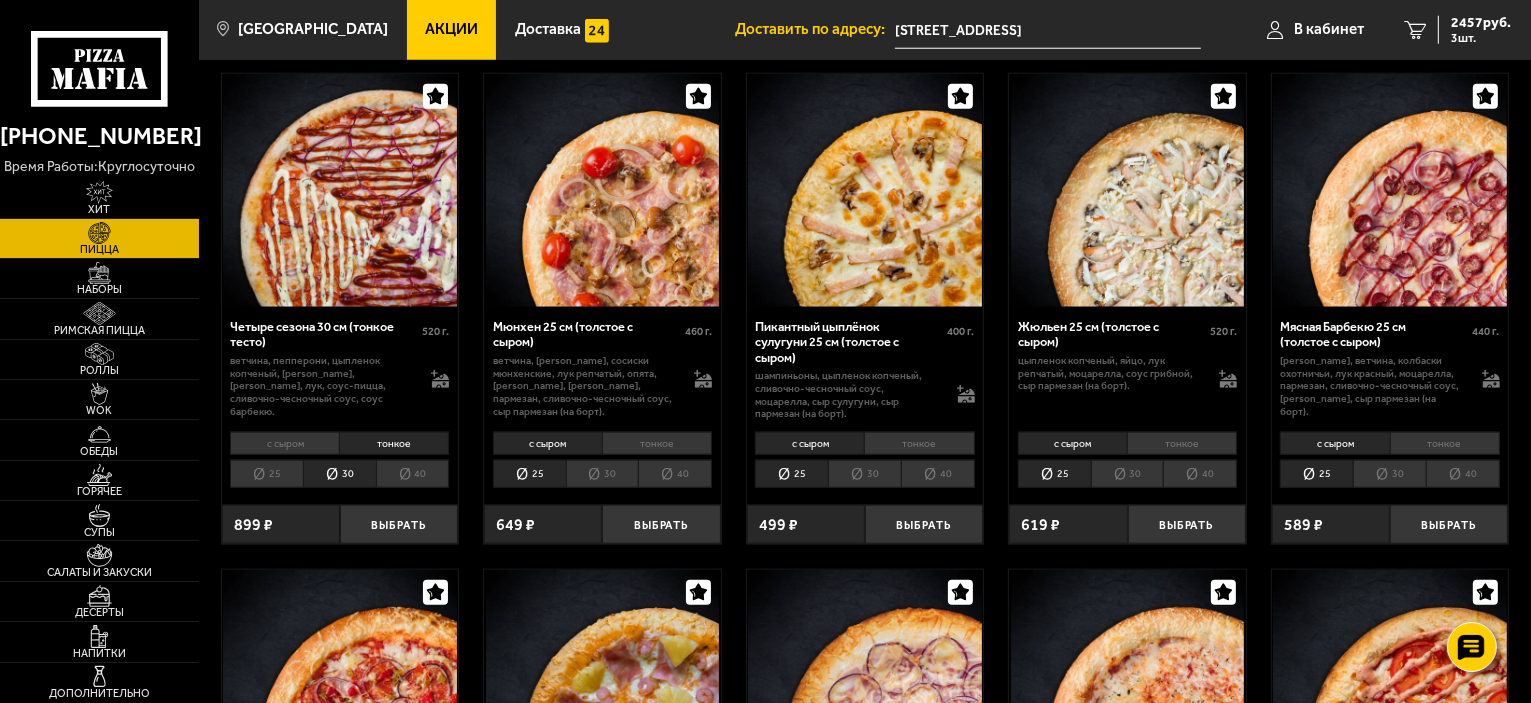 click on "с сыром" at bounding box center (284, 443) 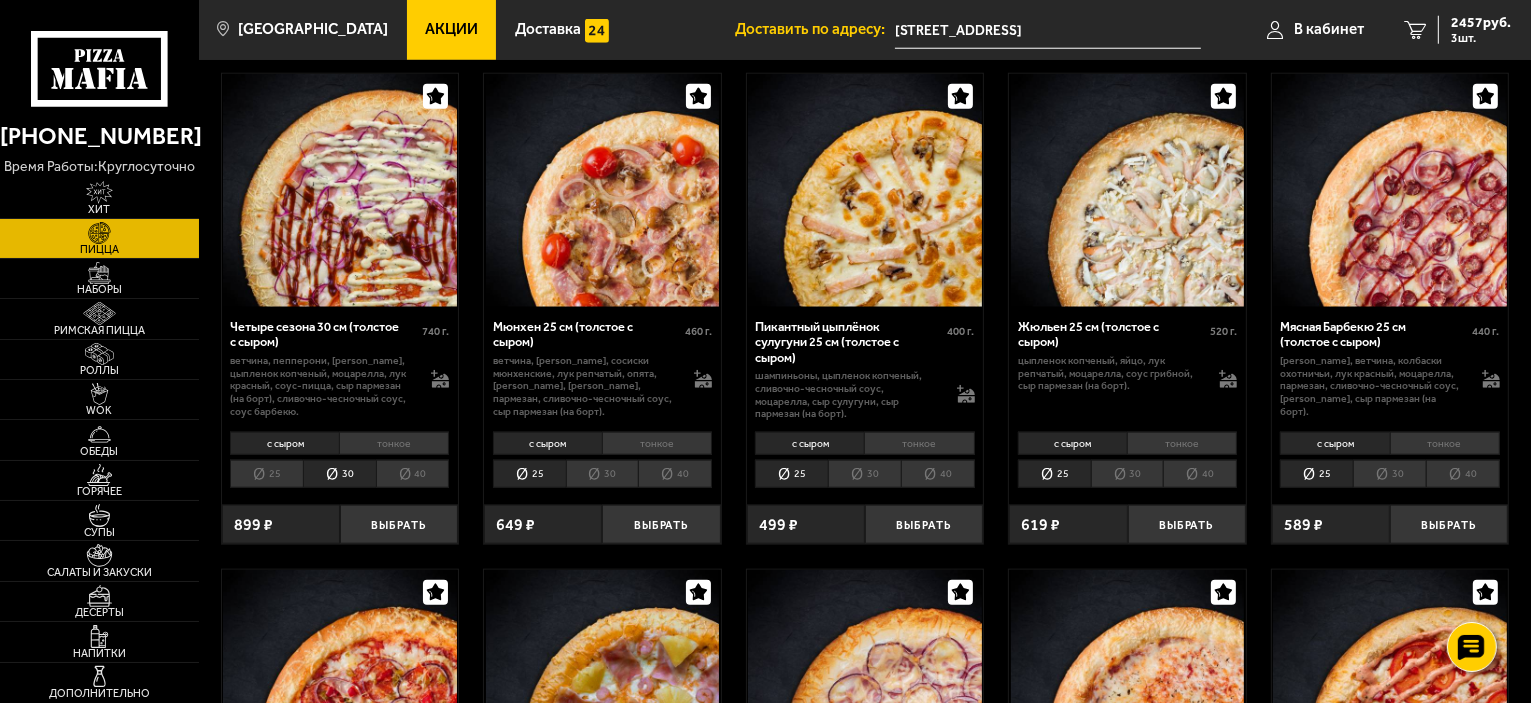 click on "40" at bounding box center (413, 474) 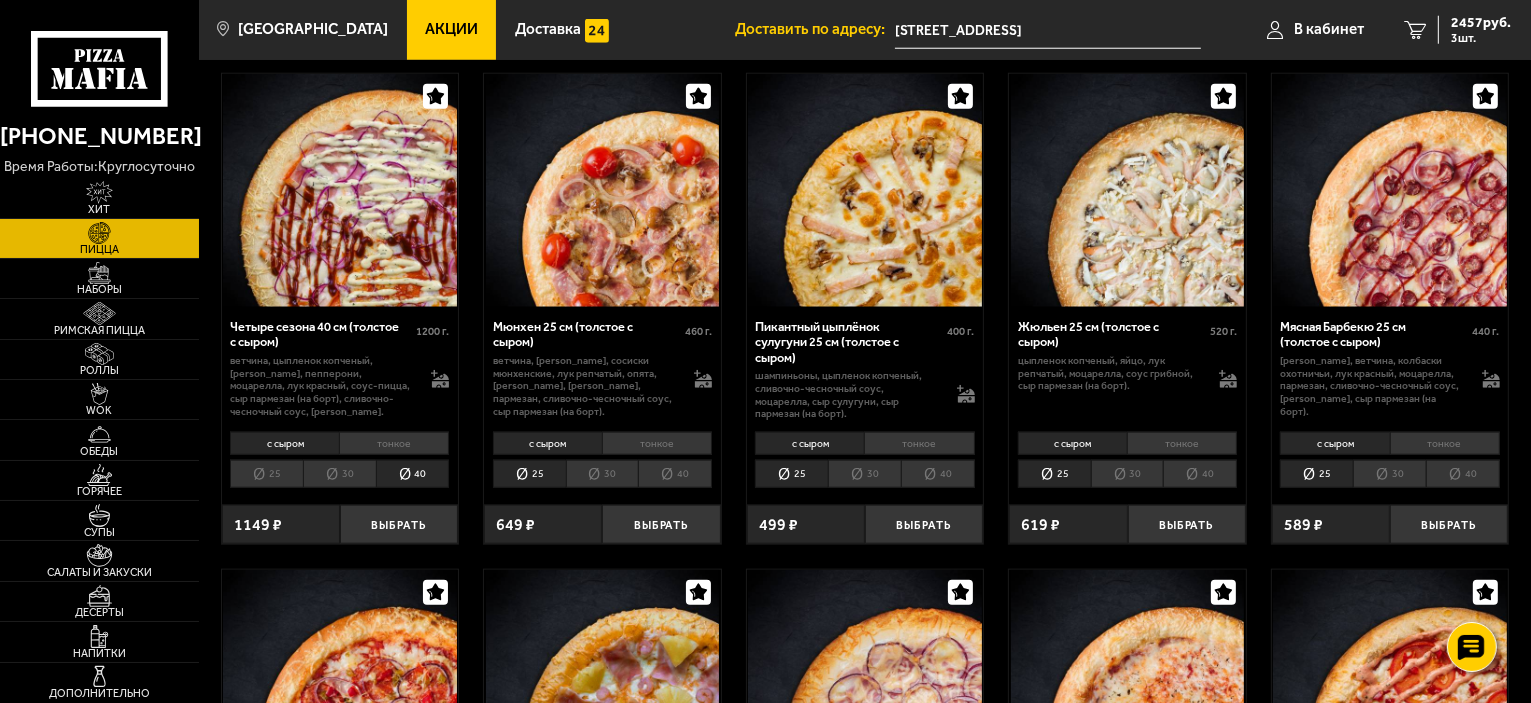 click on "30" at bounding box center (339, 474) 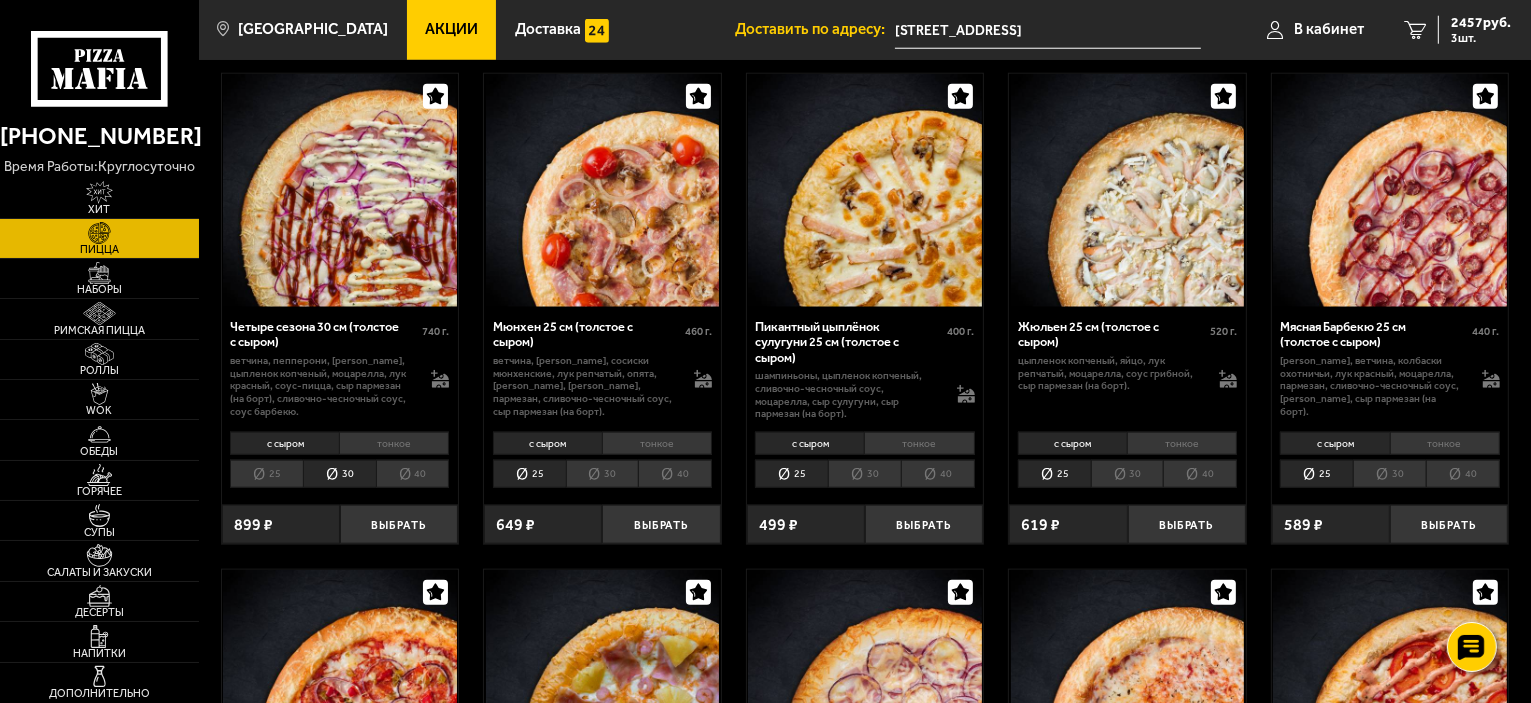 click at bounding box center [340, 191] 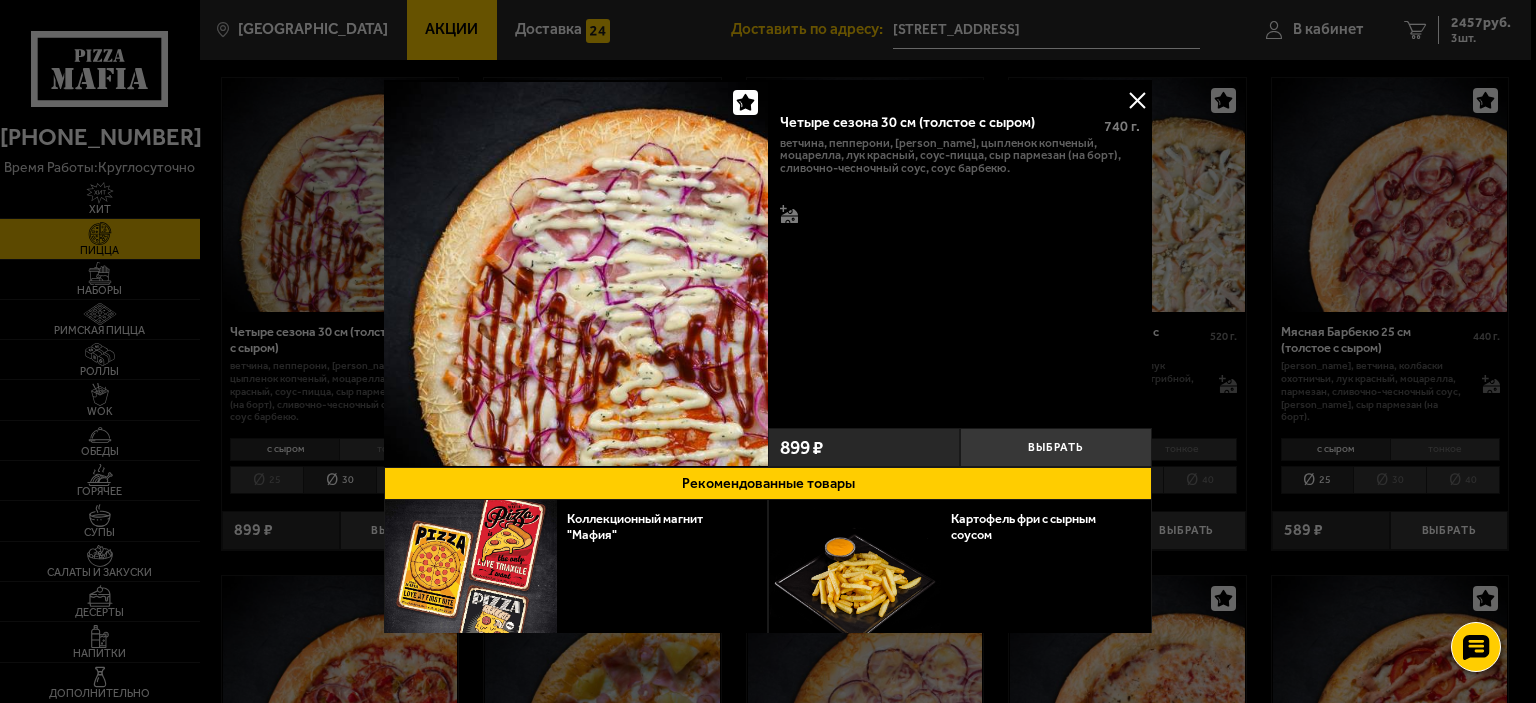 click at bounding box center (1137, 100) 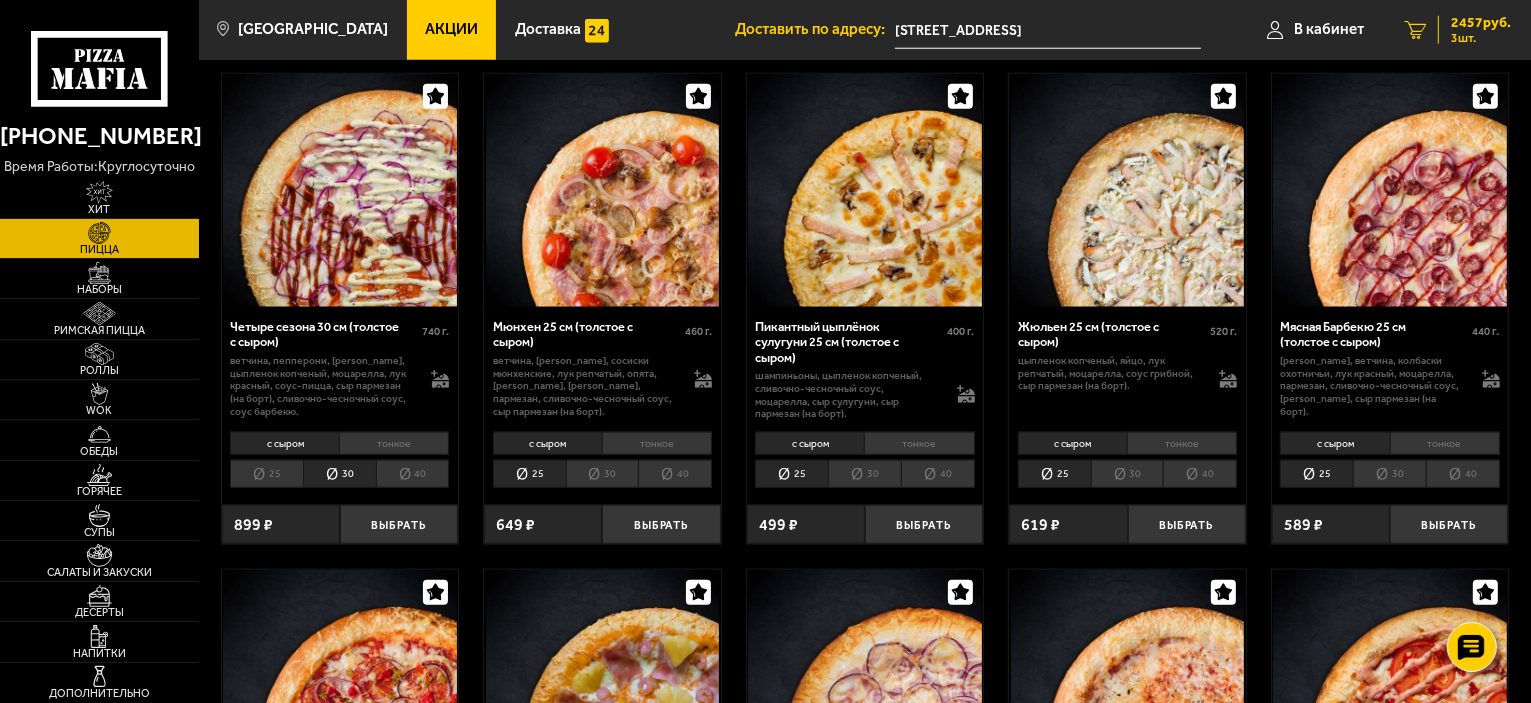click on "3  шт." at bounding box center (1481, 38) 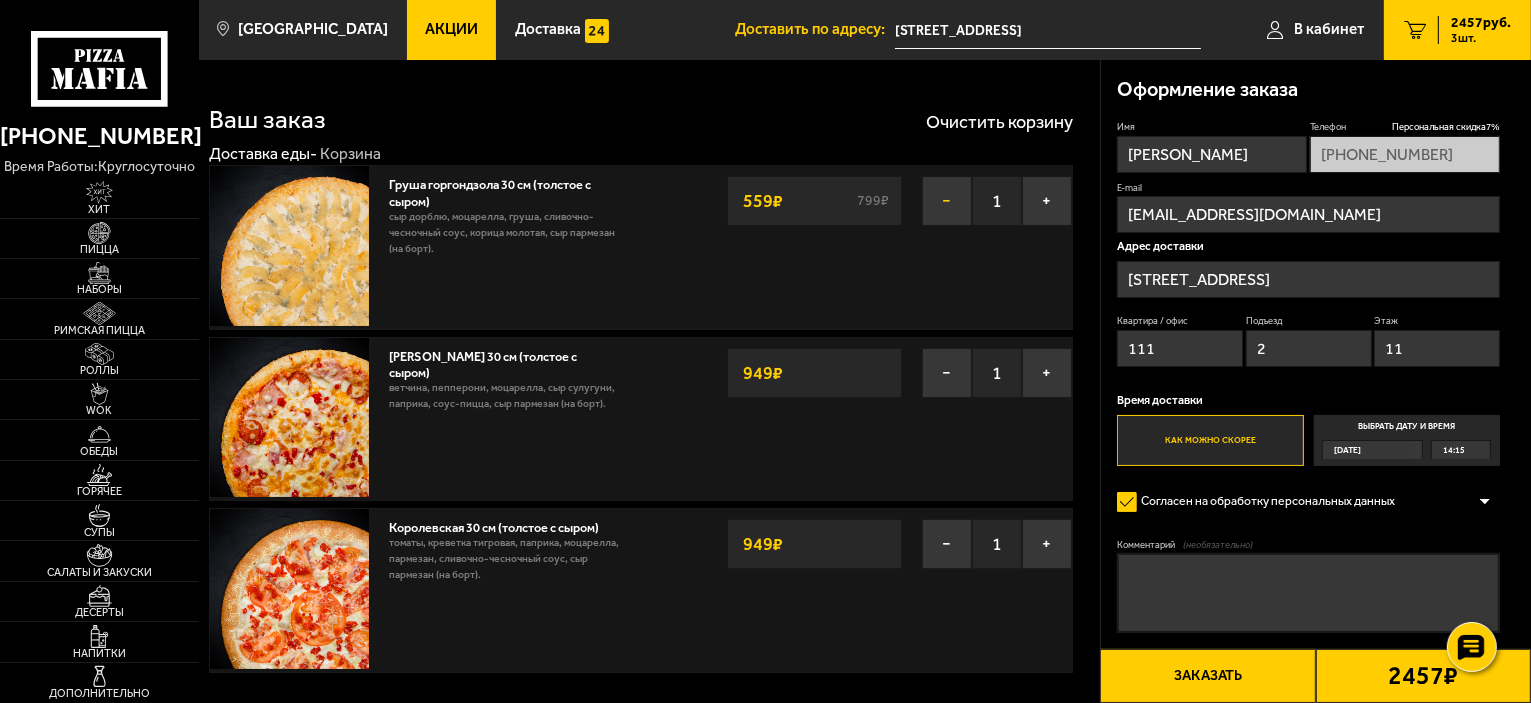 click on "−" at bounding box center (947, 201) 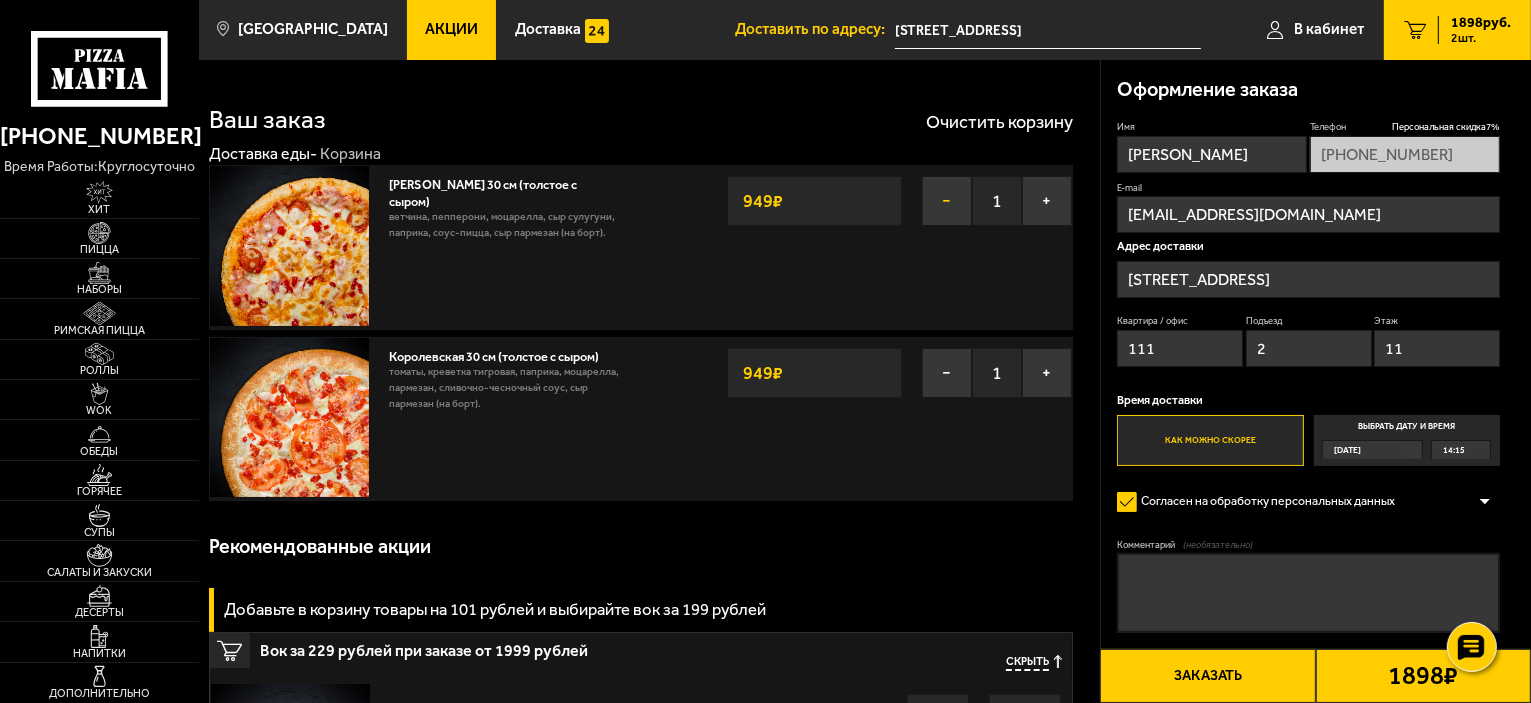 click on "−" at bounding box center [947, 201] 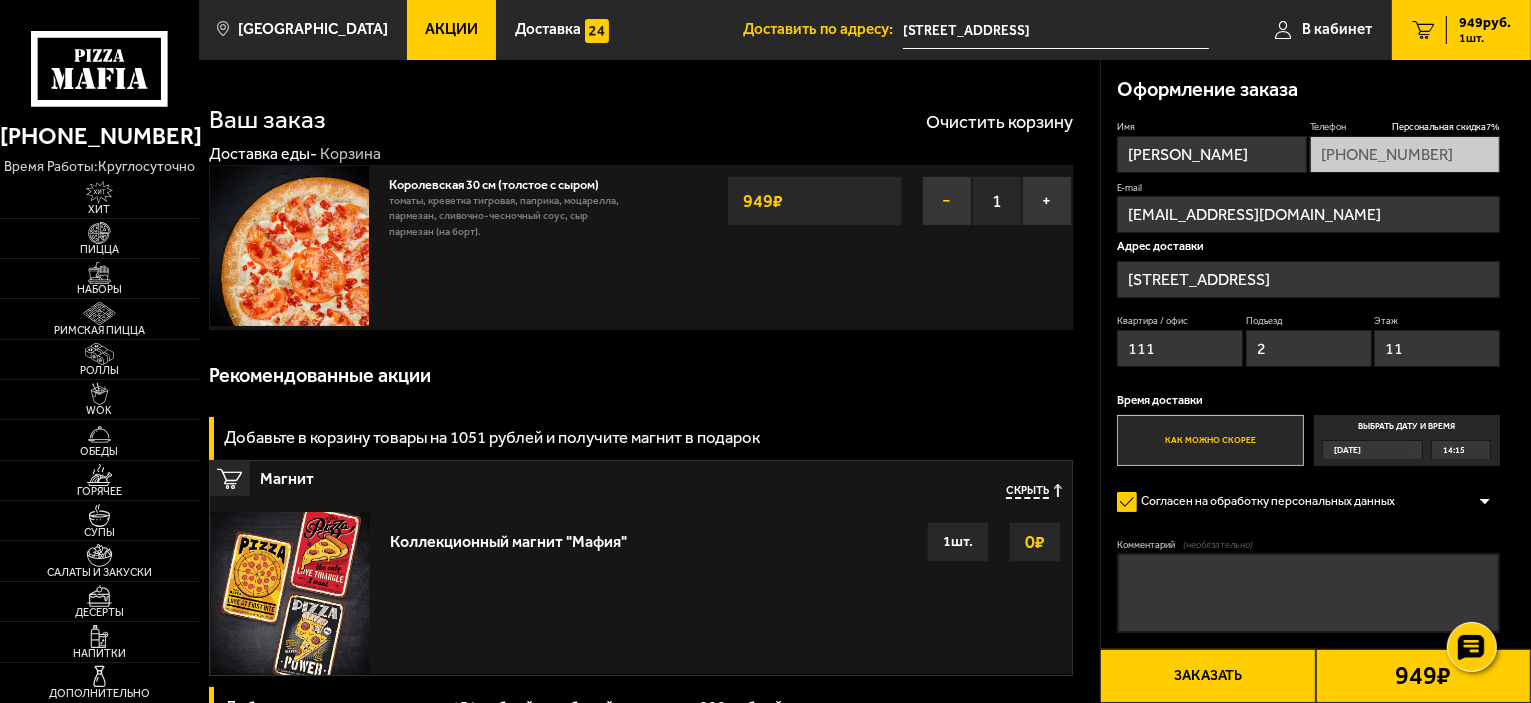 click on "−" at bounding box center [947, 201] 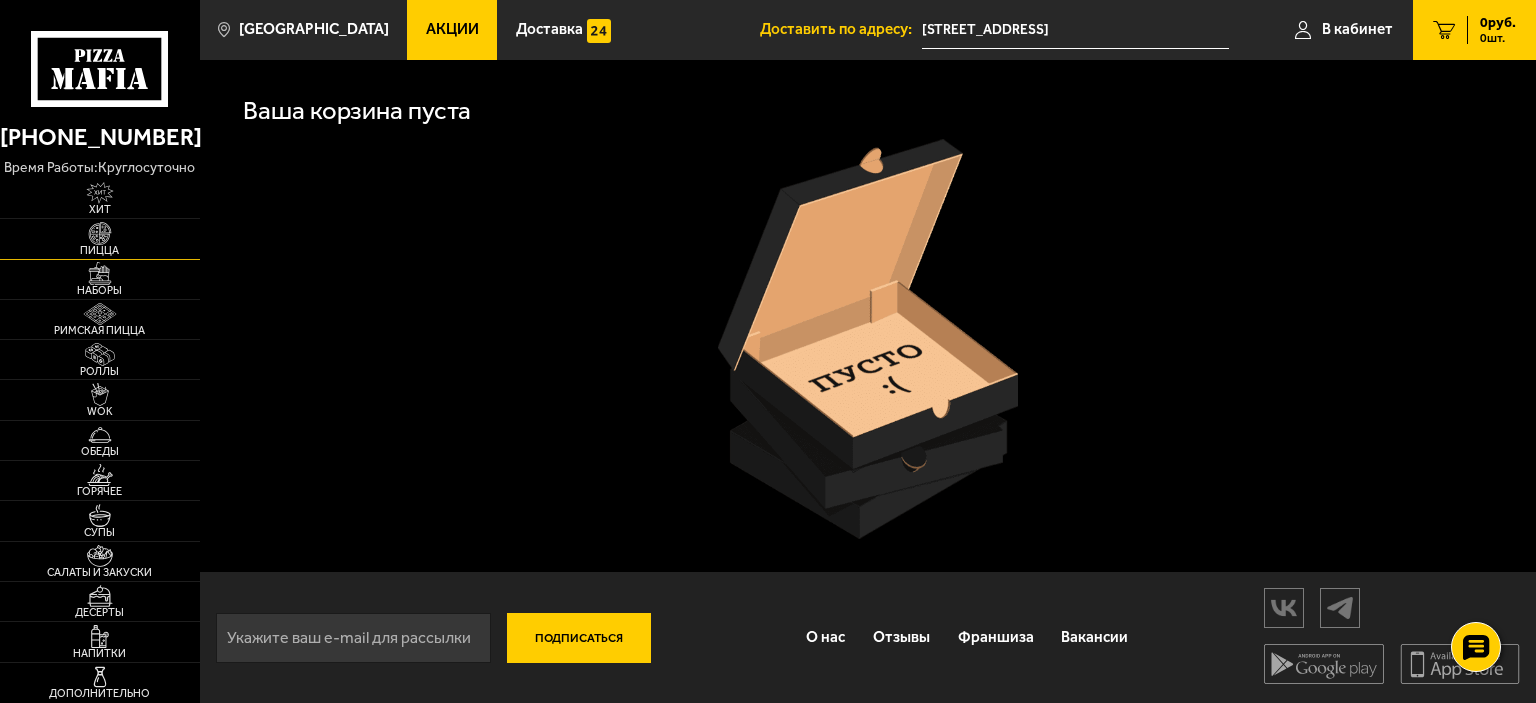 click on "Пицца" at bounding box center [100, 250] 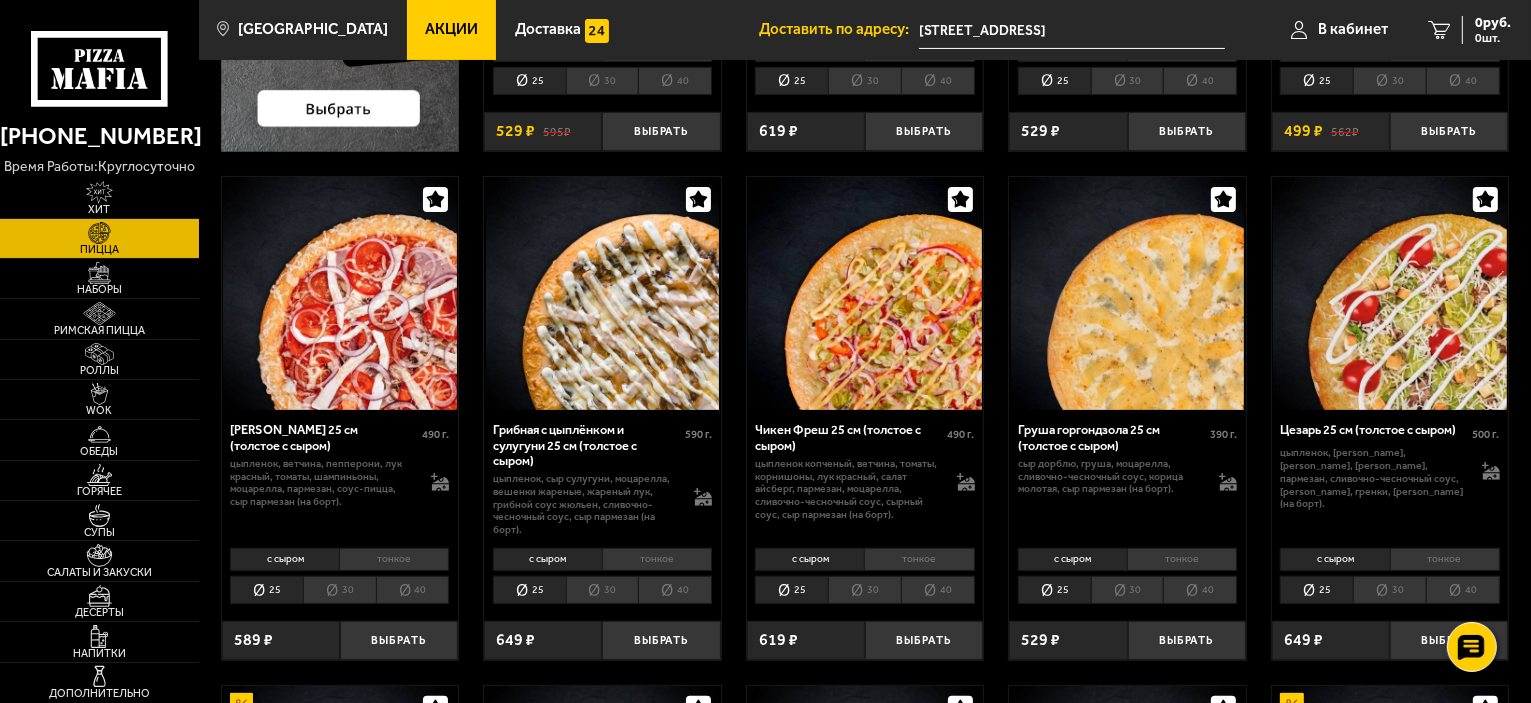 scroll, scrollTop: 700, scrollLeft: 0, axis: vertical 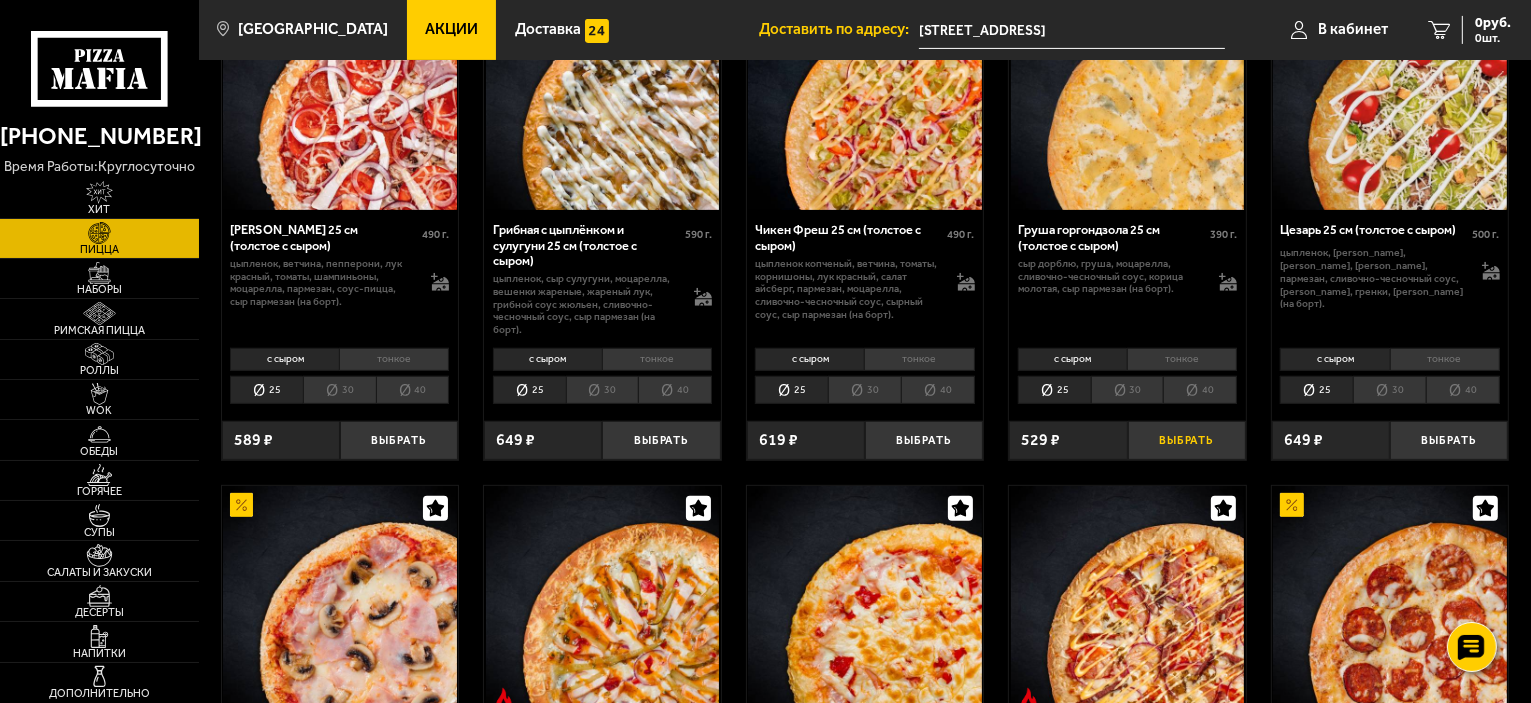 click on "Выбрать" at bounding box center (1187, 440) 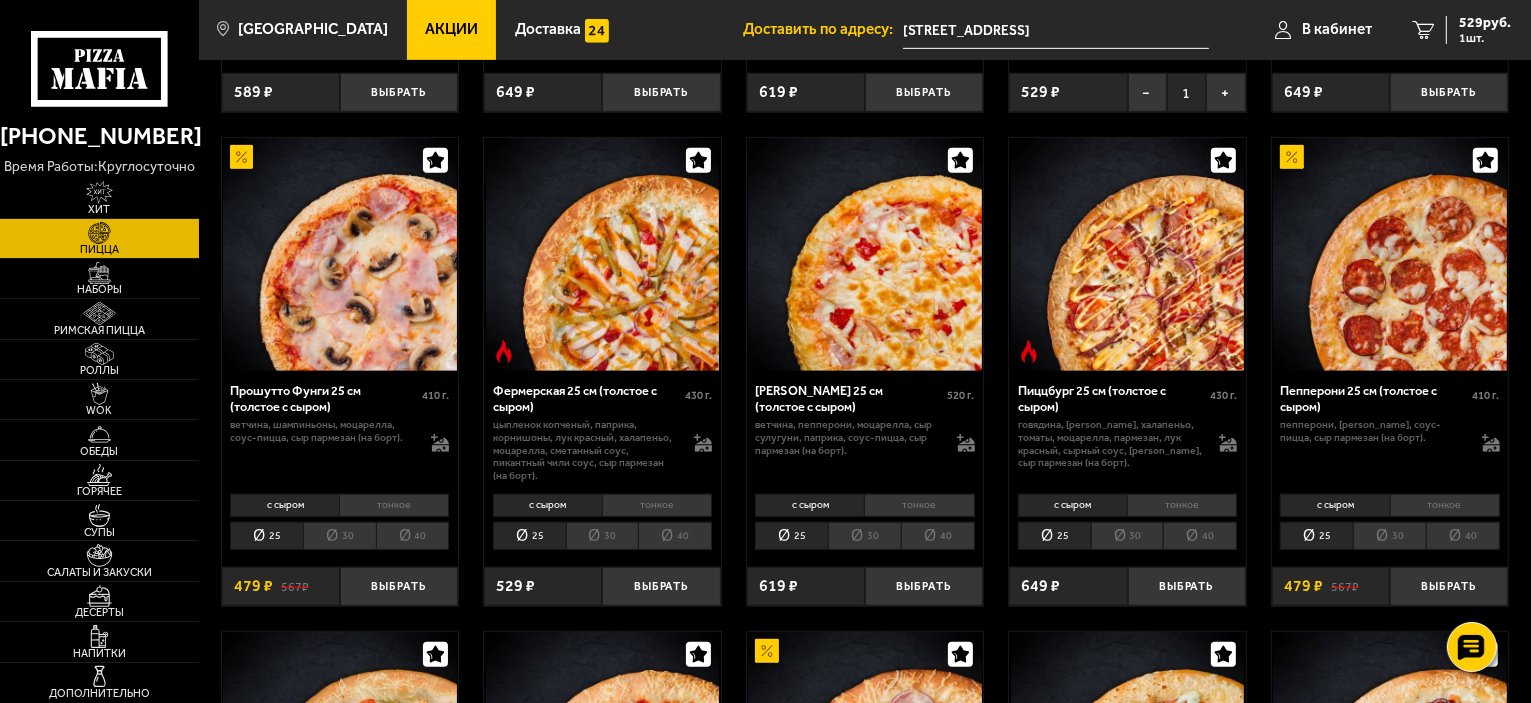 scroll, scrollTop: 1200, scrollLeft: 0, axis: vertical 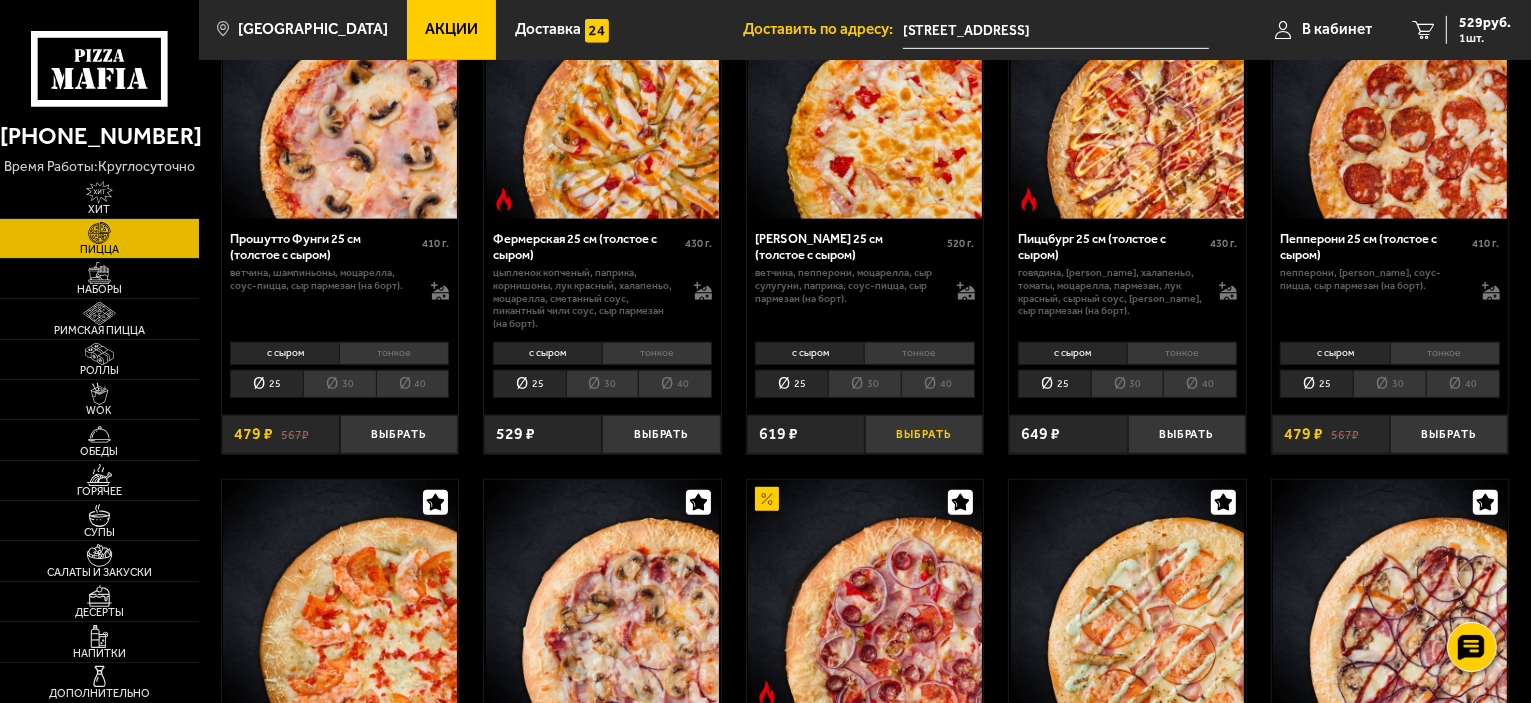 click on "Выбрать" at bounding box center [924, 434] 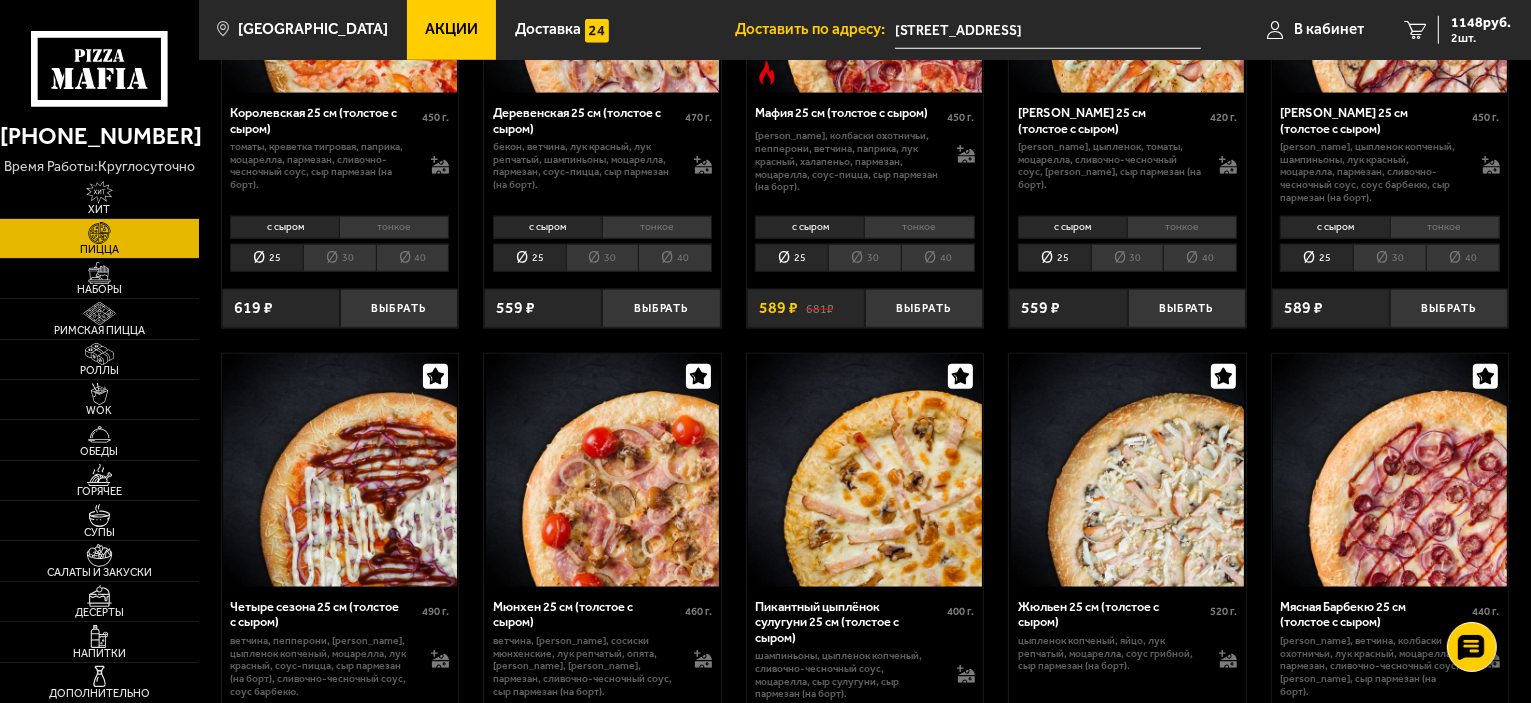 scroll, scrollTop: 1700, scrollLeft: 0, axis: vertical 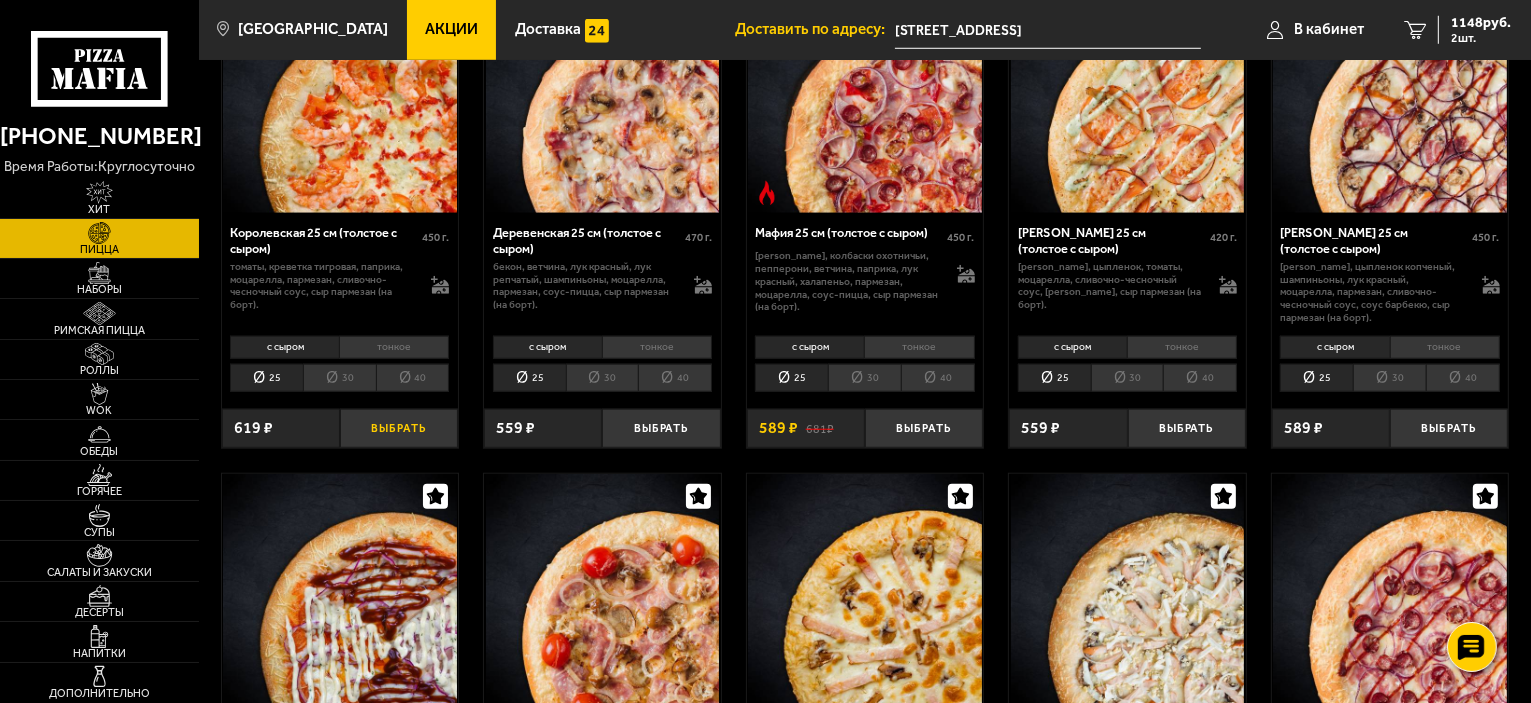 click on "Выбрать" at bounding box center [399, 428] 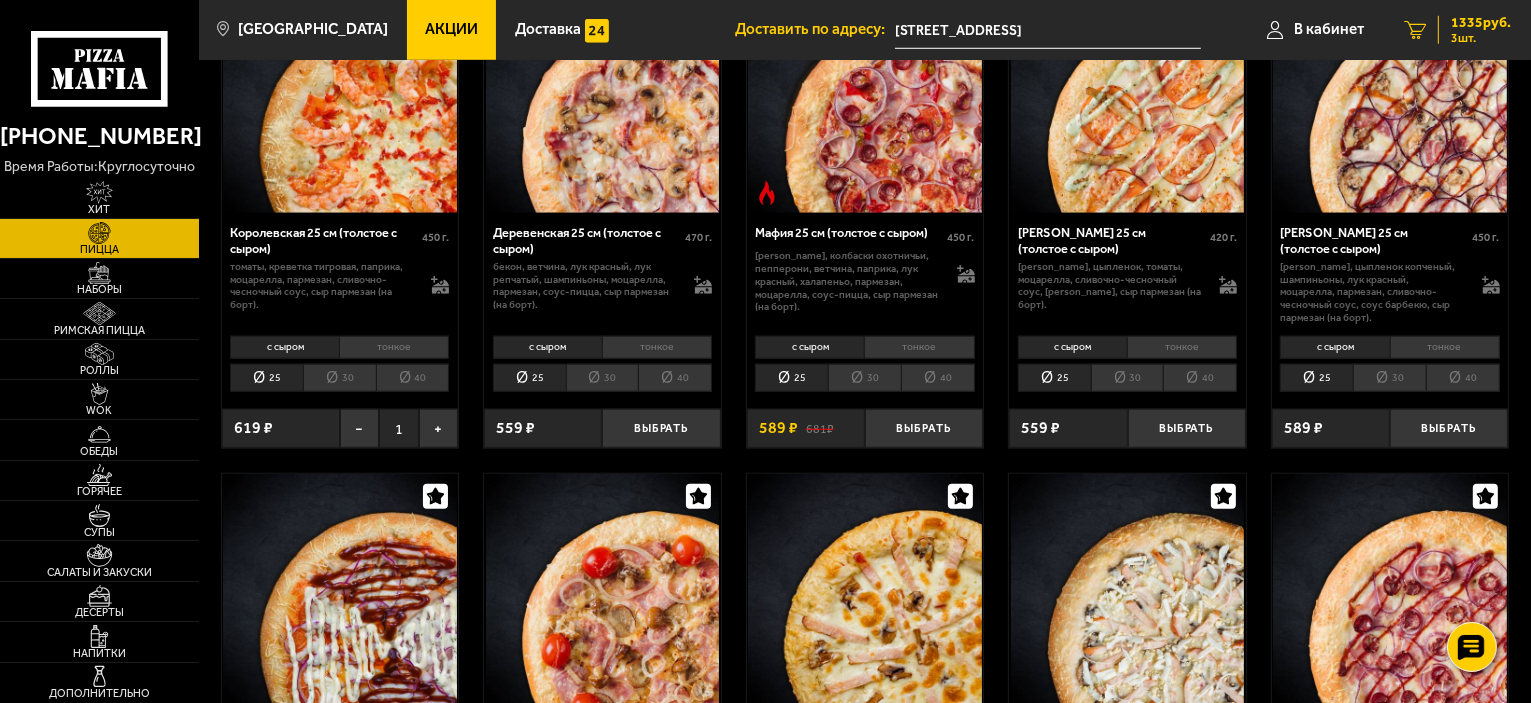click on "3  шт." at bounding box center (1481, 38) 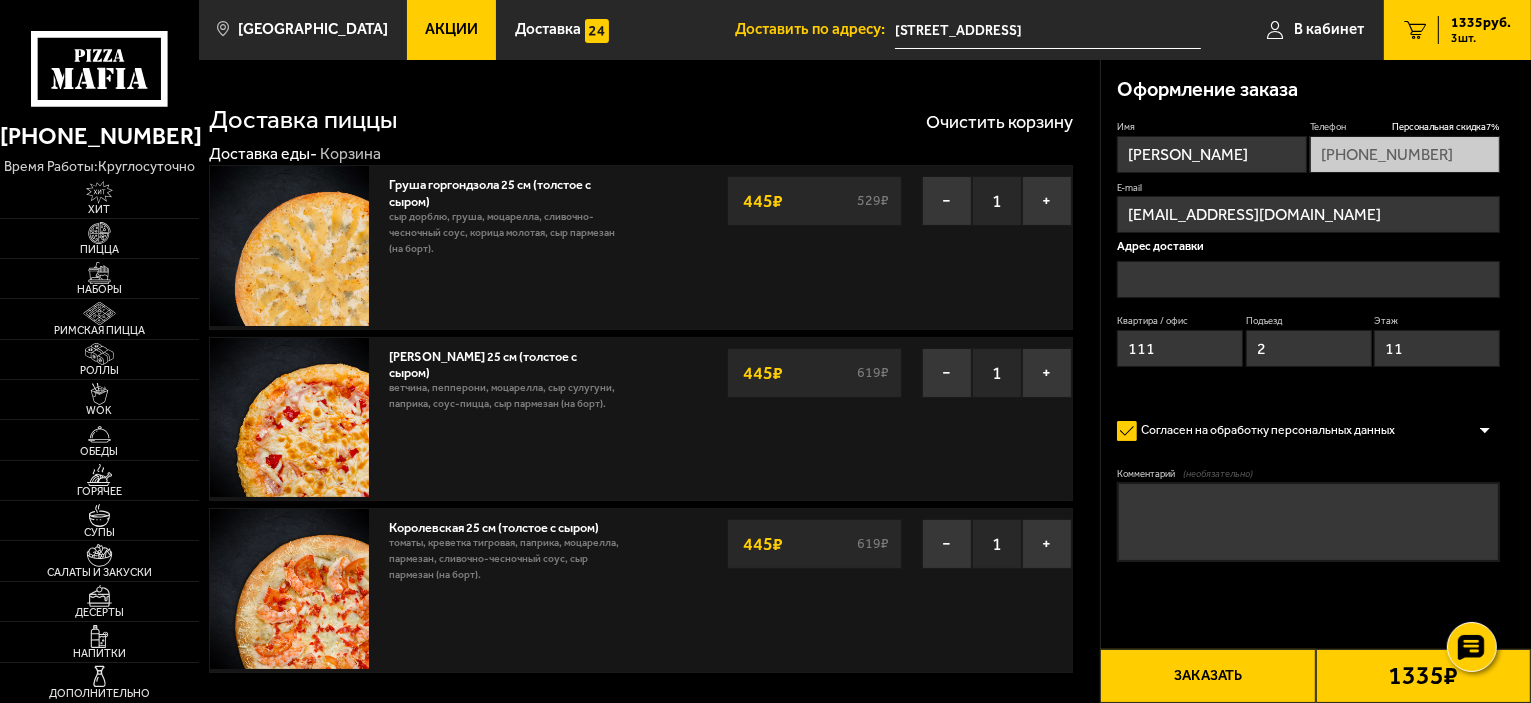 type on "[STREET_ADDRESS]" 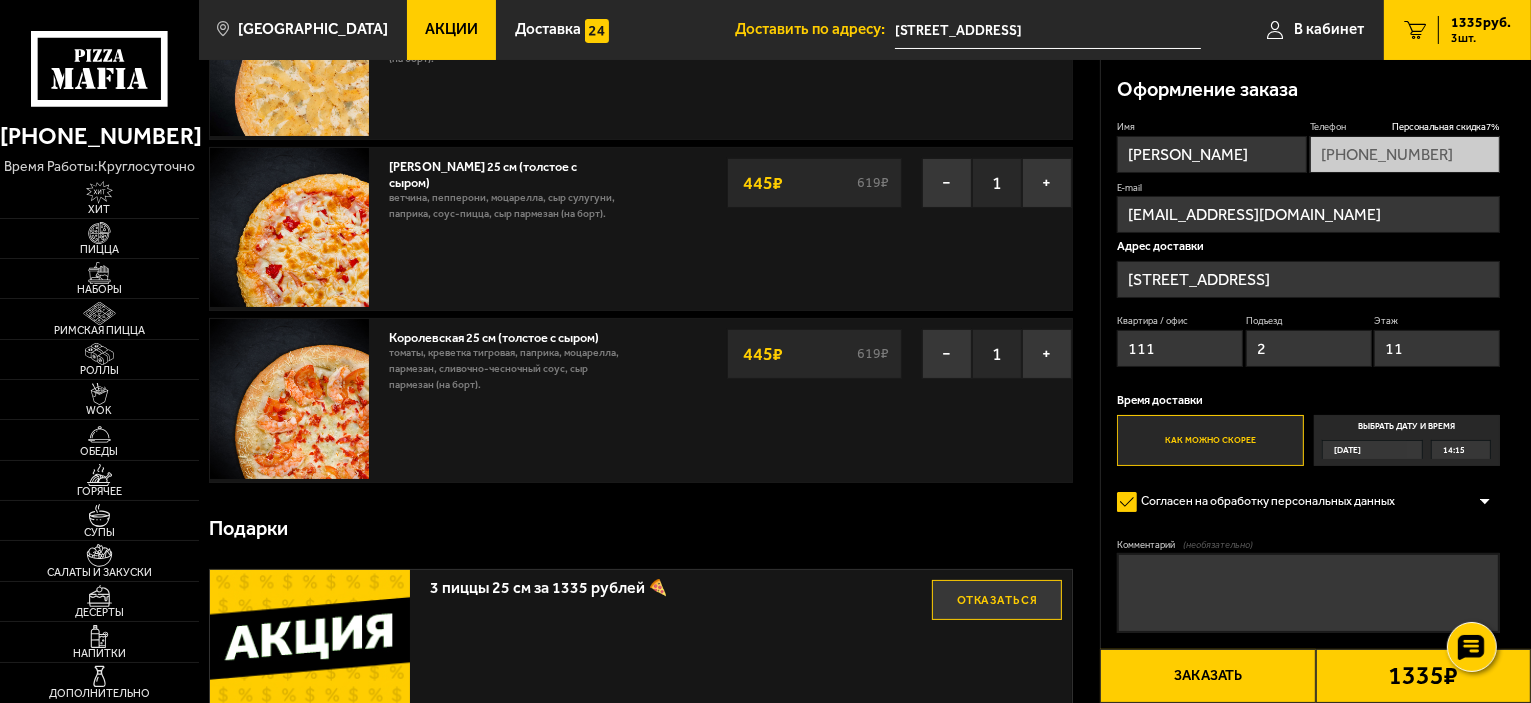 scroll, scrollTop: 23, scrollLeft: 0, axis: vertical 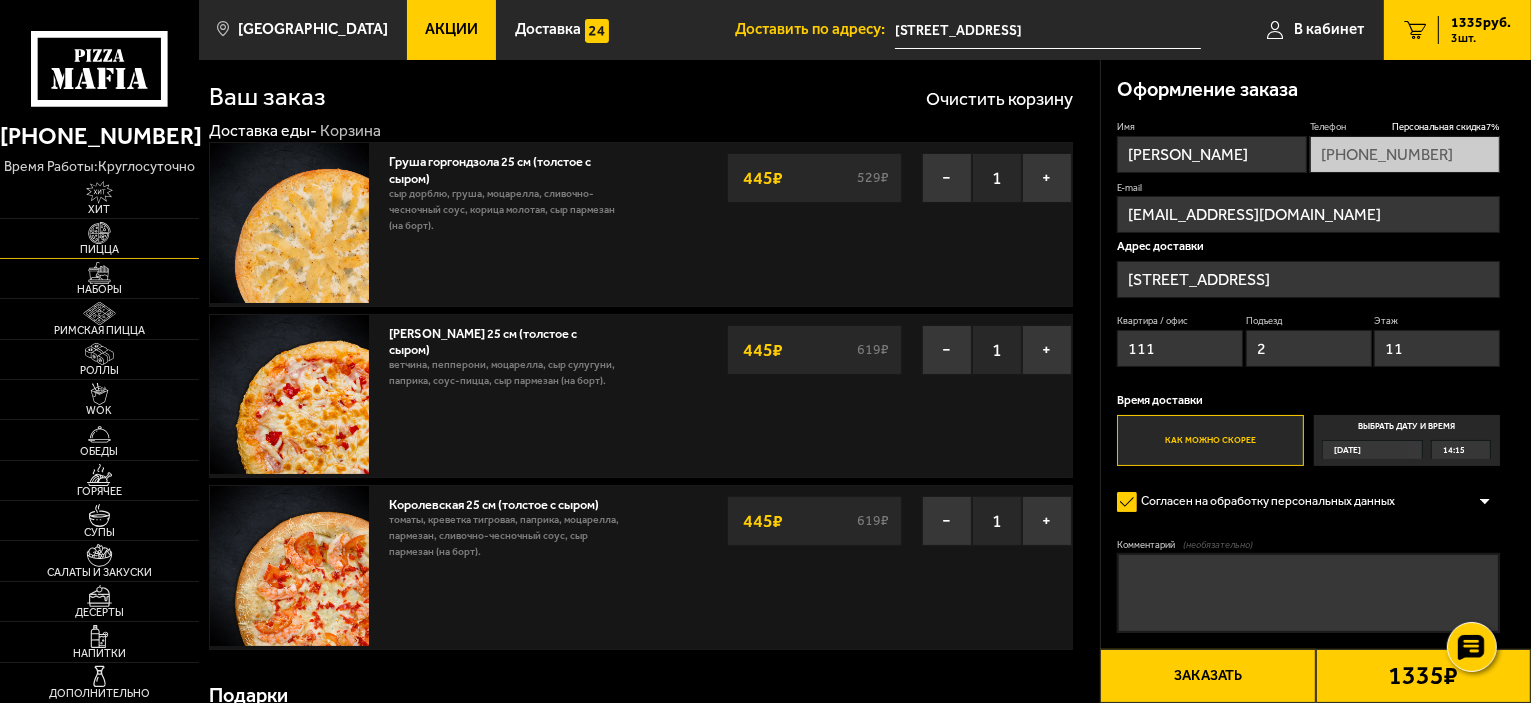 click on "Пицца" at bounding box center (99, 249) 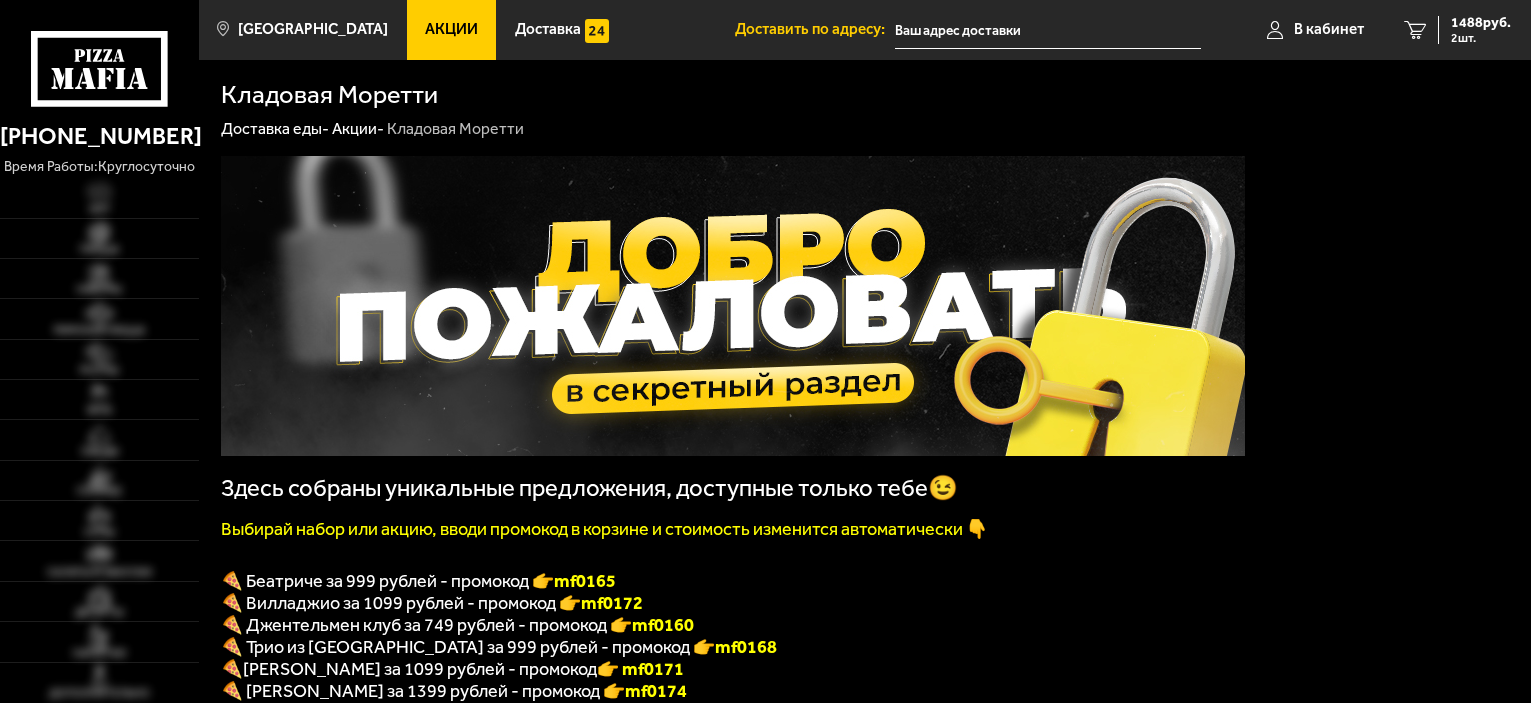 scroll, scrollTop: 0, scrollLeft: 0, axis: both 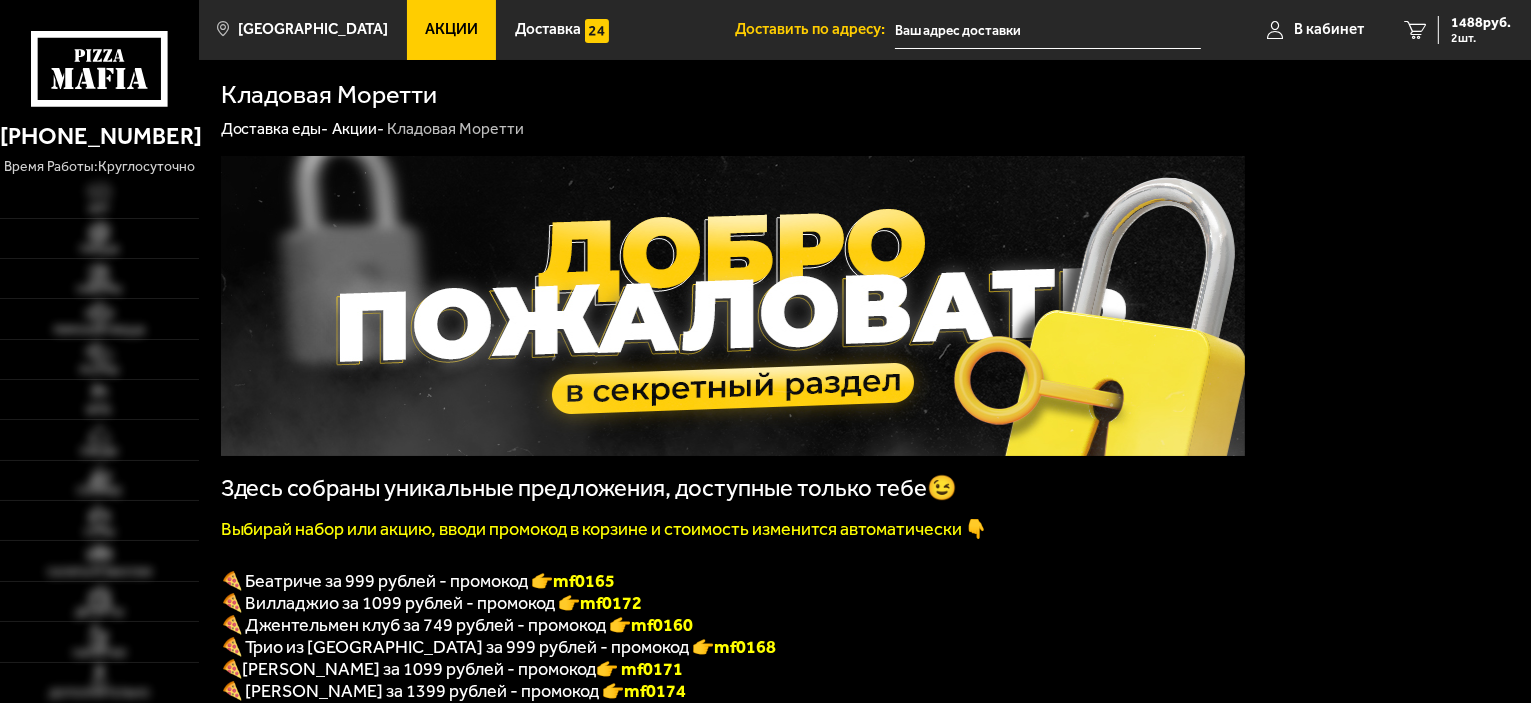type on "[STREET_ADDRESS]" 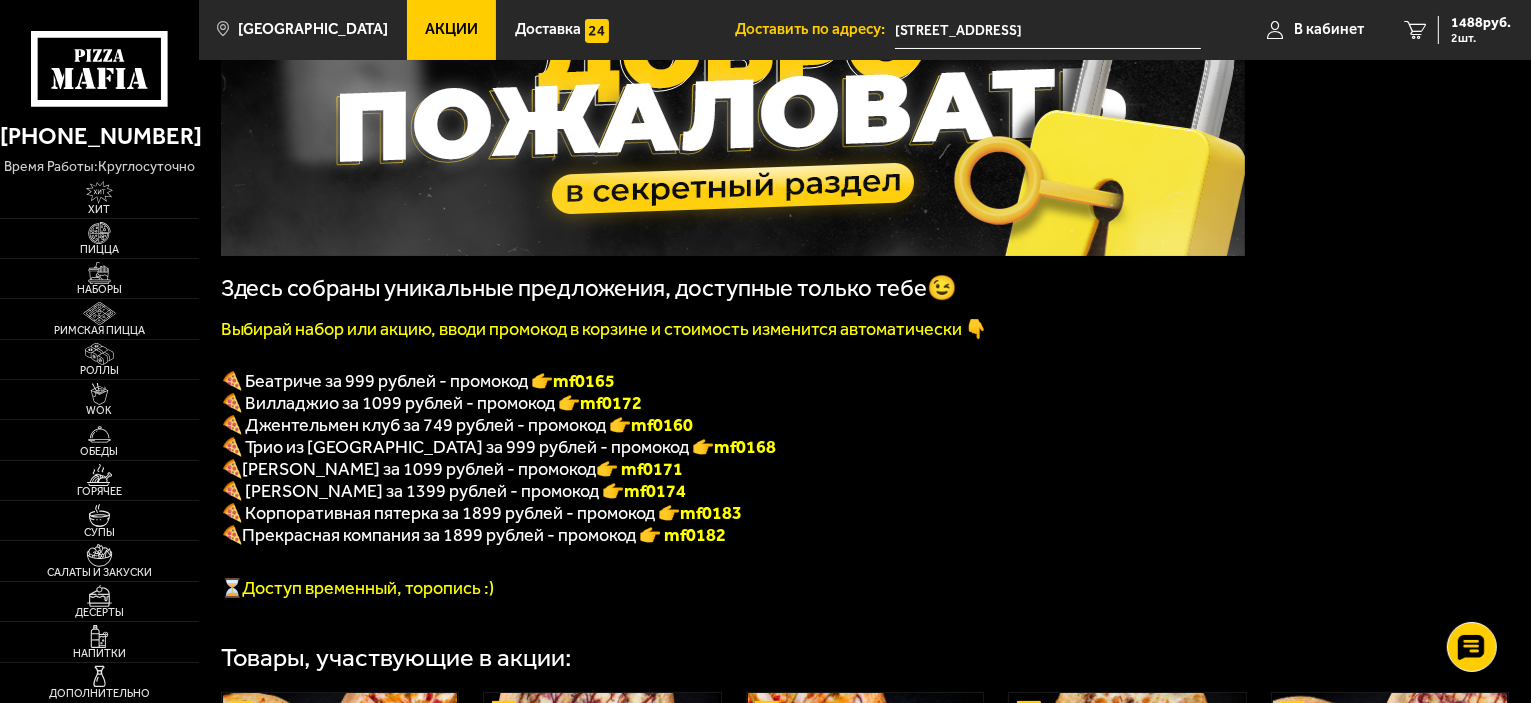 scroll, scrollTop: 400, scrollLeft: 0, axis: vertical 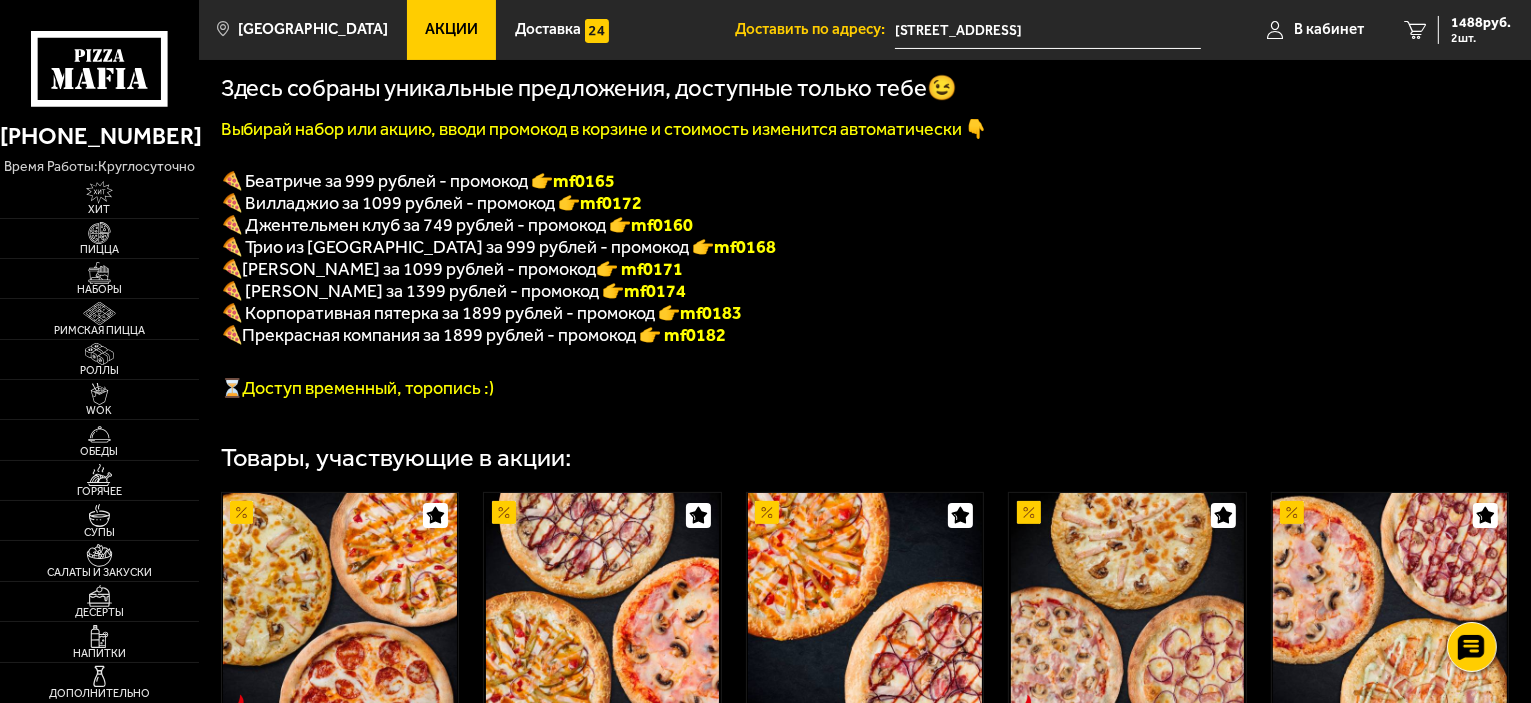 click on "[PERSON_NAME] за 1099 рублей - промокод" at bounding box center (420, 269) 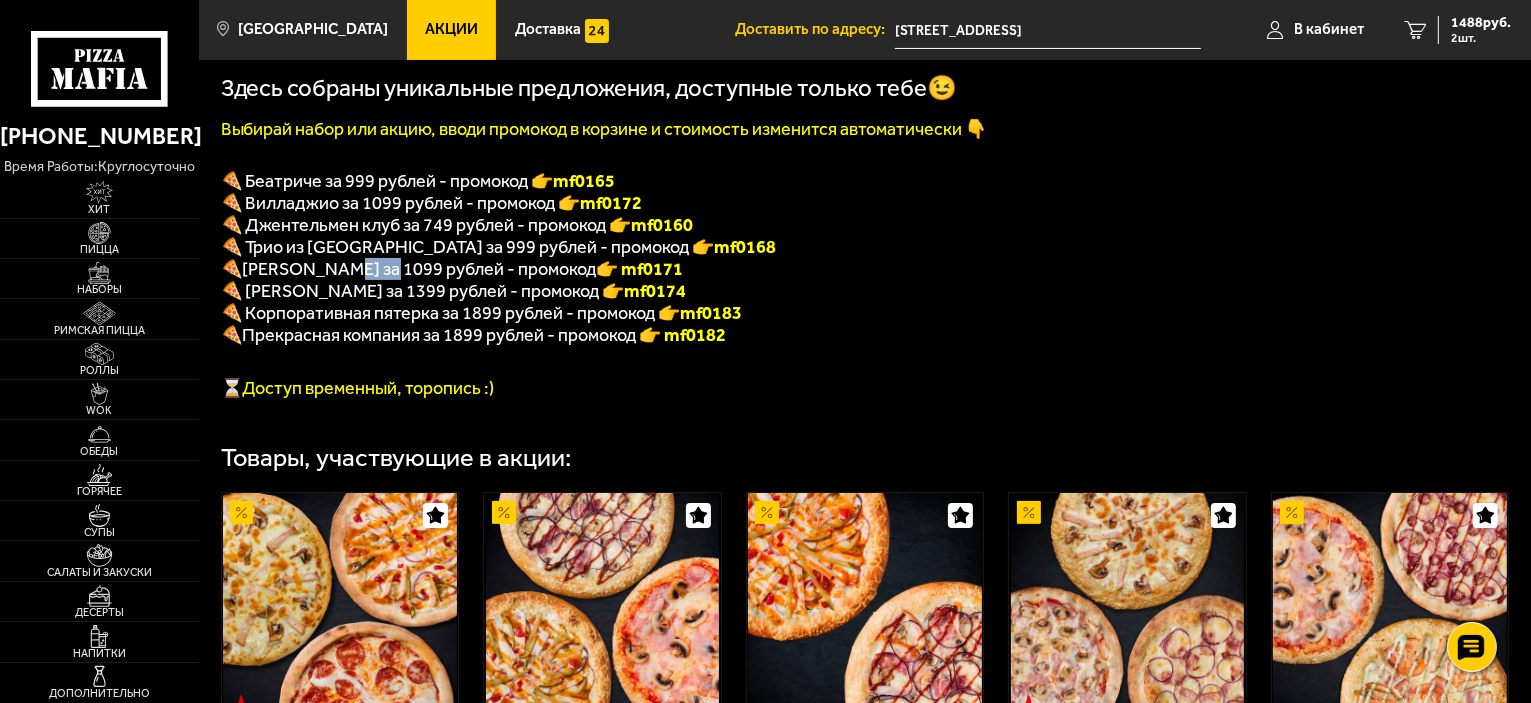 click on "[PERSON_NAME] за 1099 рублей - промокод" at bounding box center (420, 269) 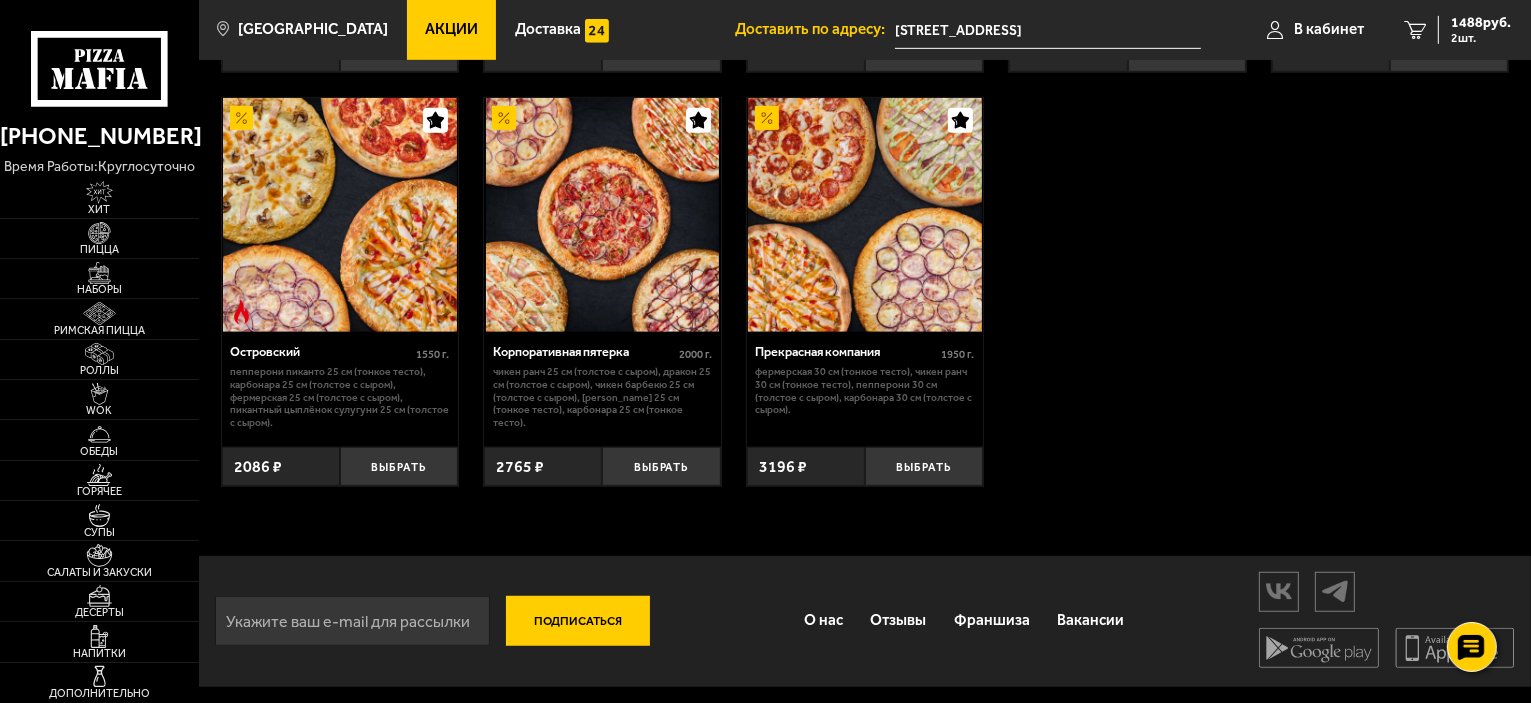 scroll, scrollTop: 500, scrollLeft: 0, axis: vertical 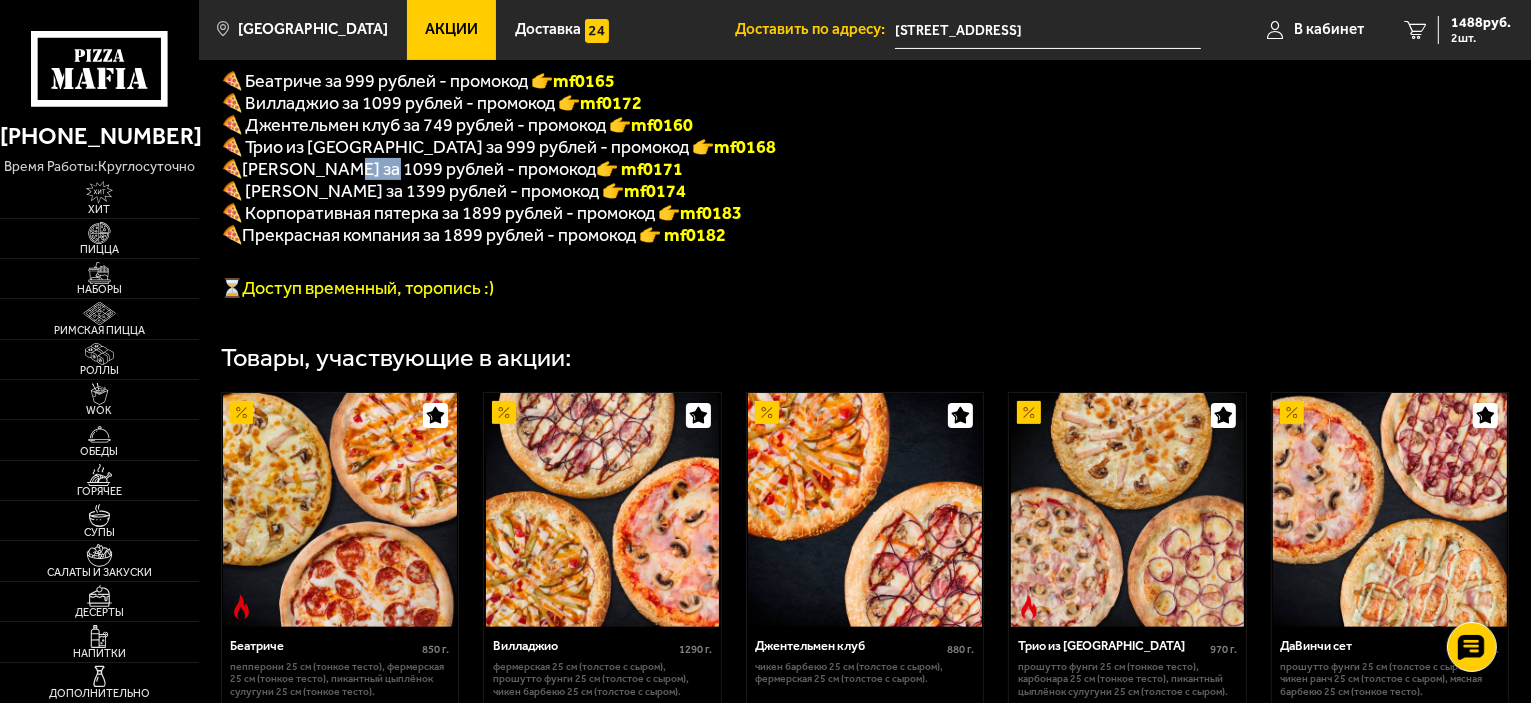 click on "Акции" at bounding box center (452, 30) 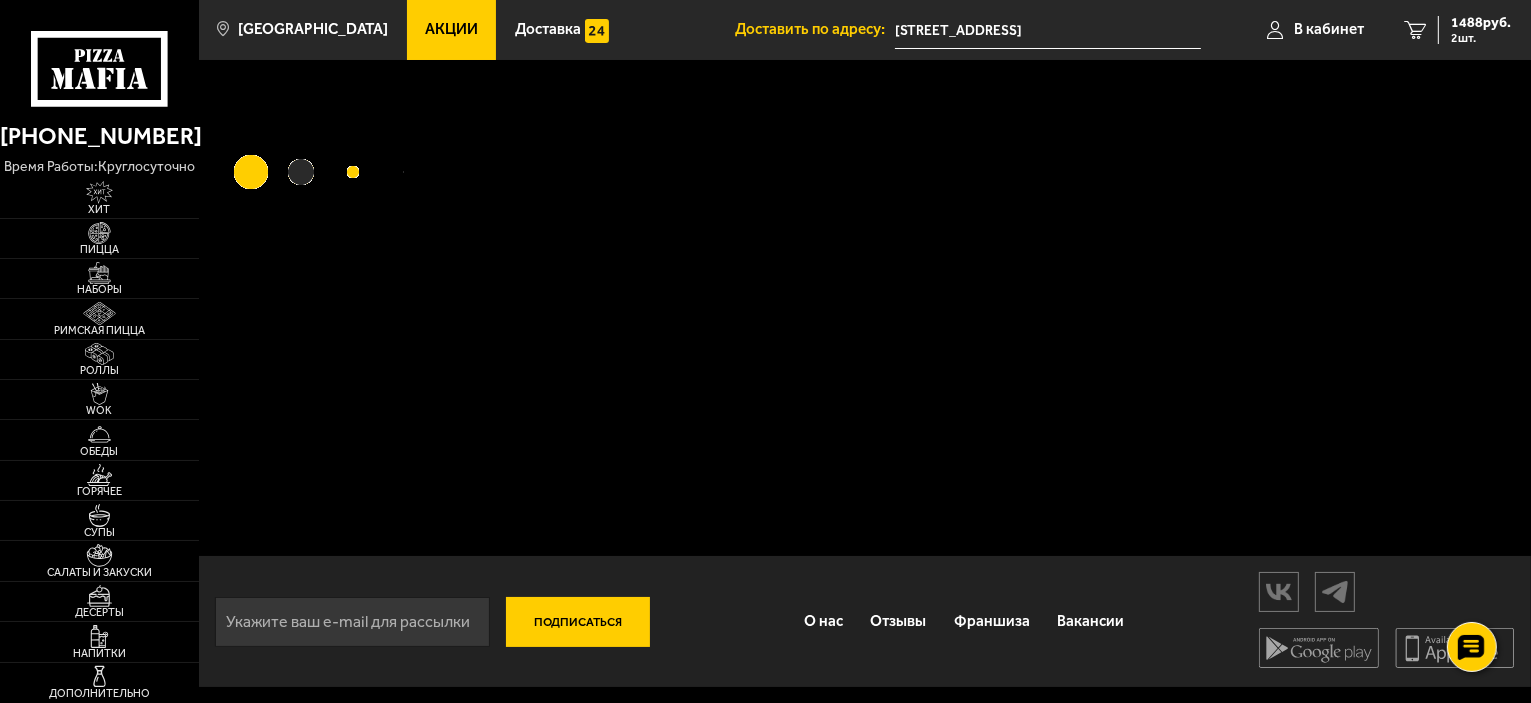 scroll, scrollTop: 0, scrollLeft: 0, axis: both 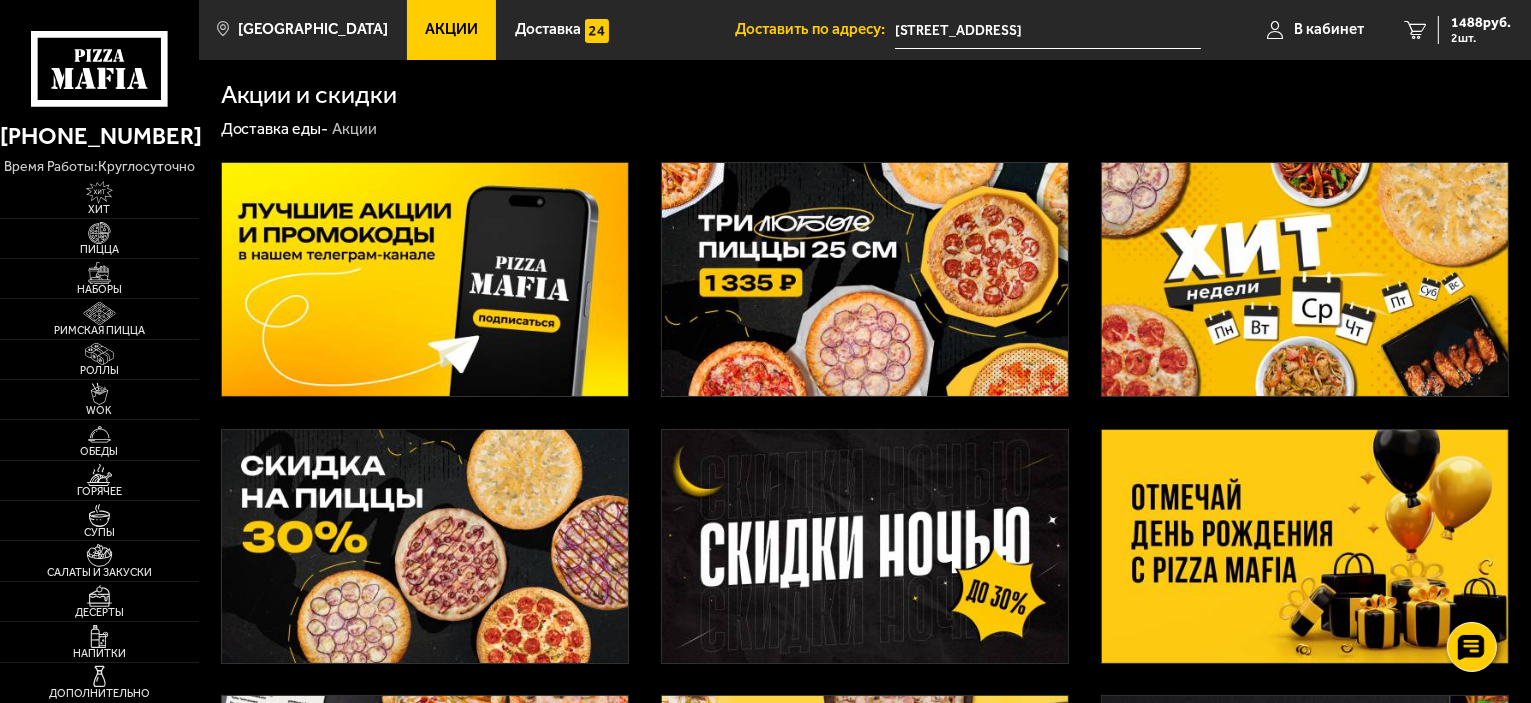 click at bounding box center [865, 279] 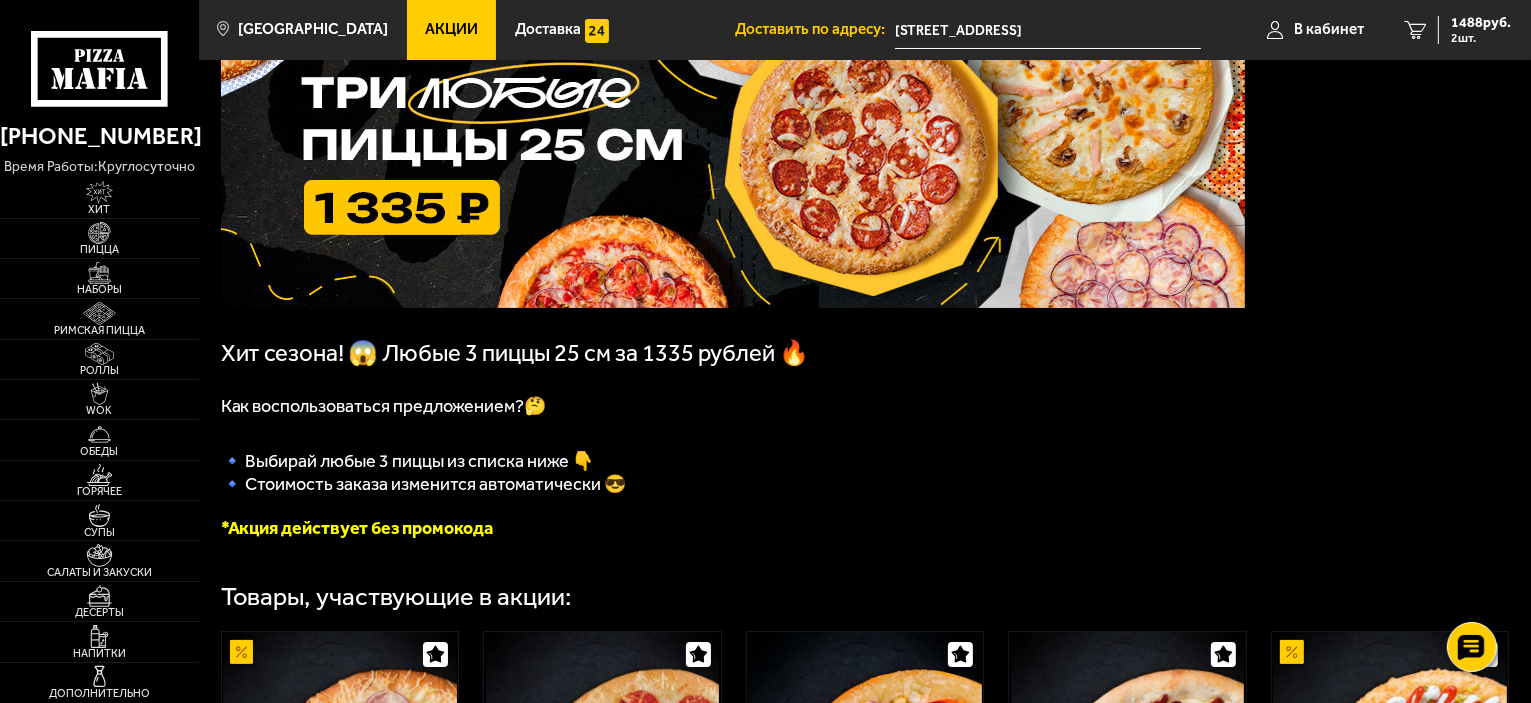 scroll, scrollTop: 100, scrollLeft: 0, axis: vertical 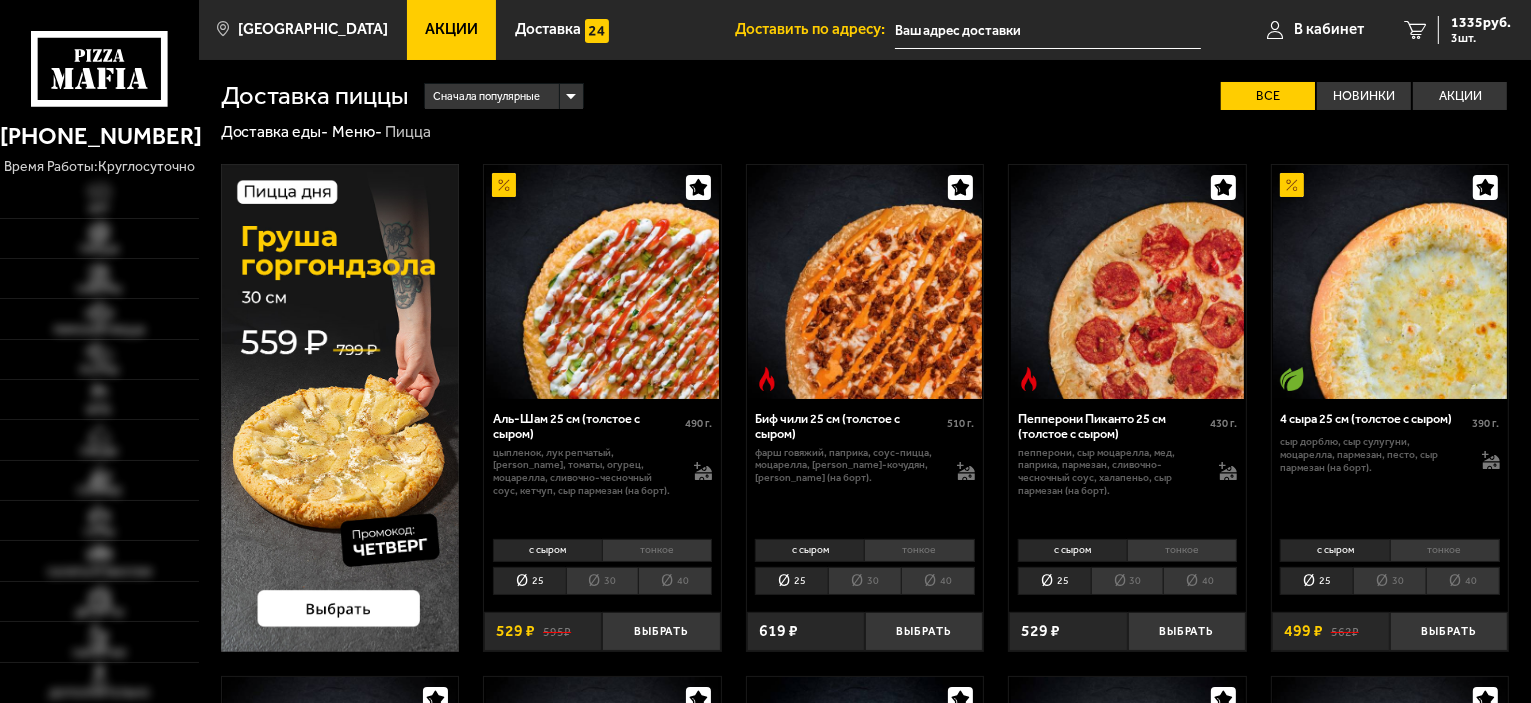 type on "Пулковское шоссе, 9к1" 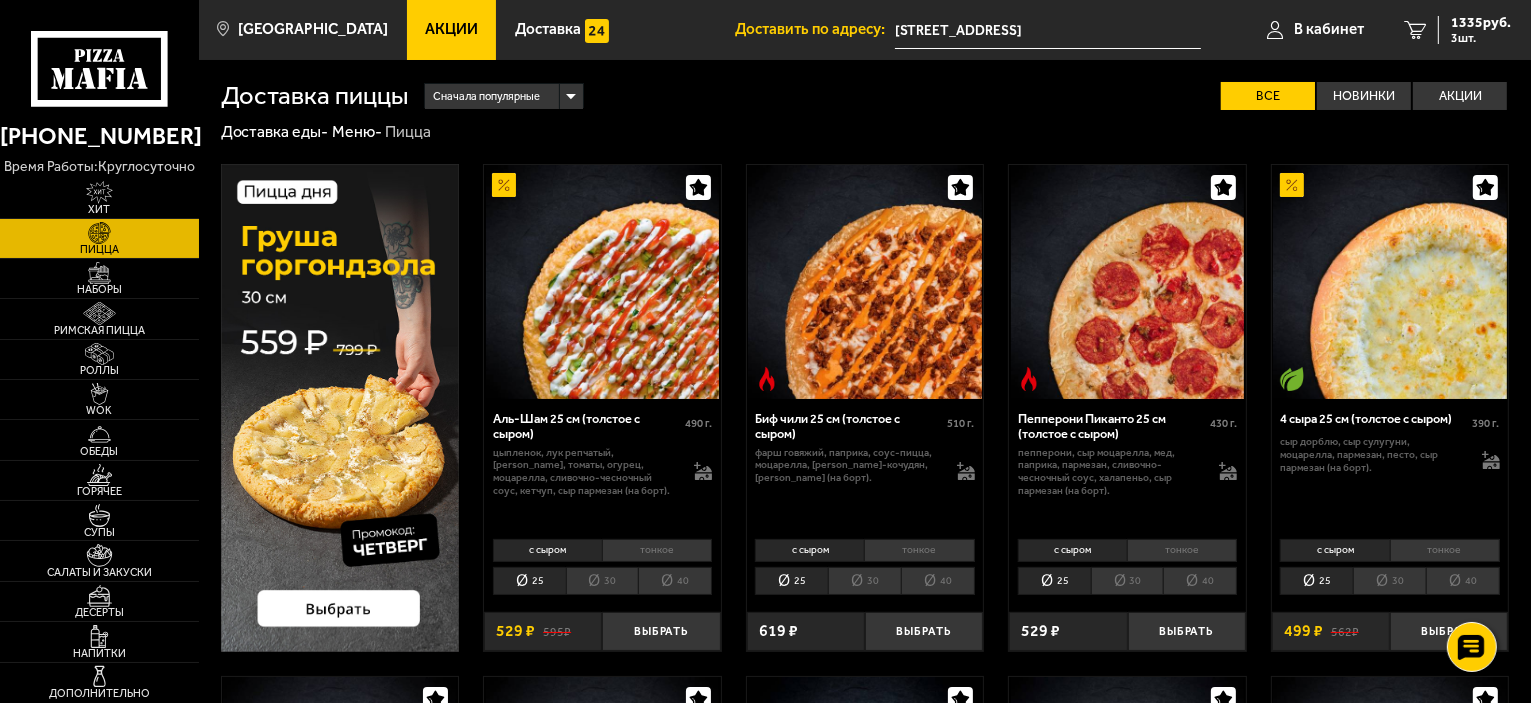 click at bounding box center (340, 407) 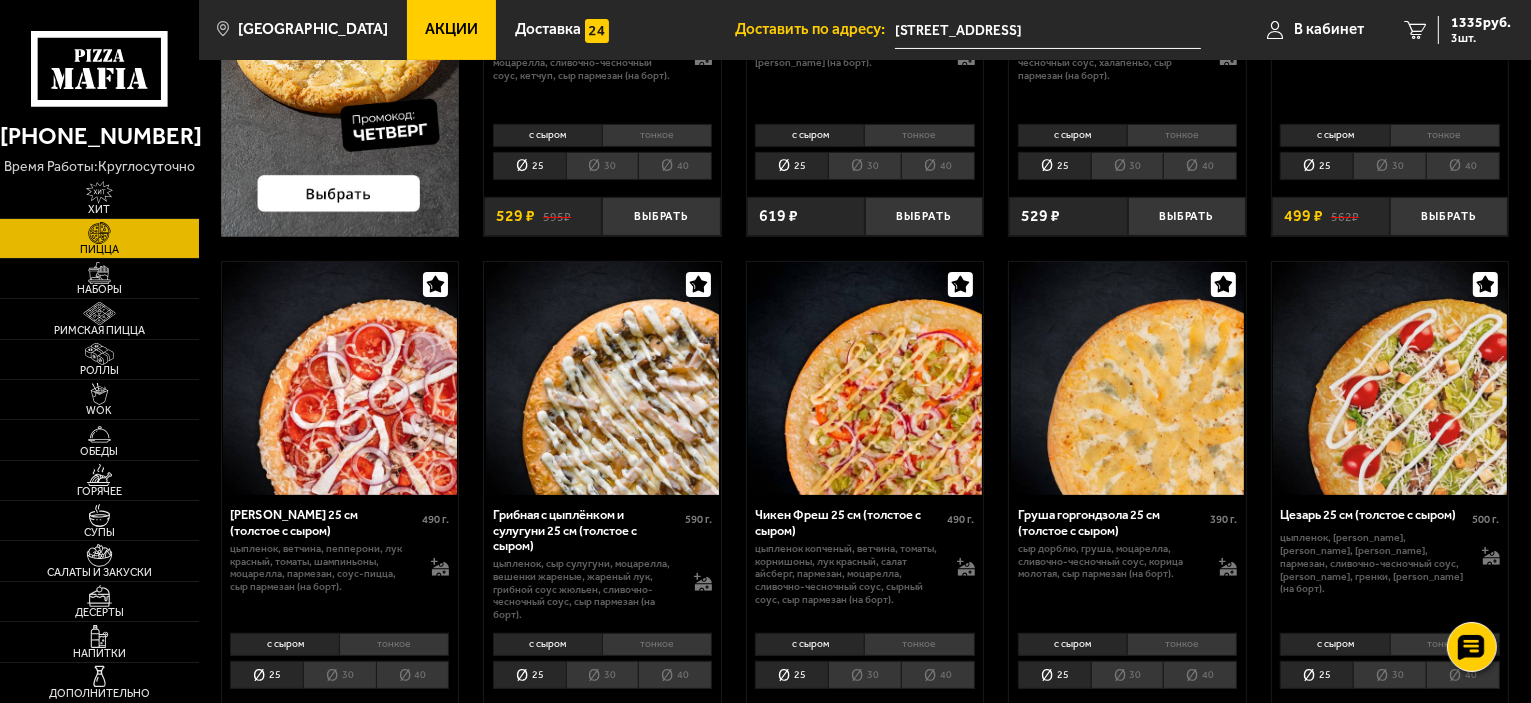 scroll, scrollTop: 500, scrollLeft: 0, axis: vertical 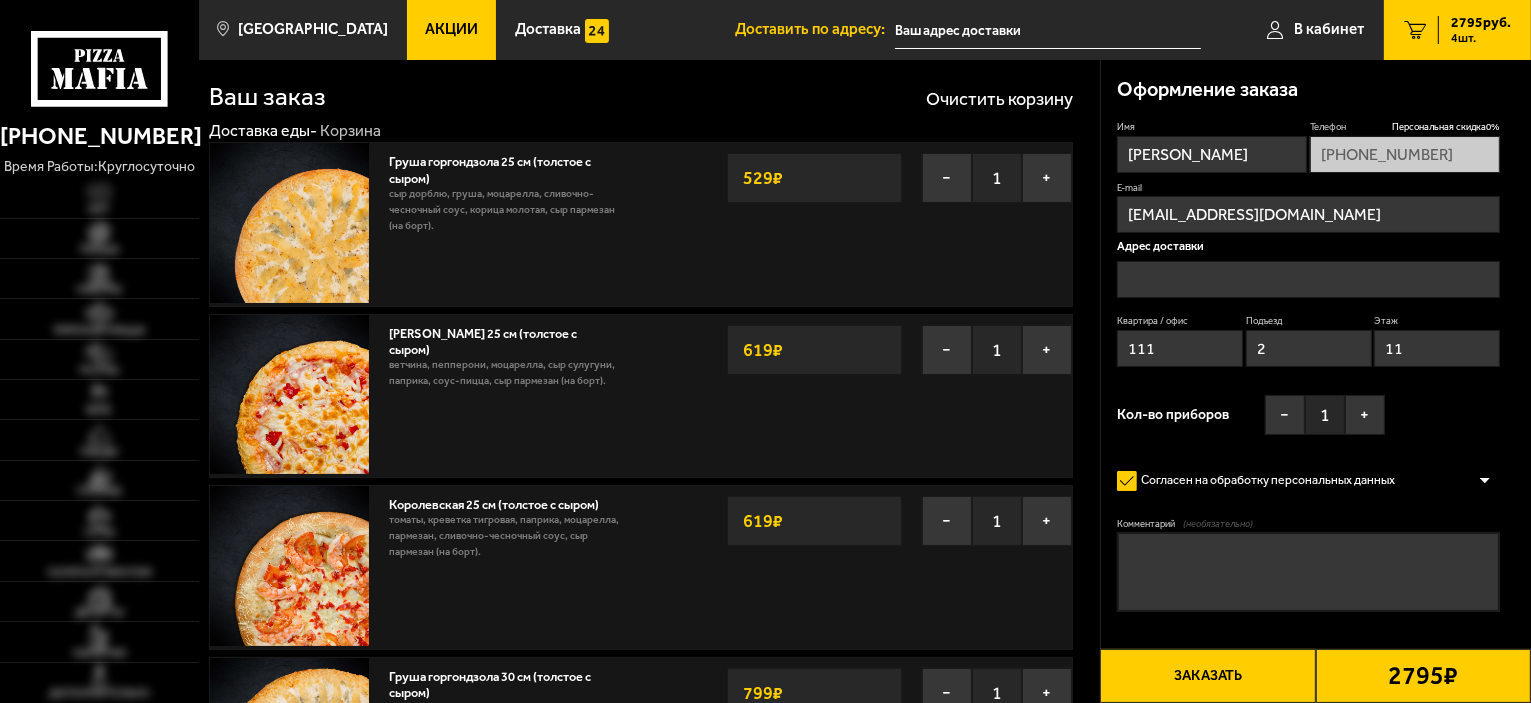 type on "[STREET_ADDRESS]" 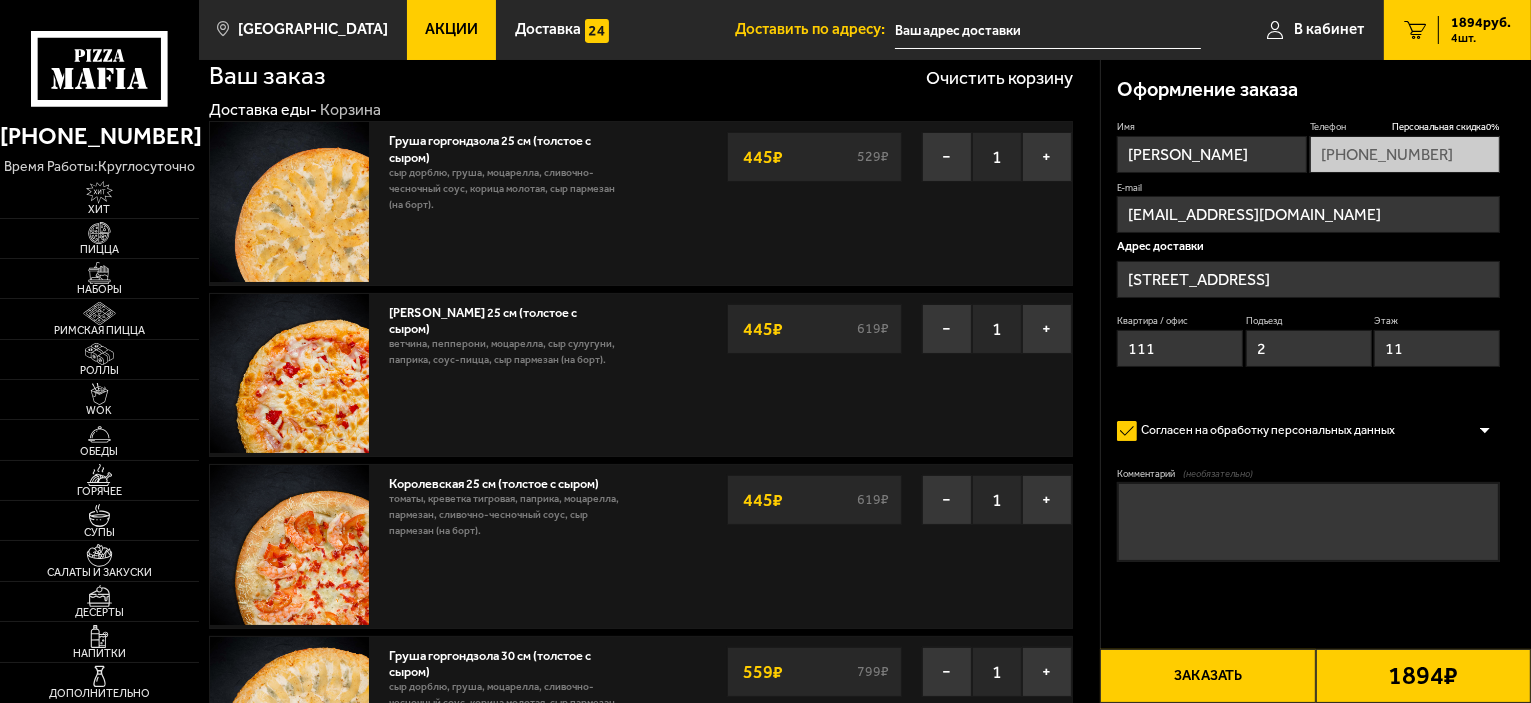 type on "[STREET_ADDRESS]" 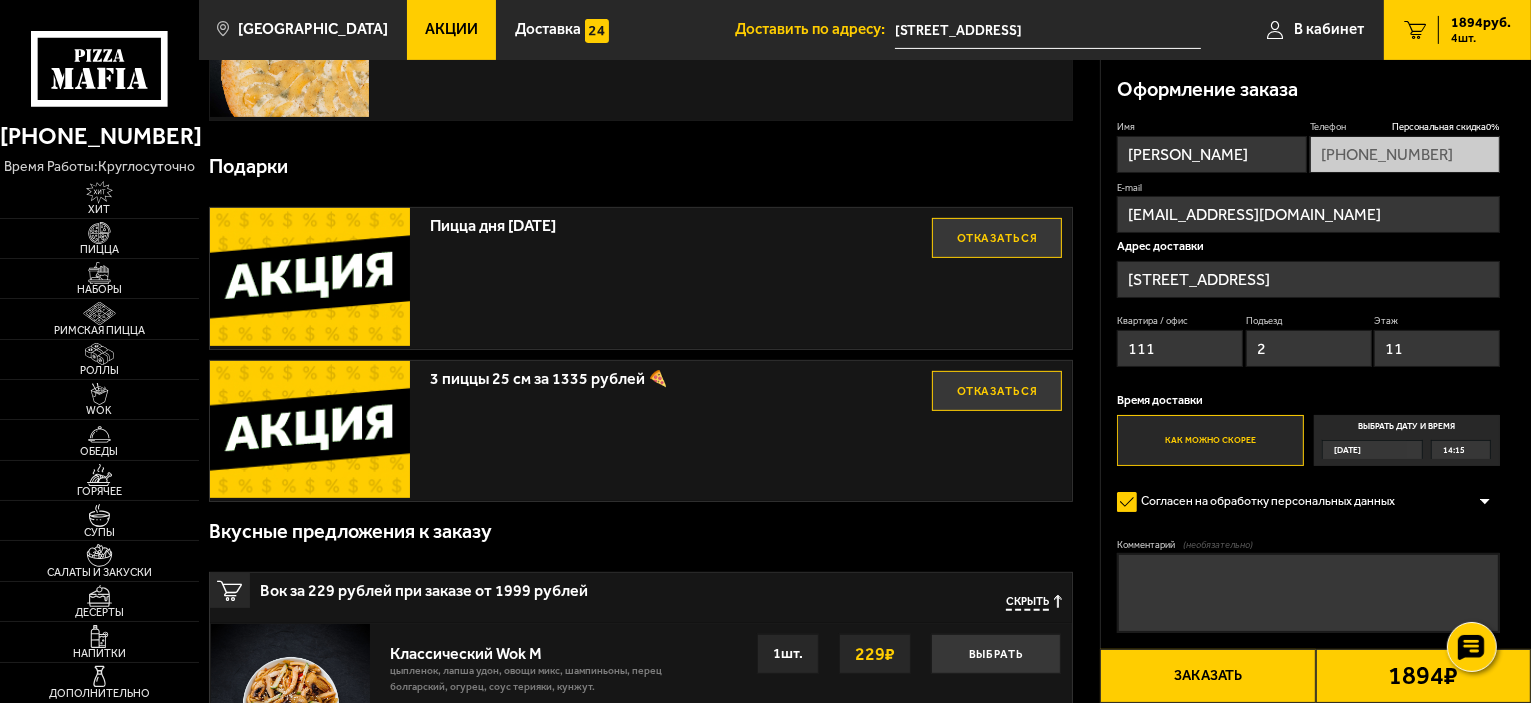 scroll, scrollTop: 423, scrollLeft: 0, axis: vertical 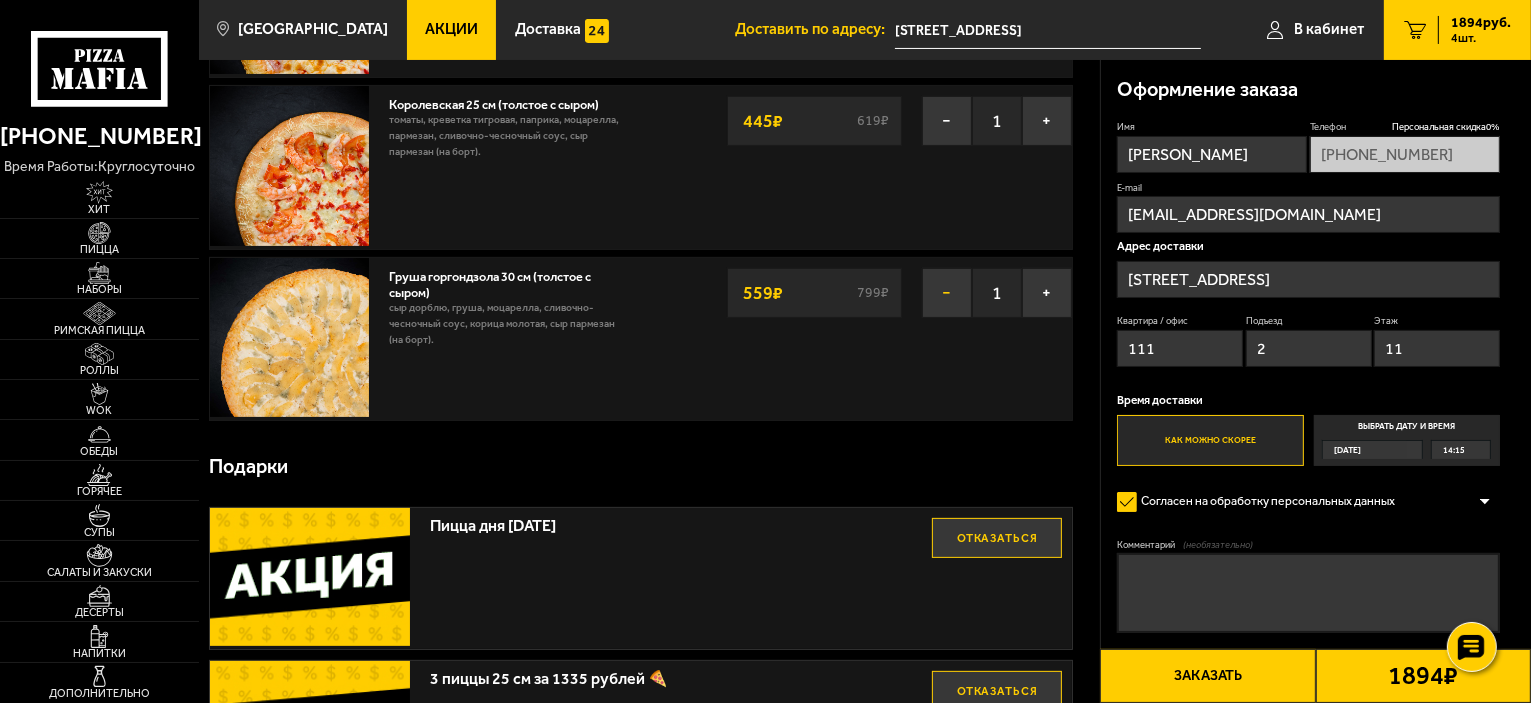 click on "−" at bounding box center (947, 293) 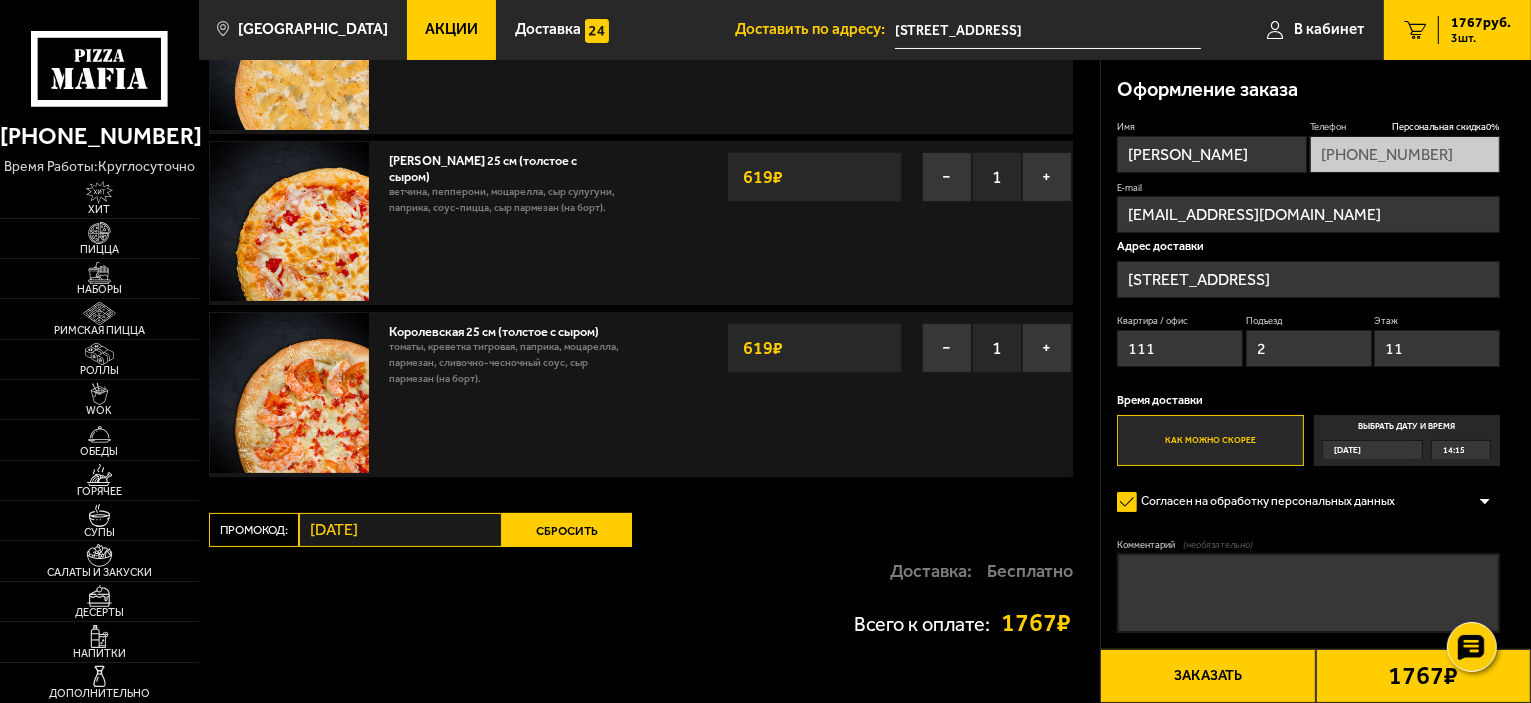 scroll, scrollTop: 0, scrollLeft: 0, axis: both 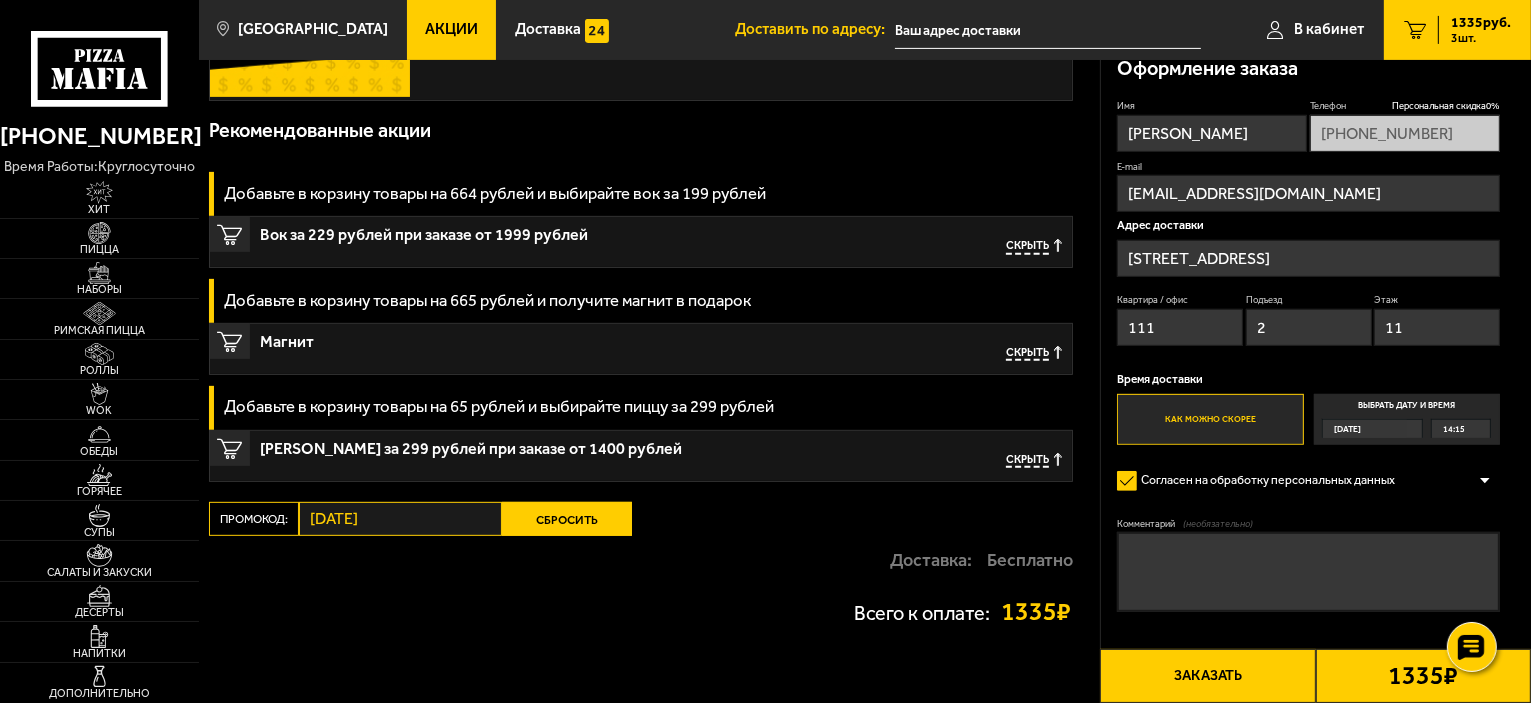 click on "Скрыть" at bounding box center [1007, 354] 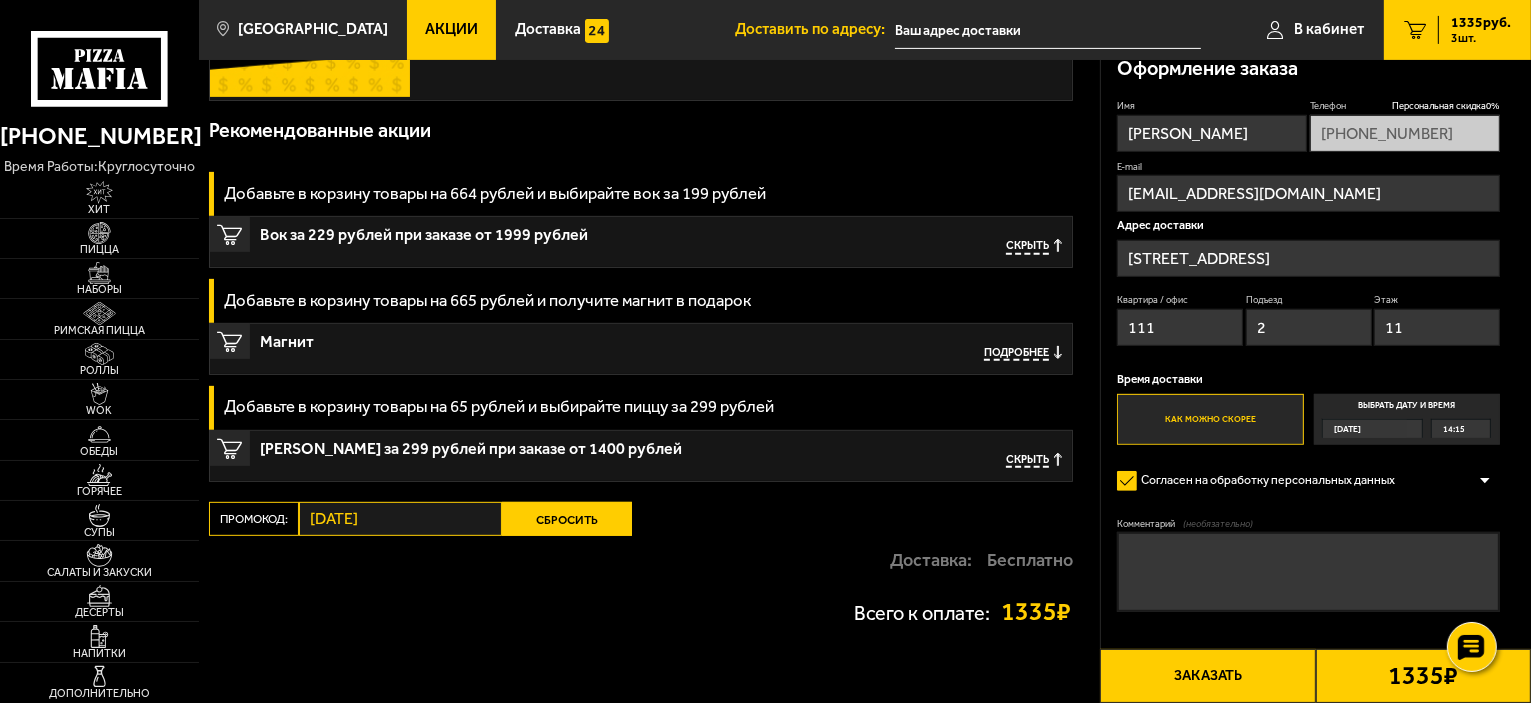 click on "Подробнее" at bounding box center [1016, 353] 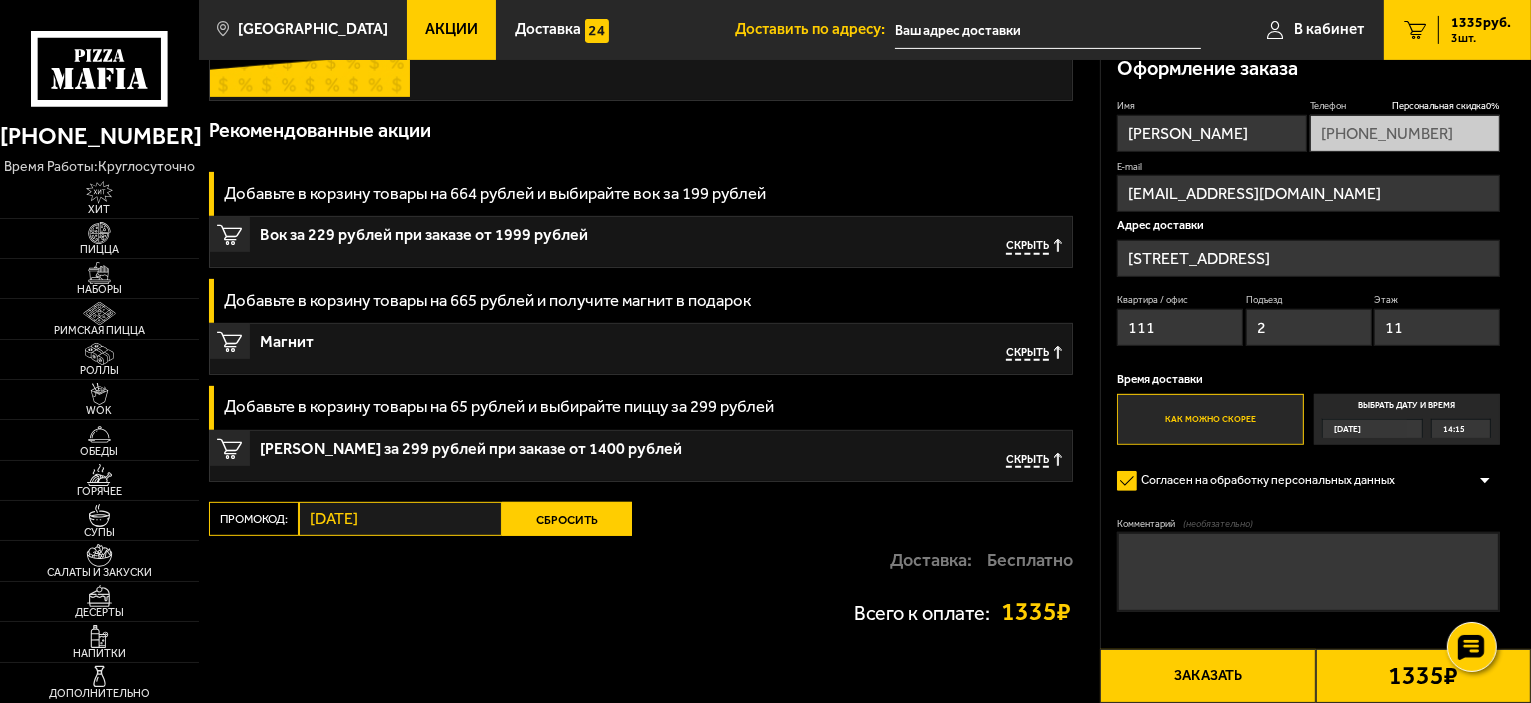click on "Сбросить" at bounding box center (567, 519) 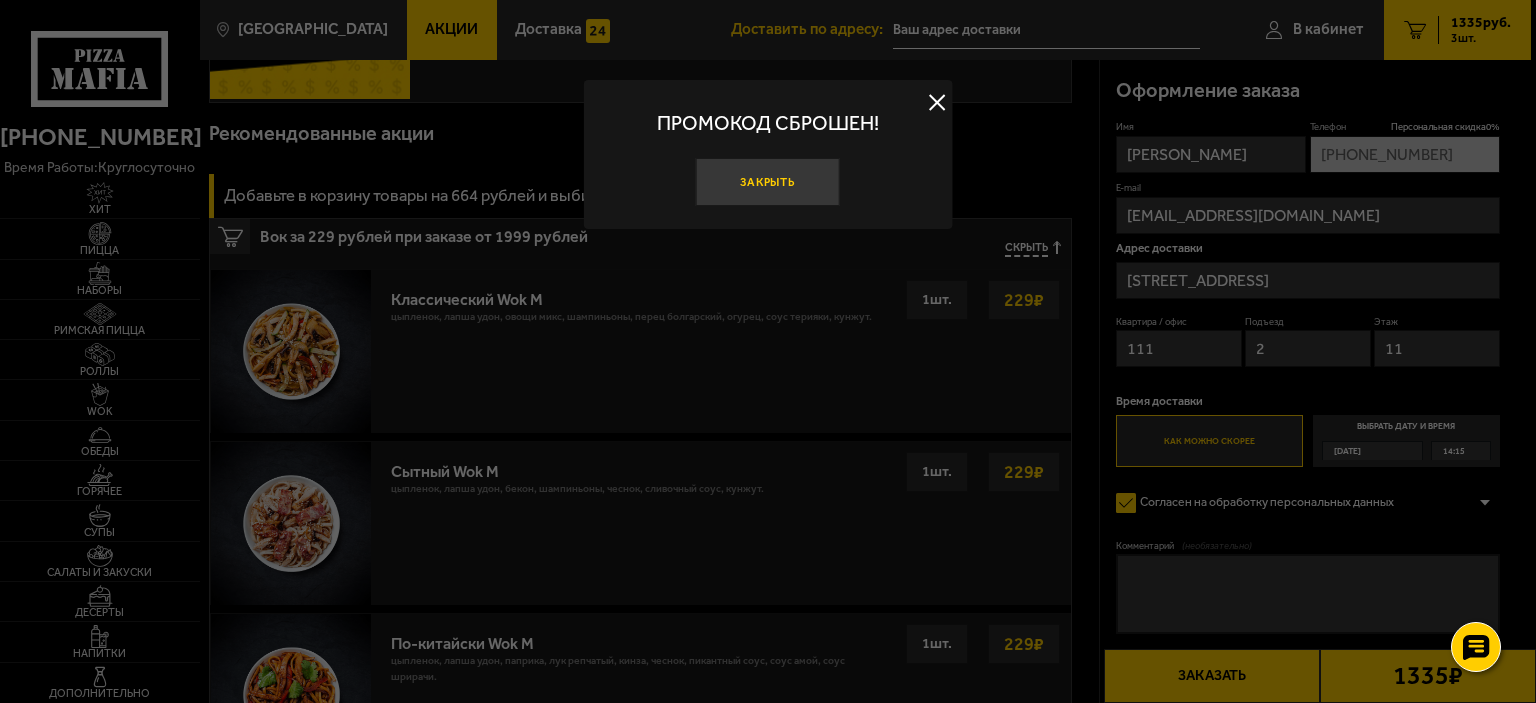 click on "Закрыть" at bounding box center (768, 182) 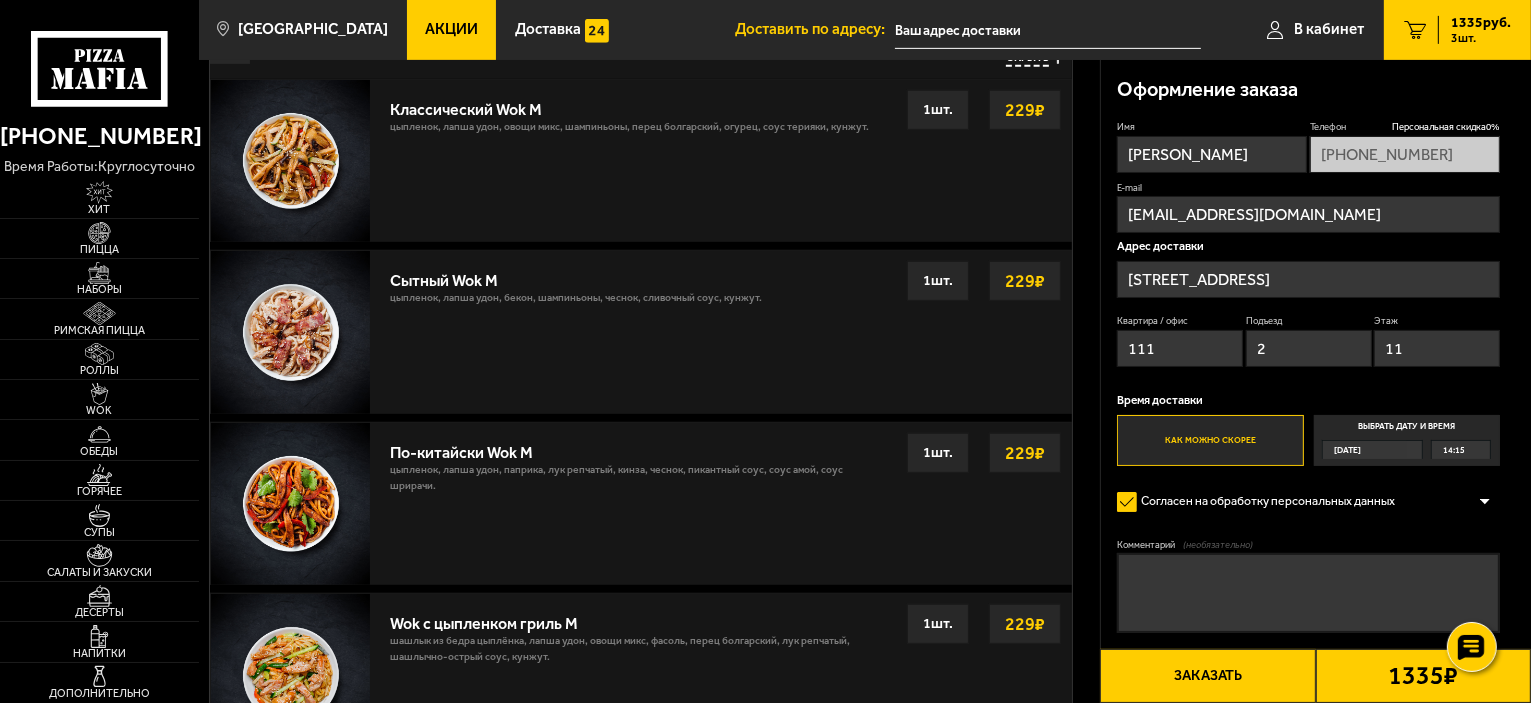 scroll, scrollTop: 1100, scrollLeft: 0, axis: vertical 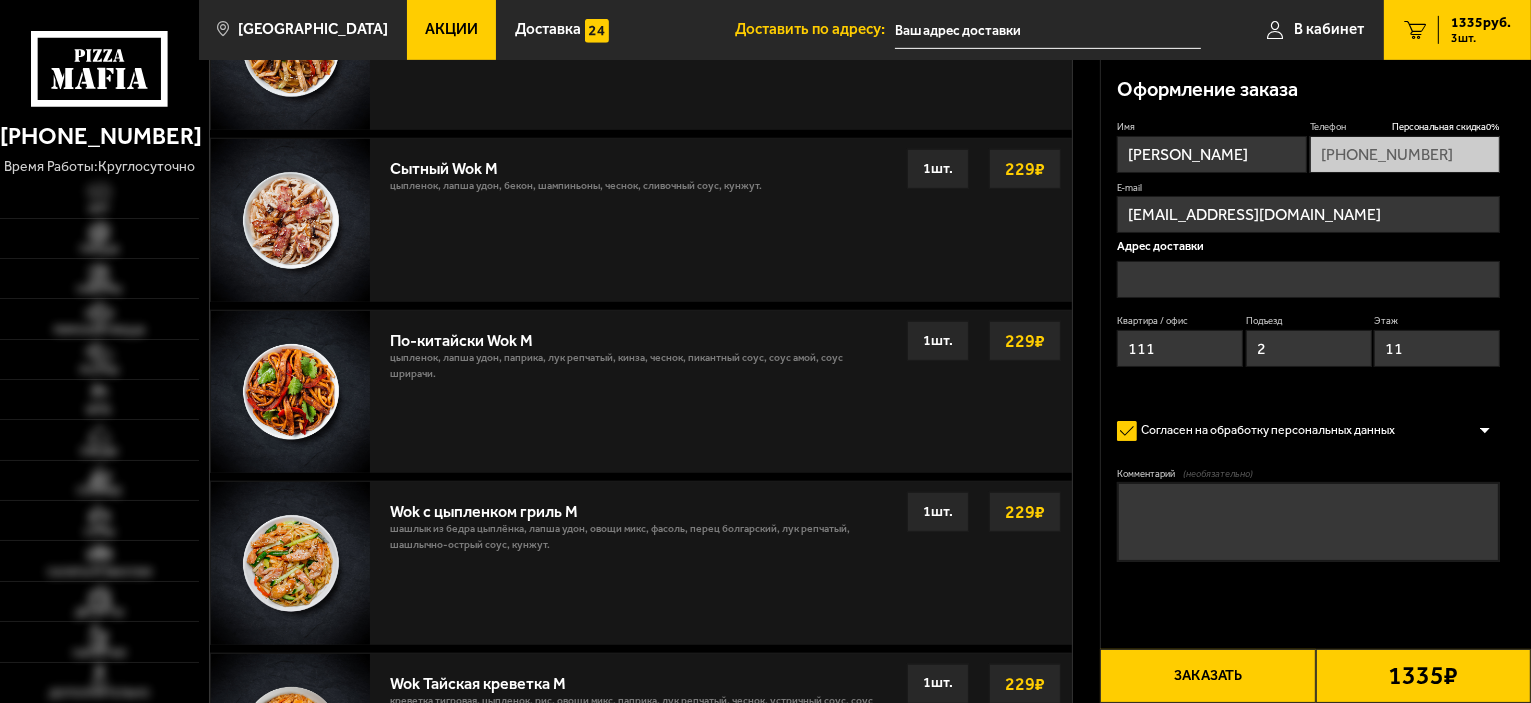 type on "[STREET_ADDRESS]" 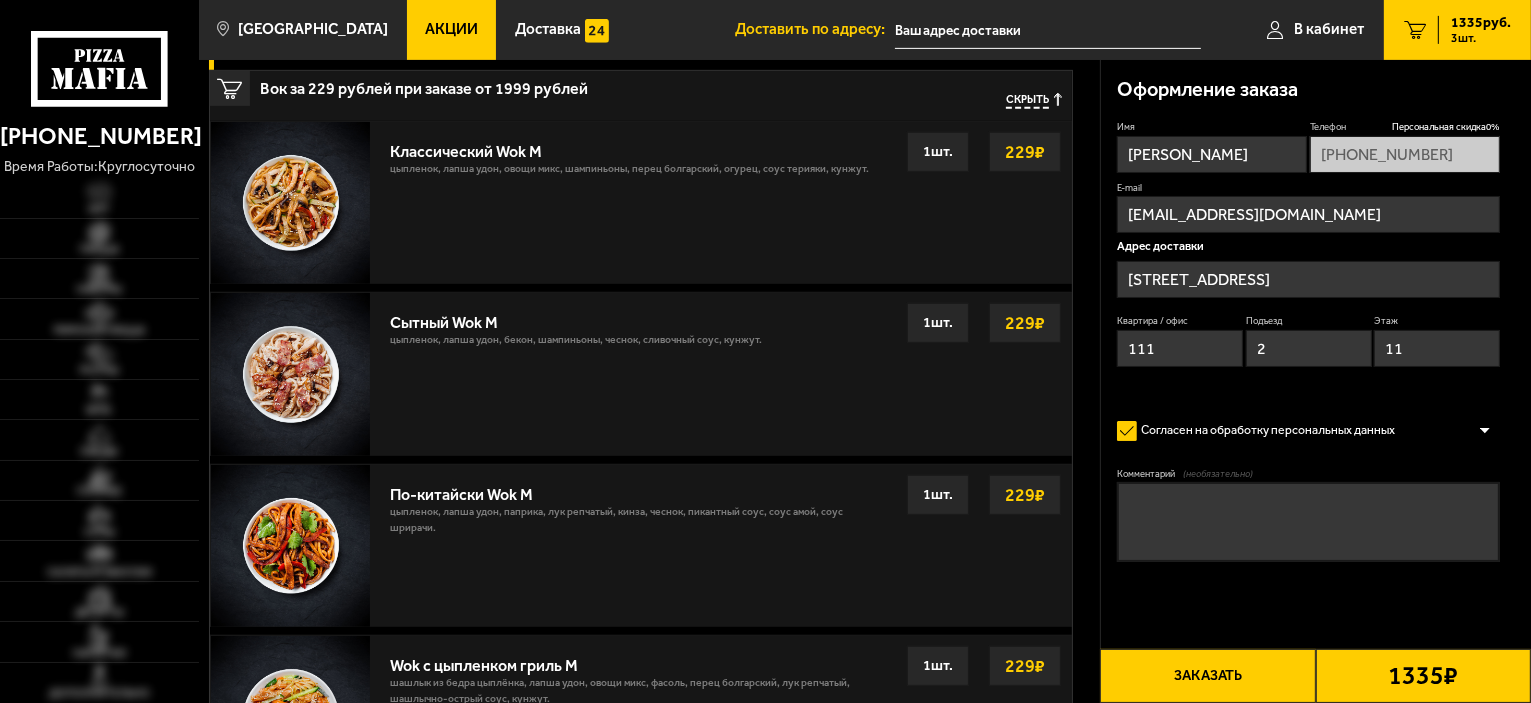 type on "[STREET_ADDRESS]" 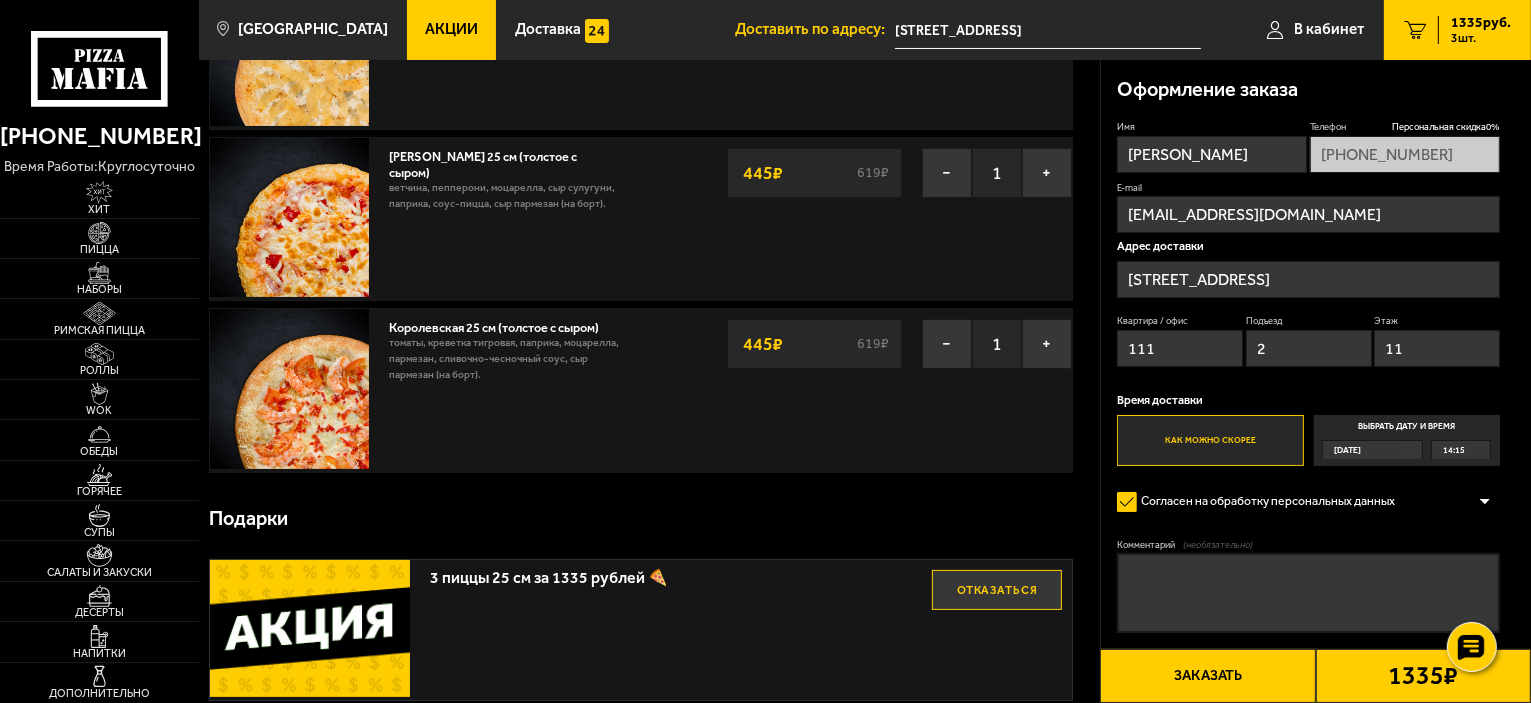 scroll, scrollTop: 0, scrollLeft: 0, axis: both 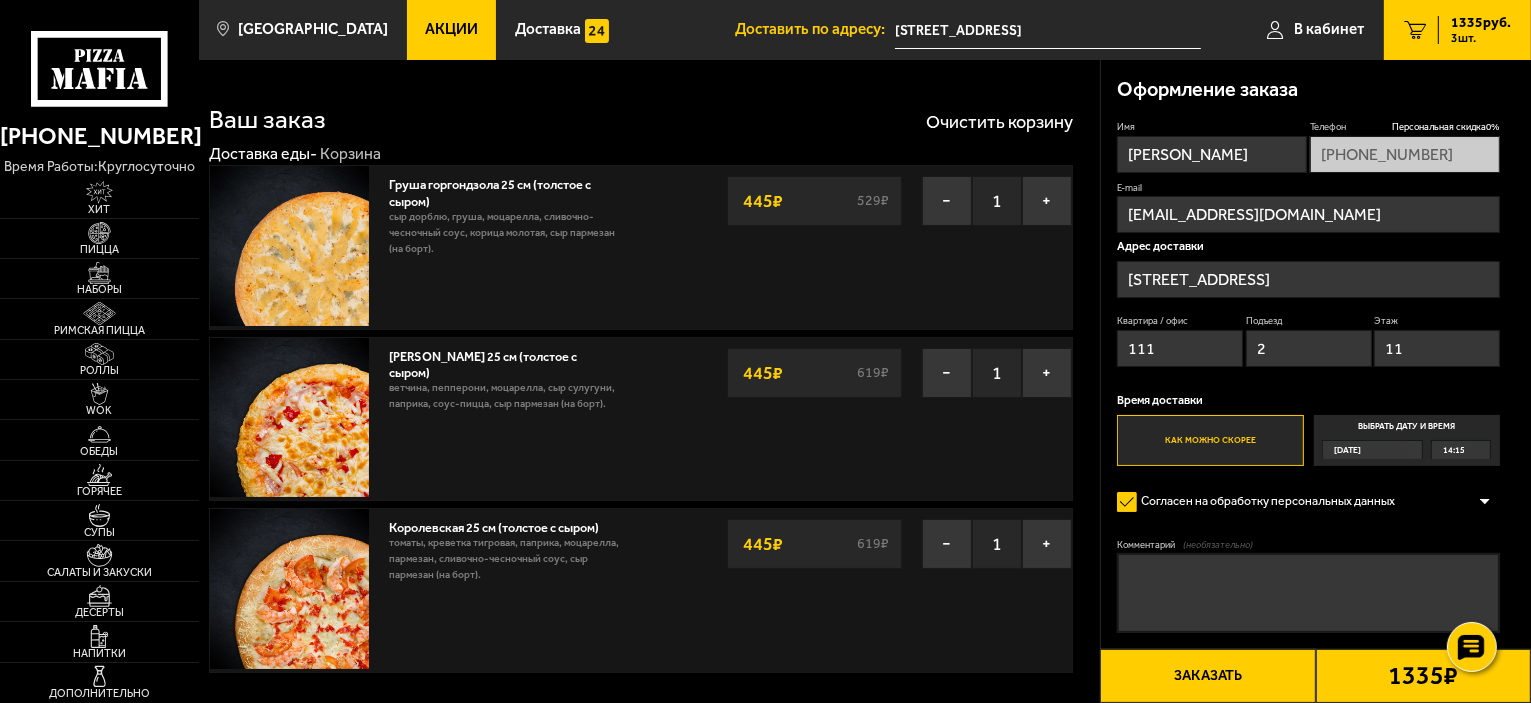 click at bounding box center (289, 245) 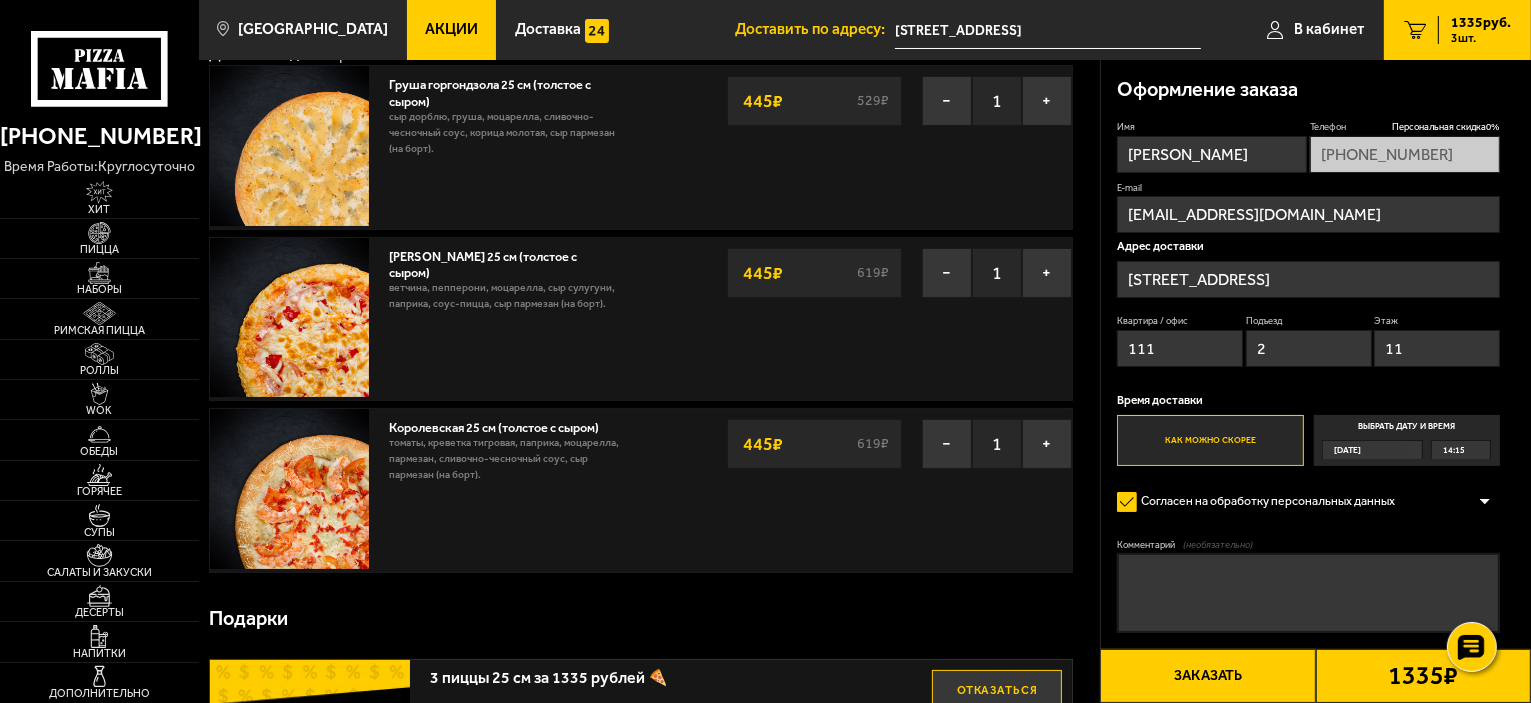 click at bounding box center [289, 317] 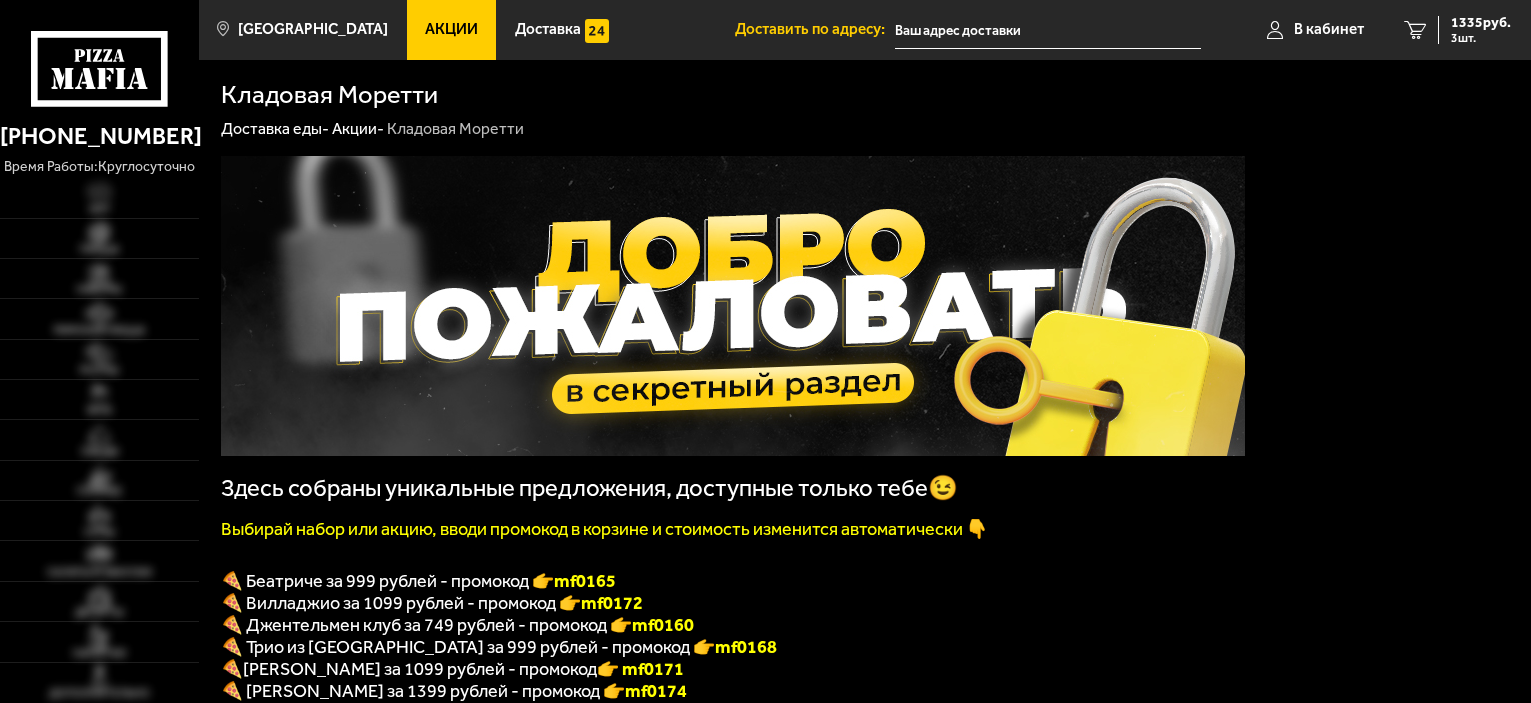 scroll, scrollTop: 300, scrollLeft: 0, axis: vertical 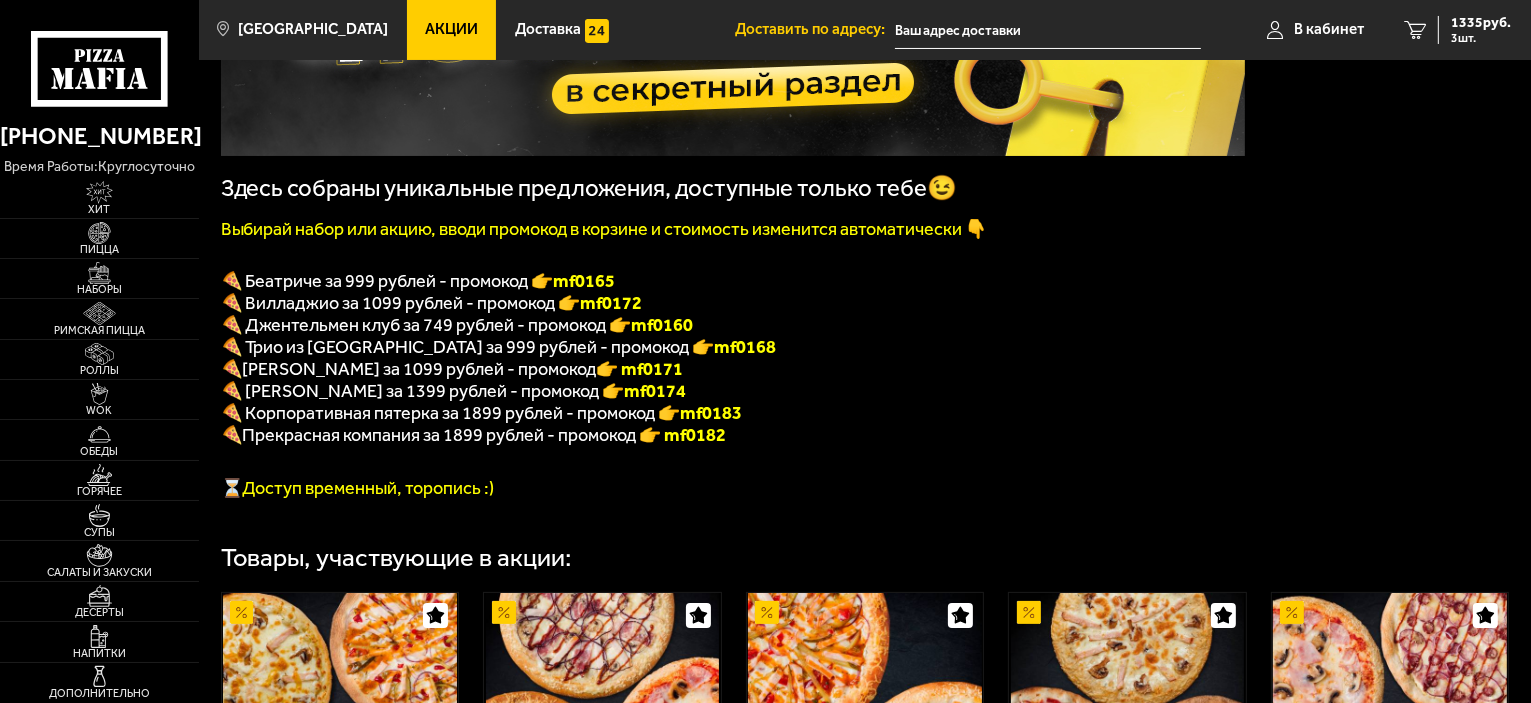 type on "[STREET_ADDRESS]" 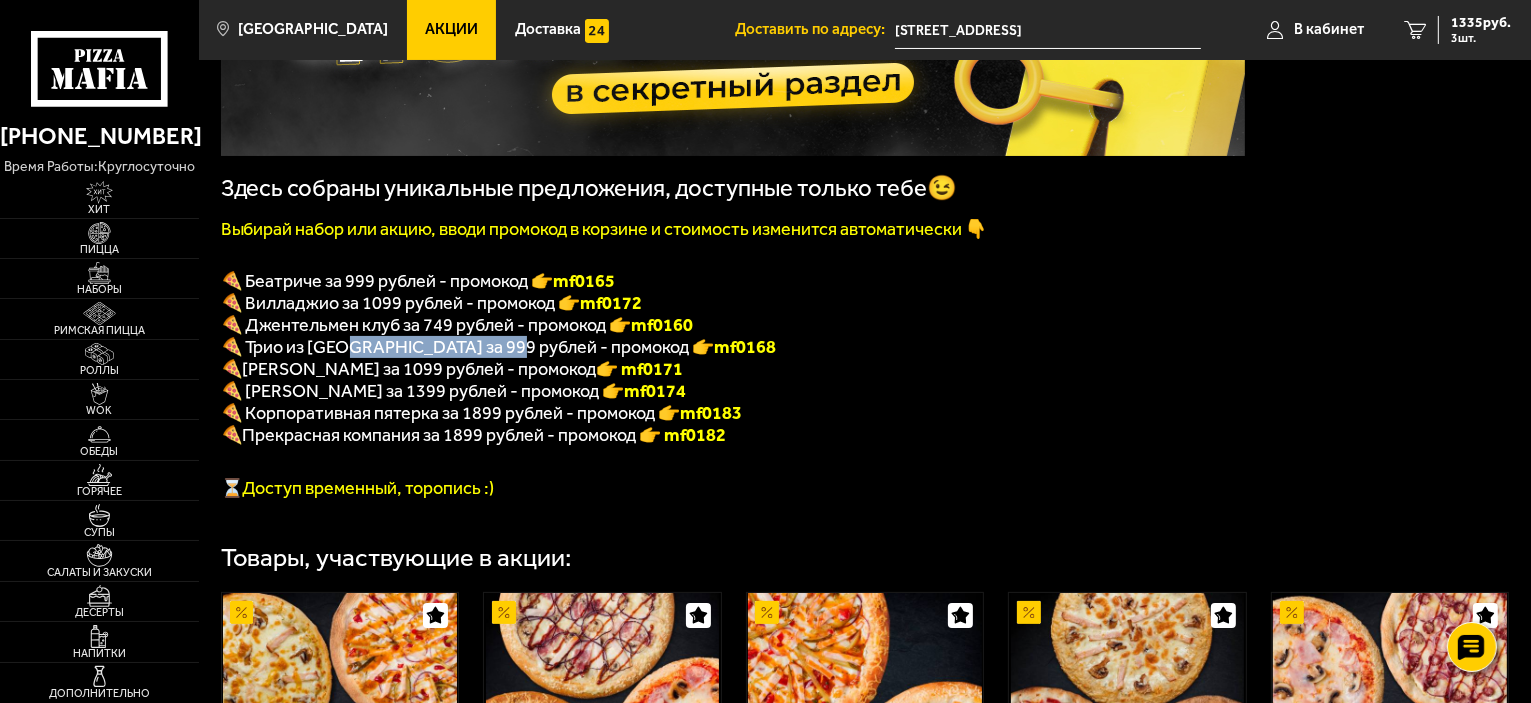 drag, startPoint x: 343, startPoint y: 366, endPoint x: 655, endPoint y: 364, distance: 312.0064 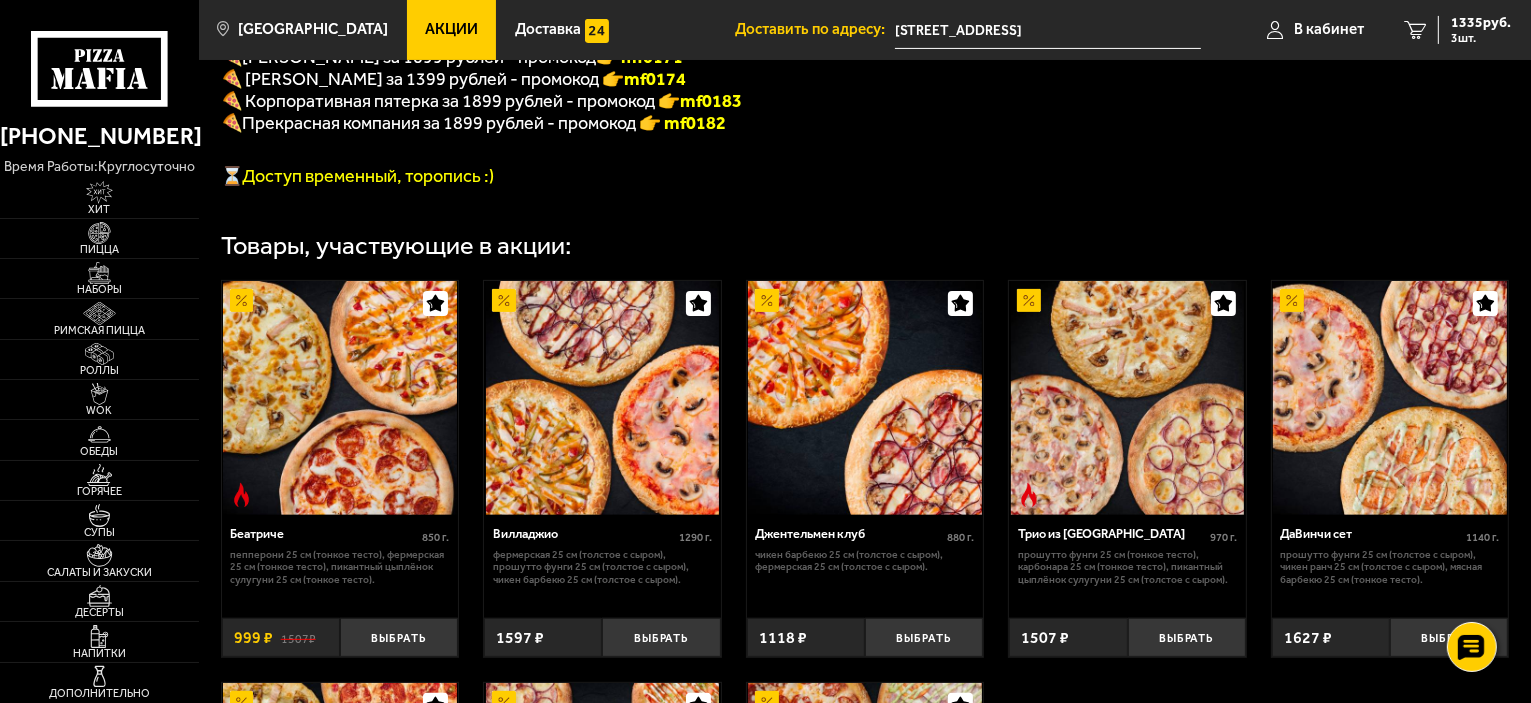 scroll, scrollTop: 800, scrollLeft: 0, axis: vertical 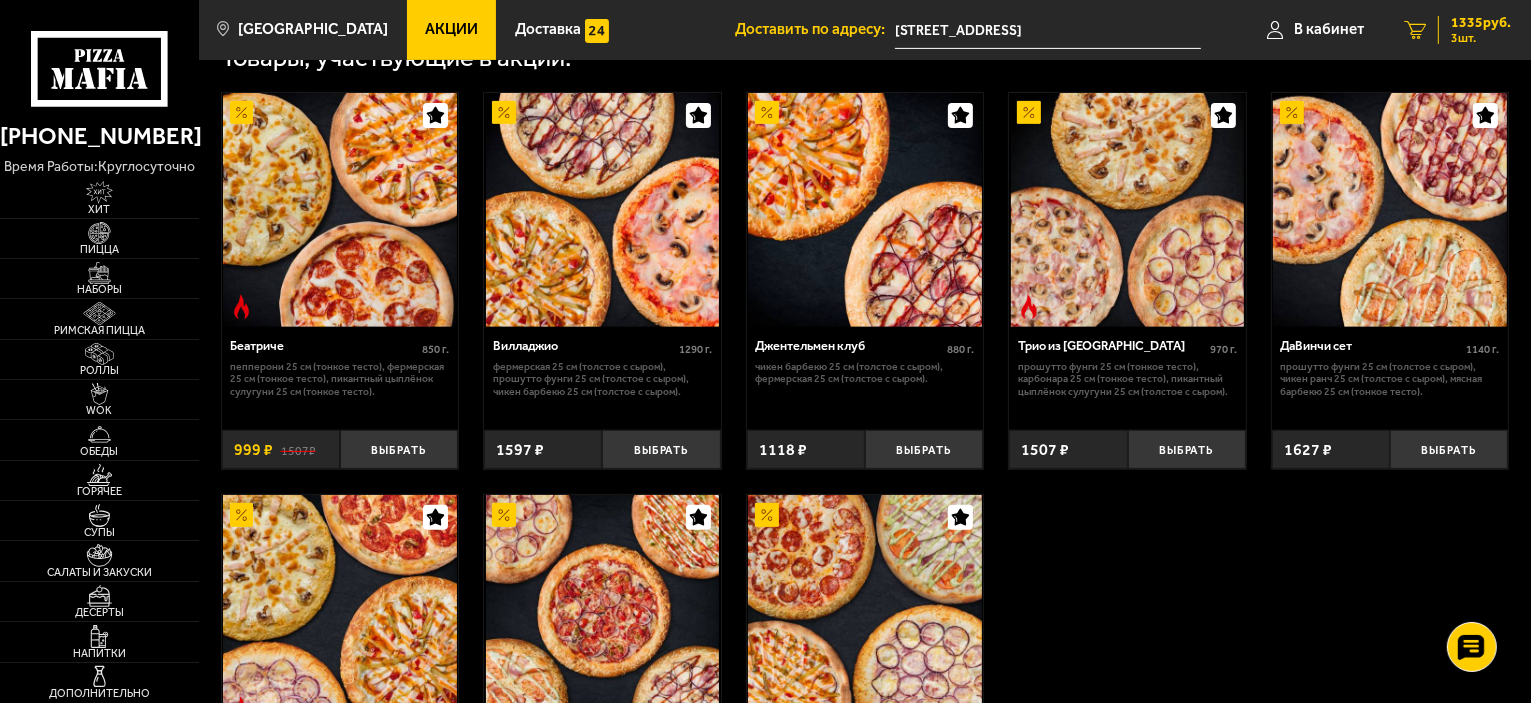 click on "3 1335  руб. 3  шт." at bounding box center [1457, 30] 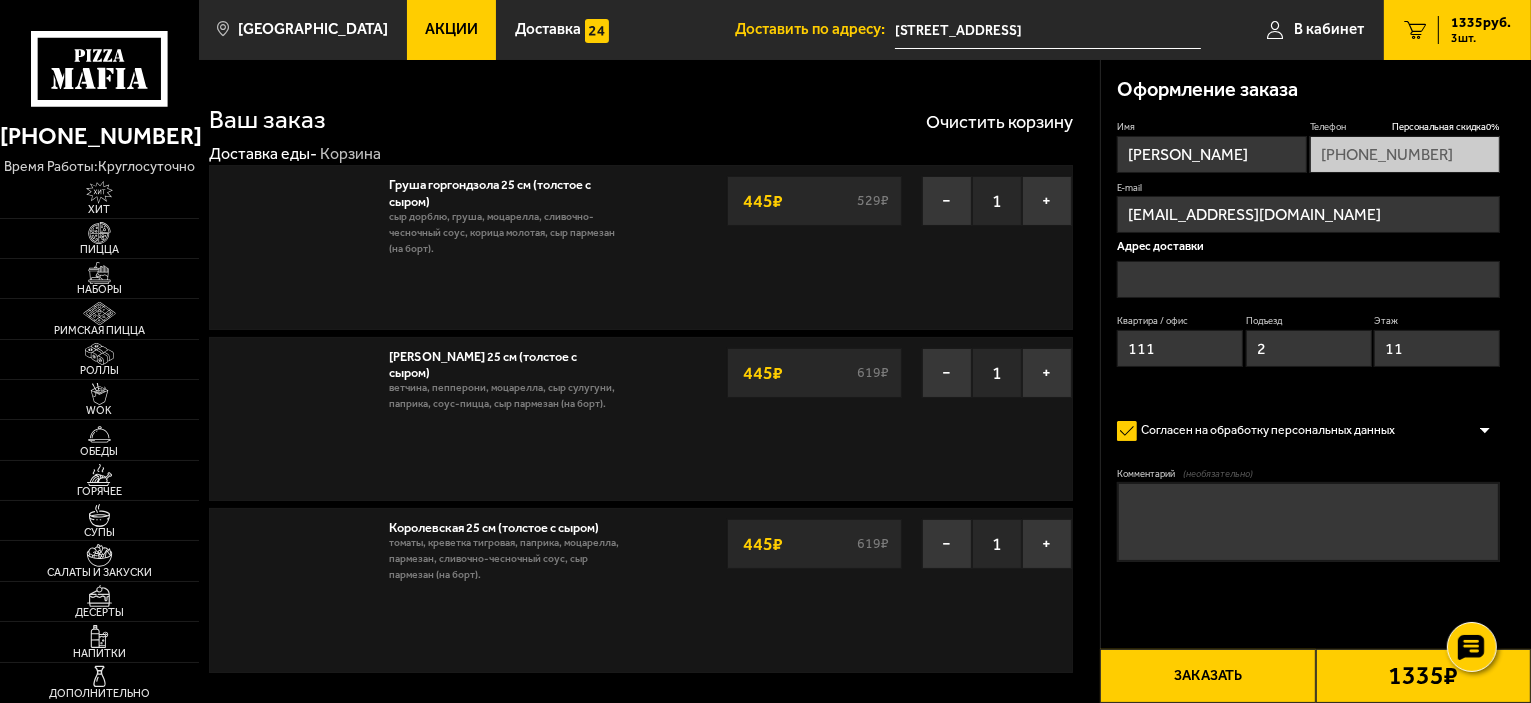 type on "[STREET_ADDRESS]" 